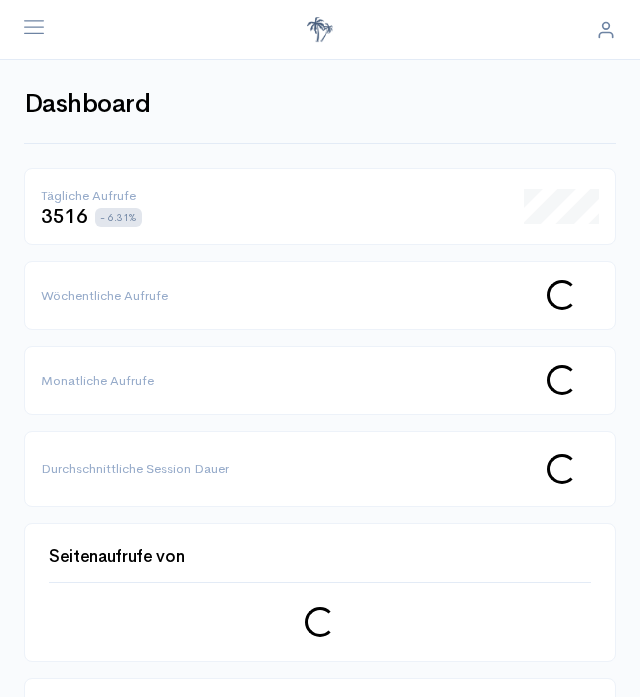 scroll, scrollTop: 0, scrollLeft: 0, axis: both 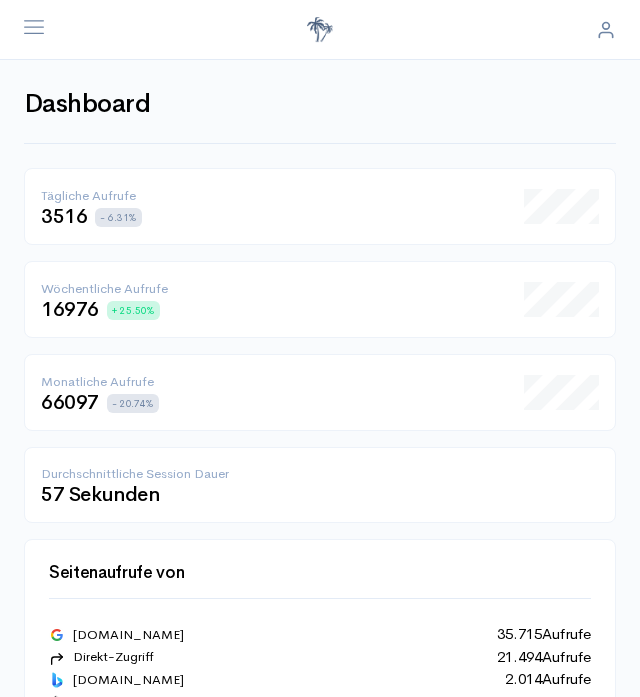 click 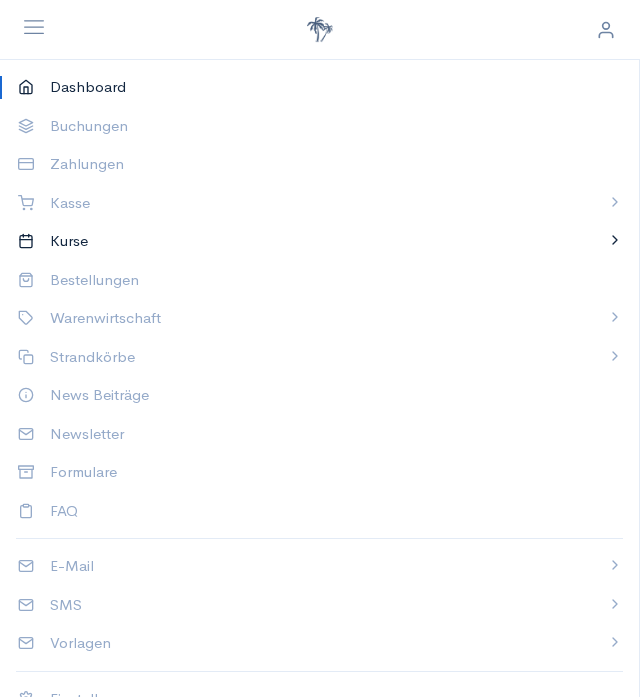 click on "Kurse" at bounding box center (320, 241) 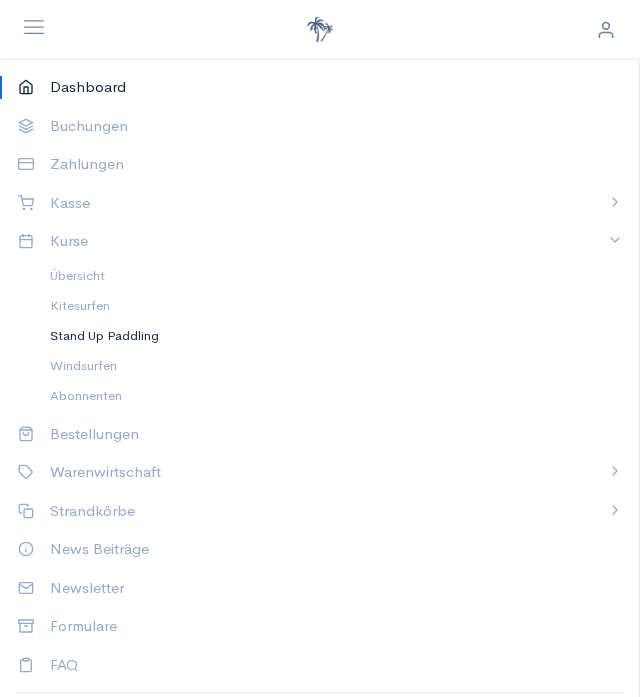 click on "Stand Up Paddling" at bounding box center (328, 336) 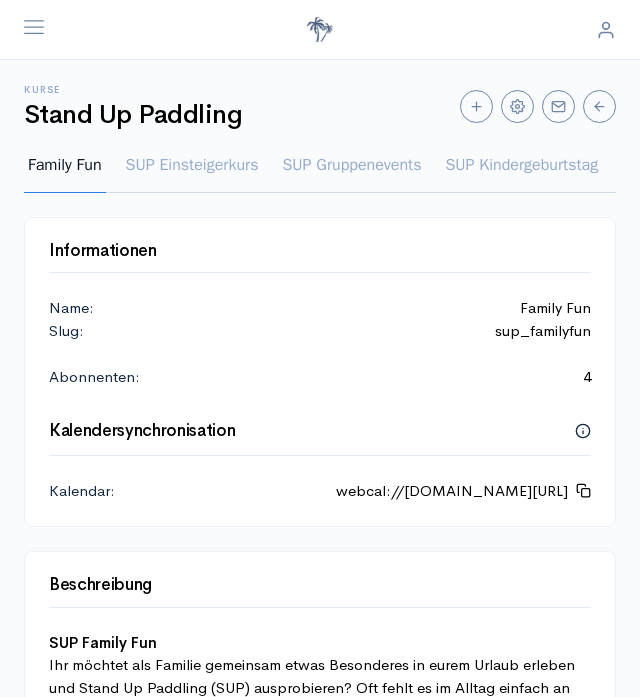 click on "SUP Einsteigerkurs" at bounding box center (192, 173) 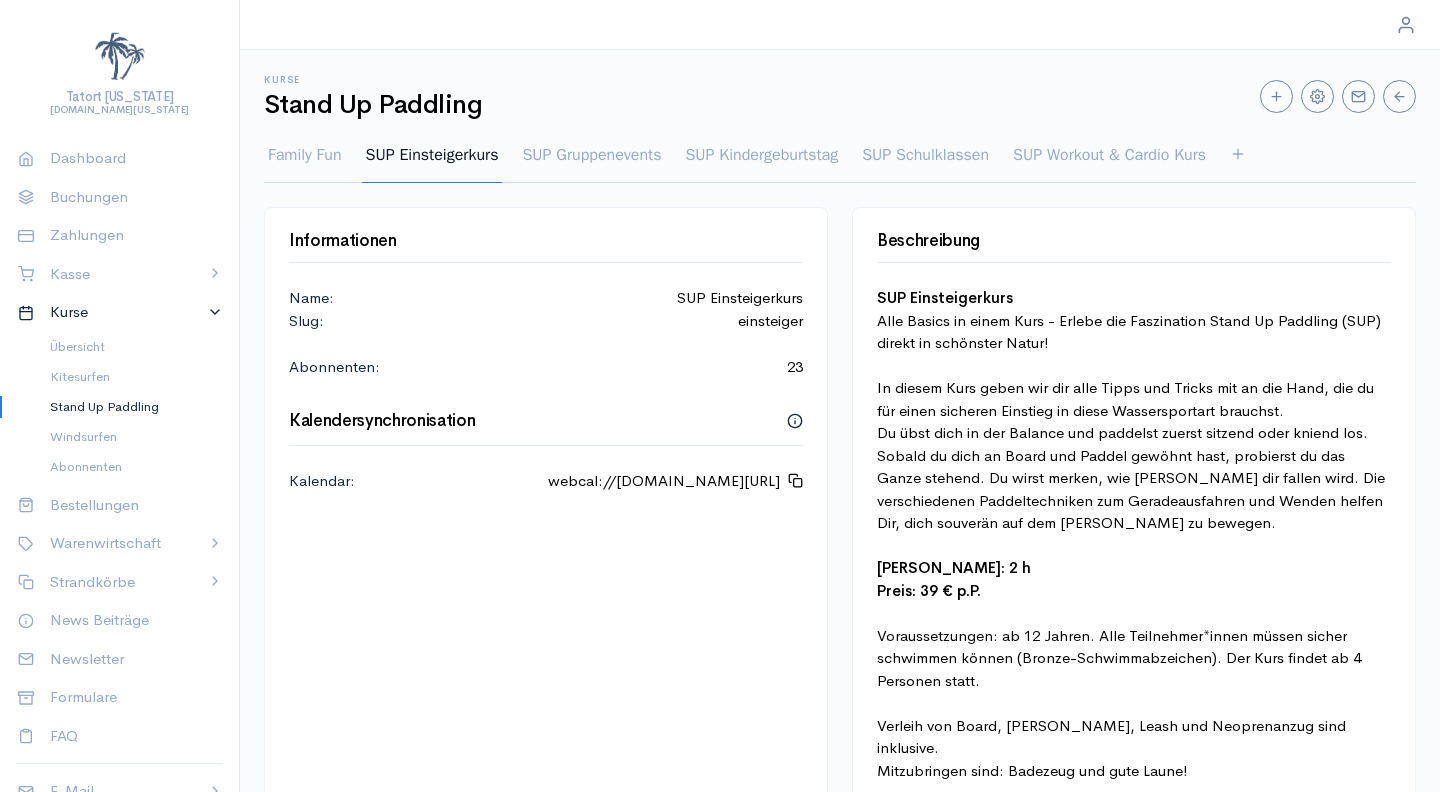 scroll, scrollTop: 0, scrollLeft: 0, axis: both 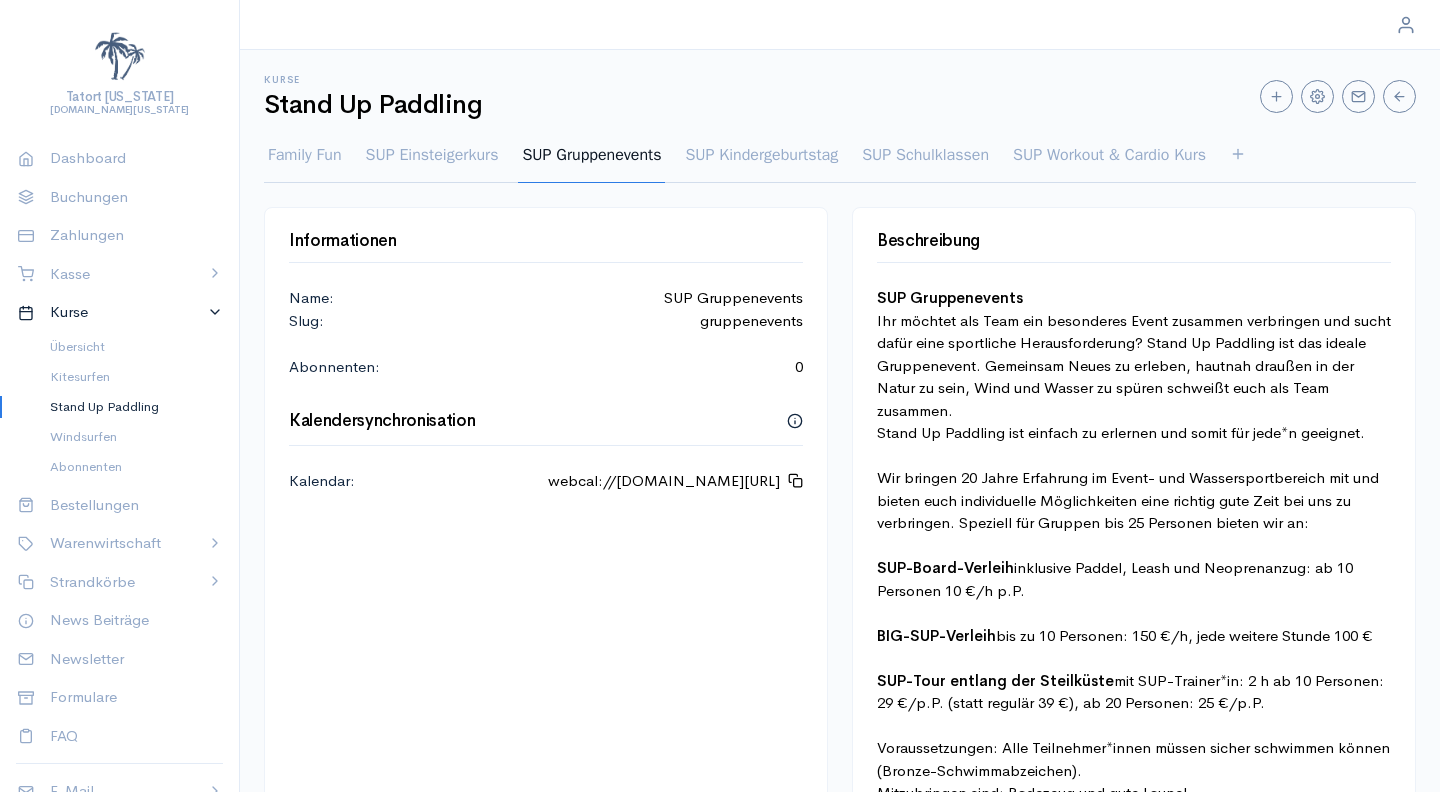 click on "SUP Schulklassen" at bounding box center (925, 163) 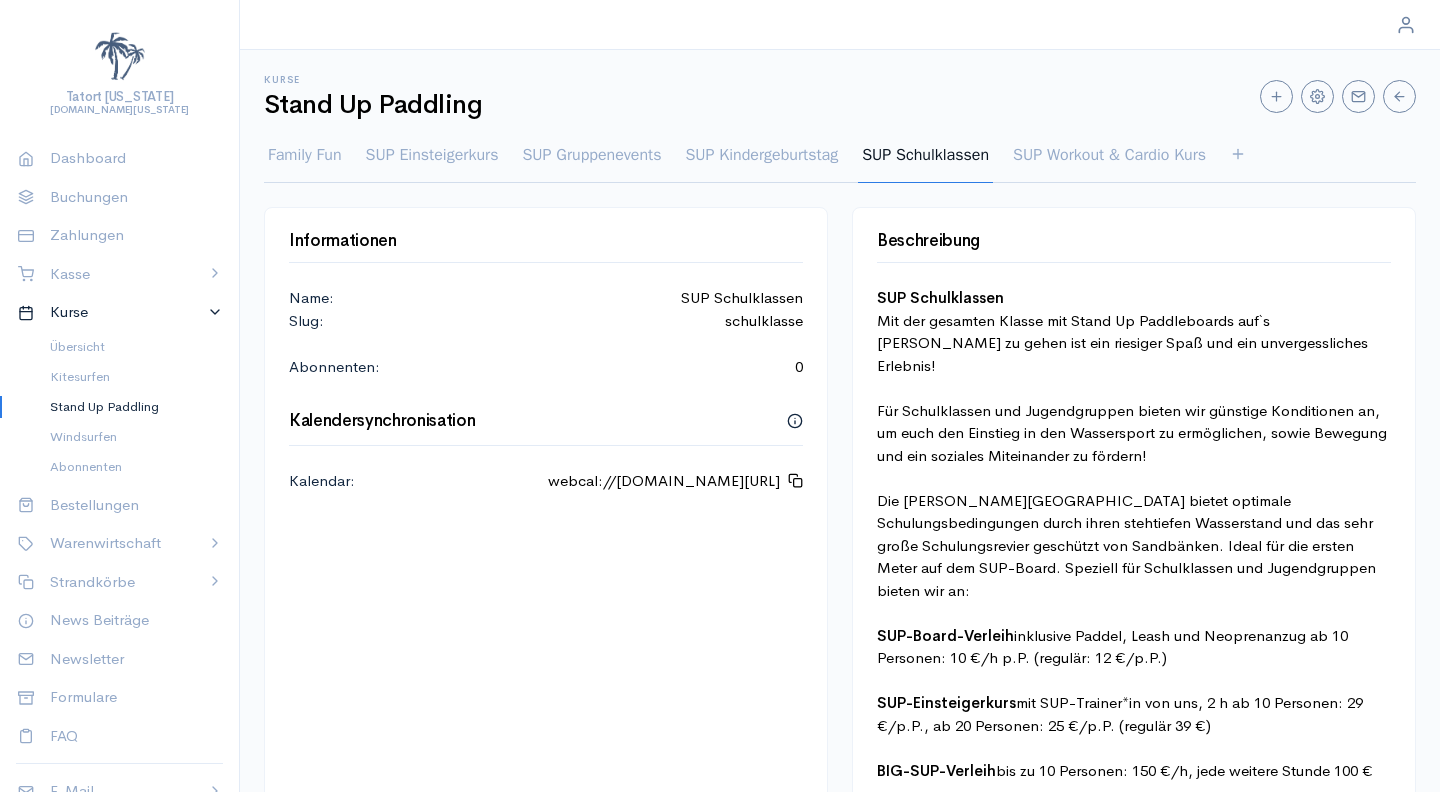 scroll, scrollTop: 0, scrollLeft: 0, axis: both 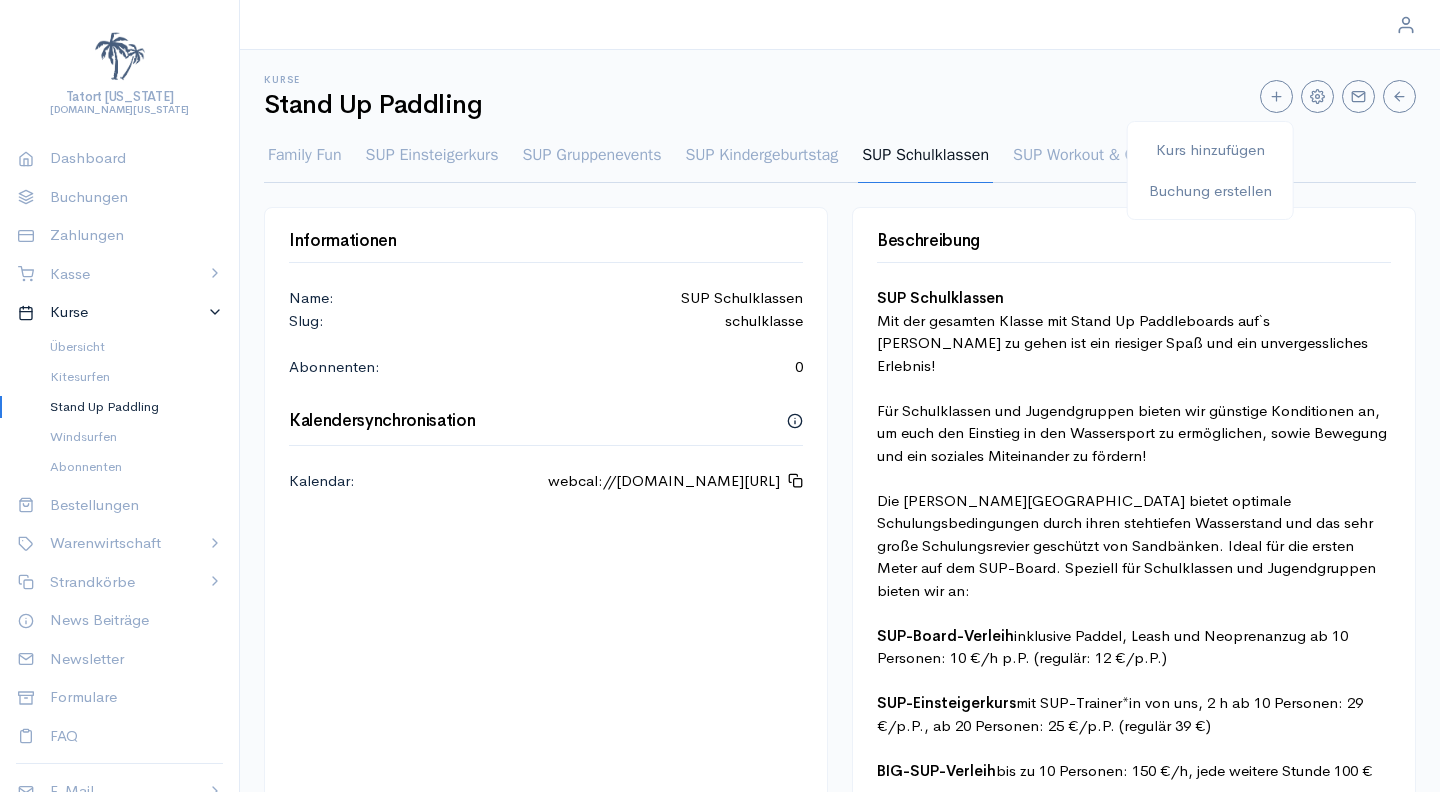 click on "Kurs hinzufügen" at bounding box center (1210, 150) 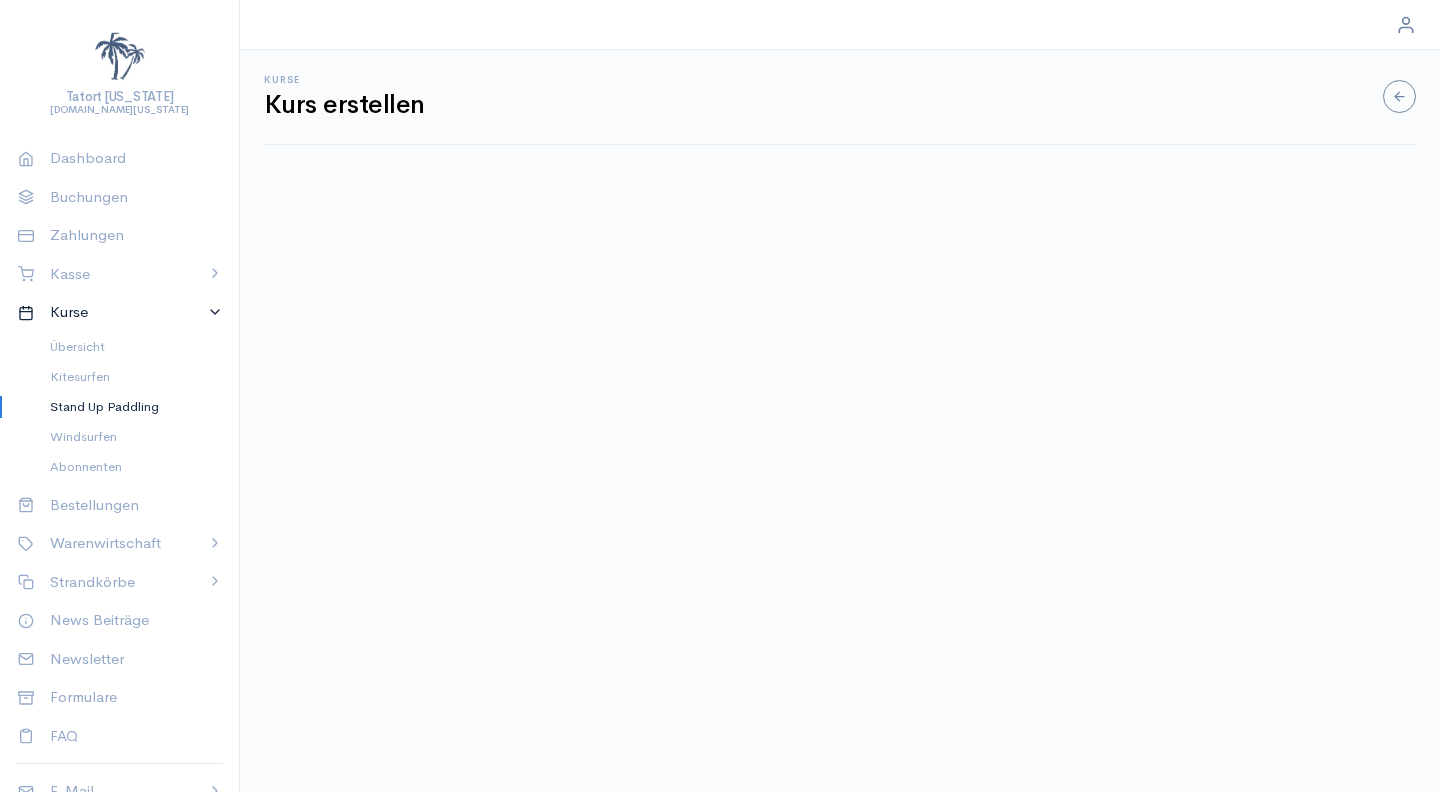 select on "1" 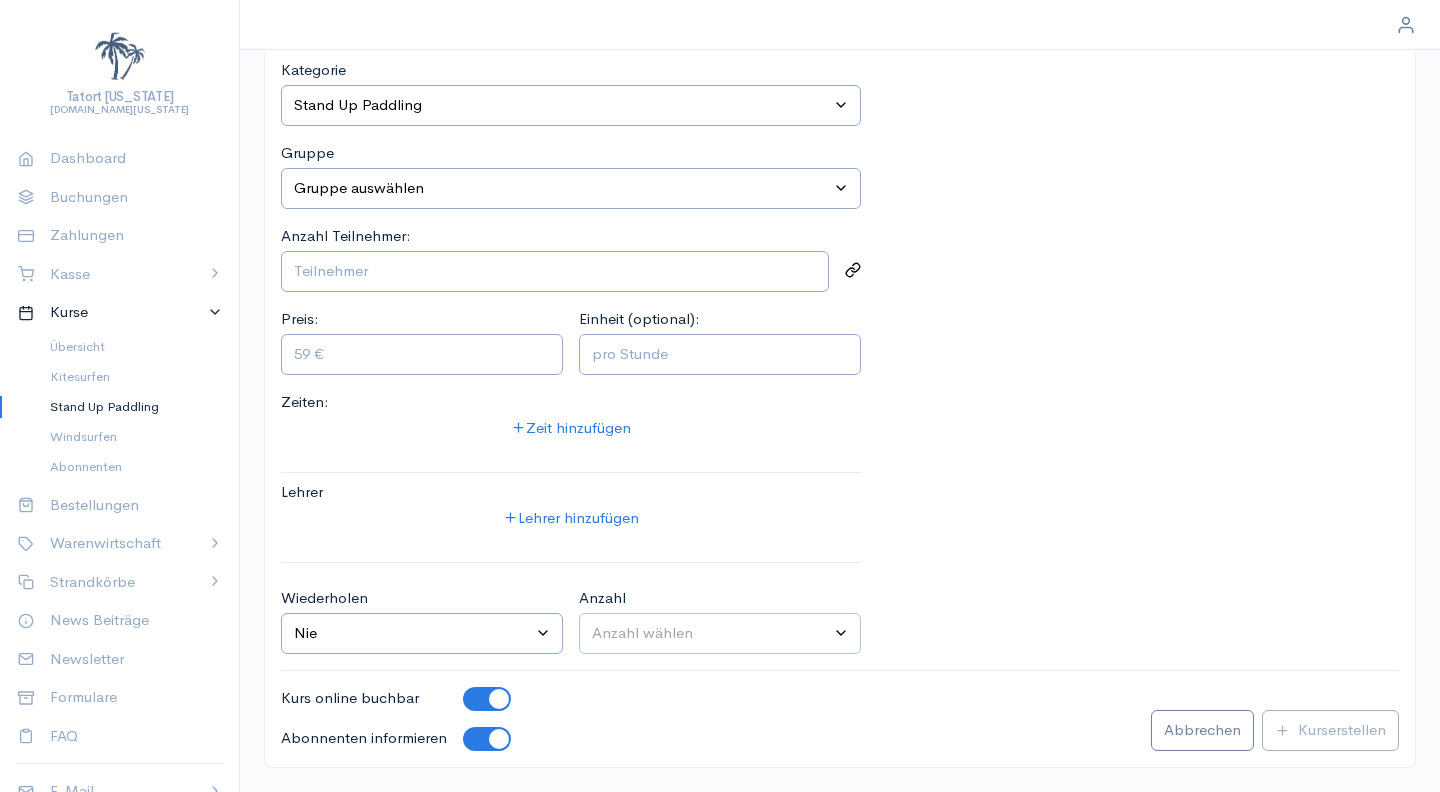 select on "2" 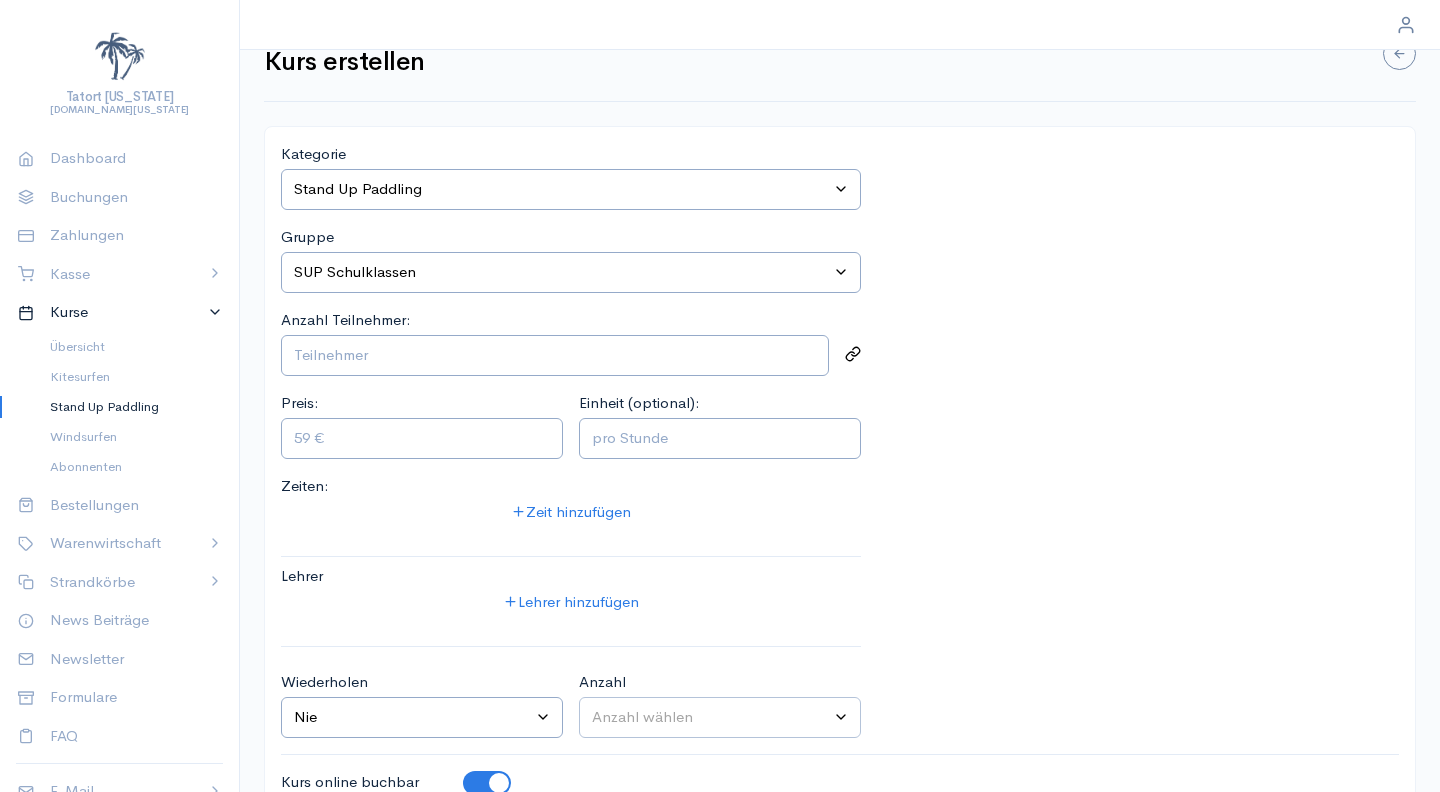 scroll, scrollTop: 38, scrollLeft: 0, axis: vertical 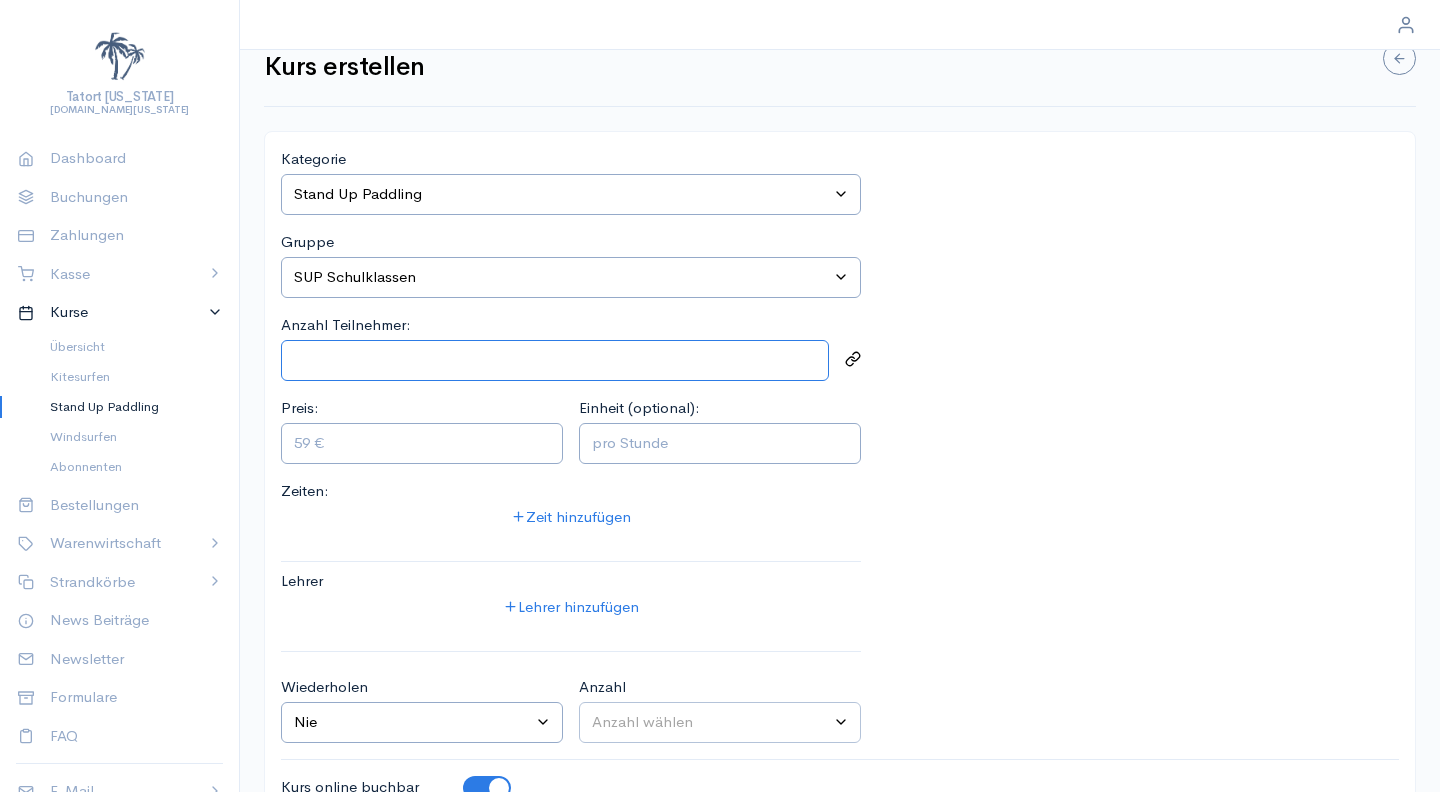 click on "Anzahl Teilnehmer:" at bounding box center [555, 360] 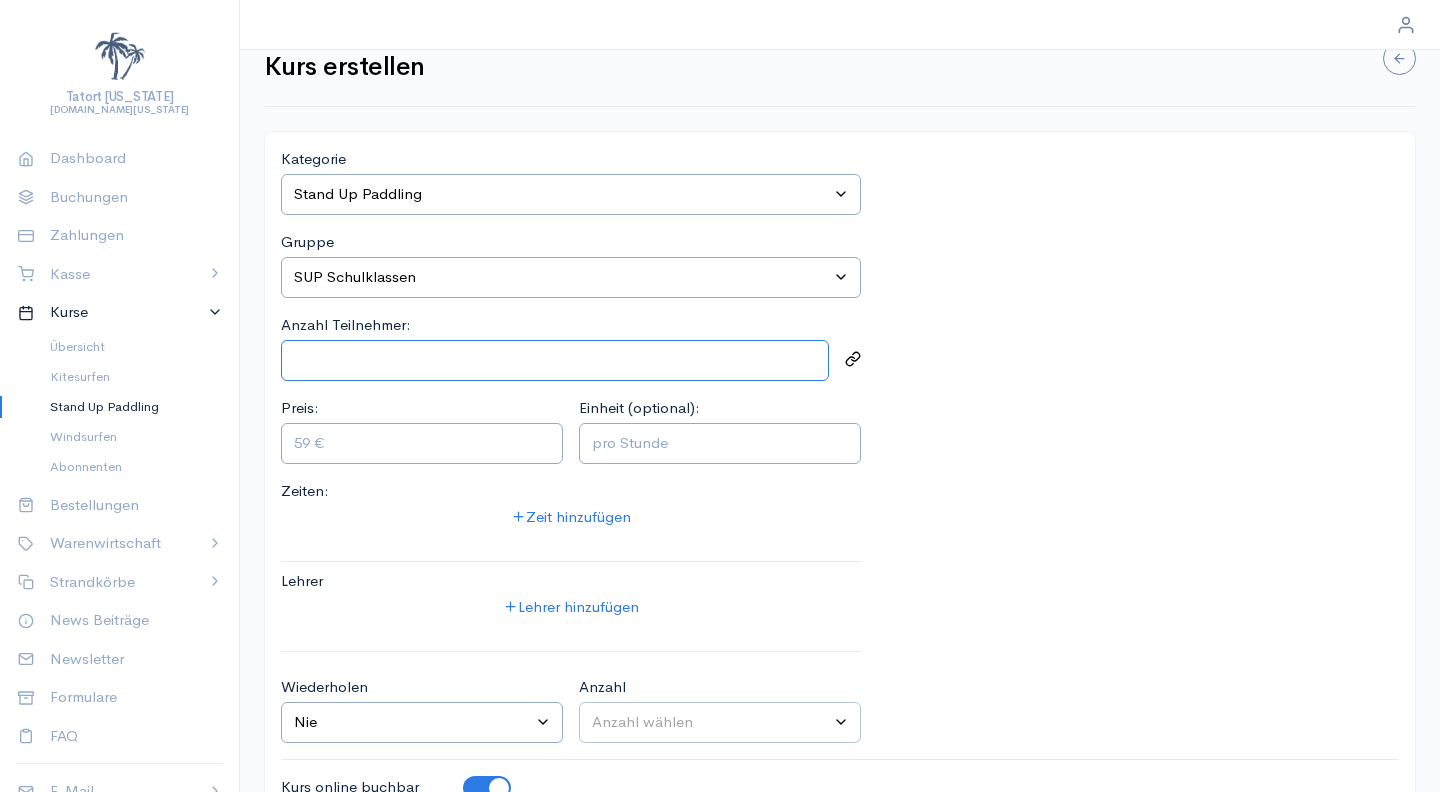 type on "1" 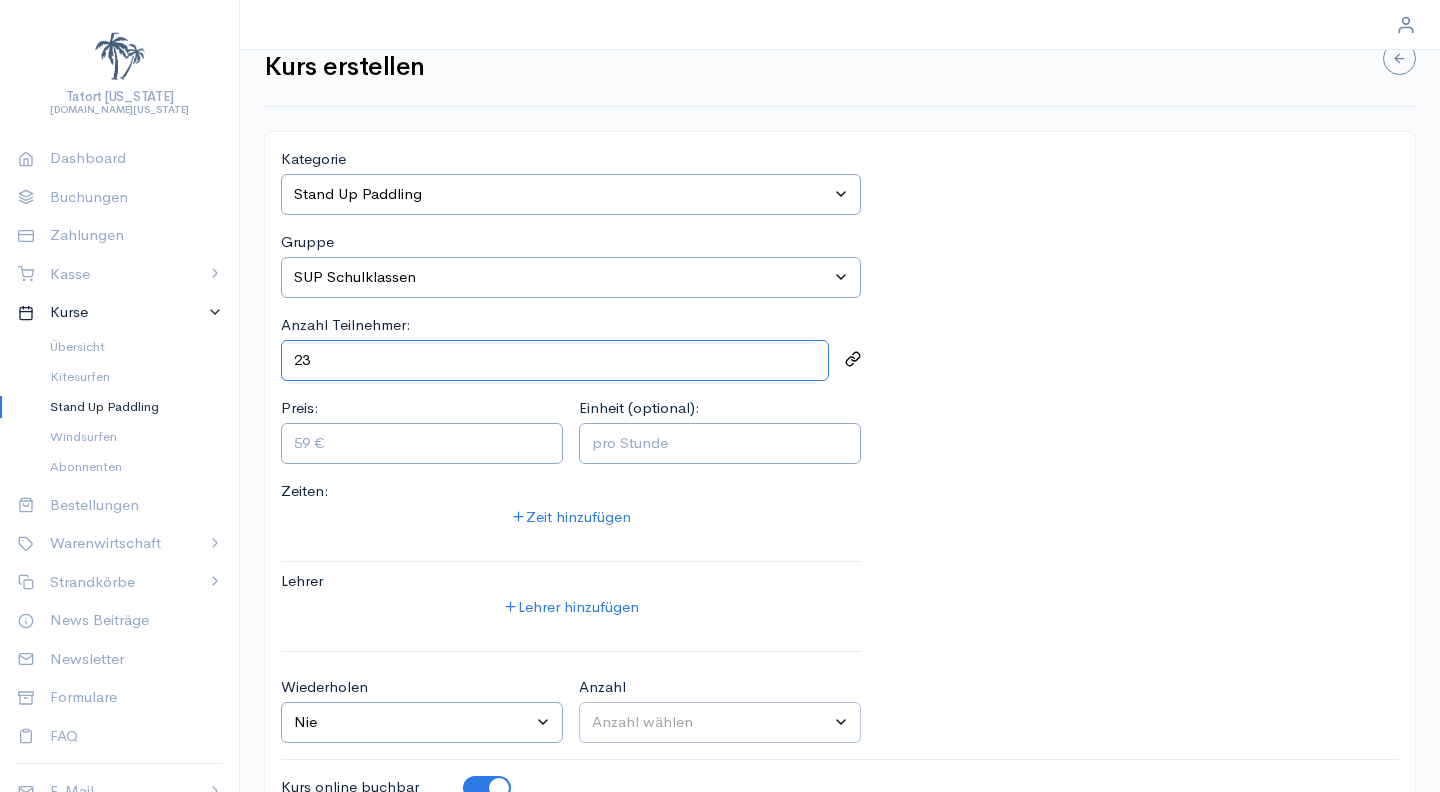 type on "23" 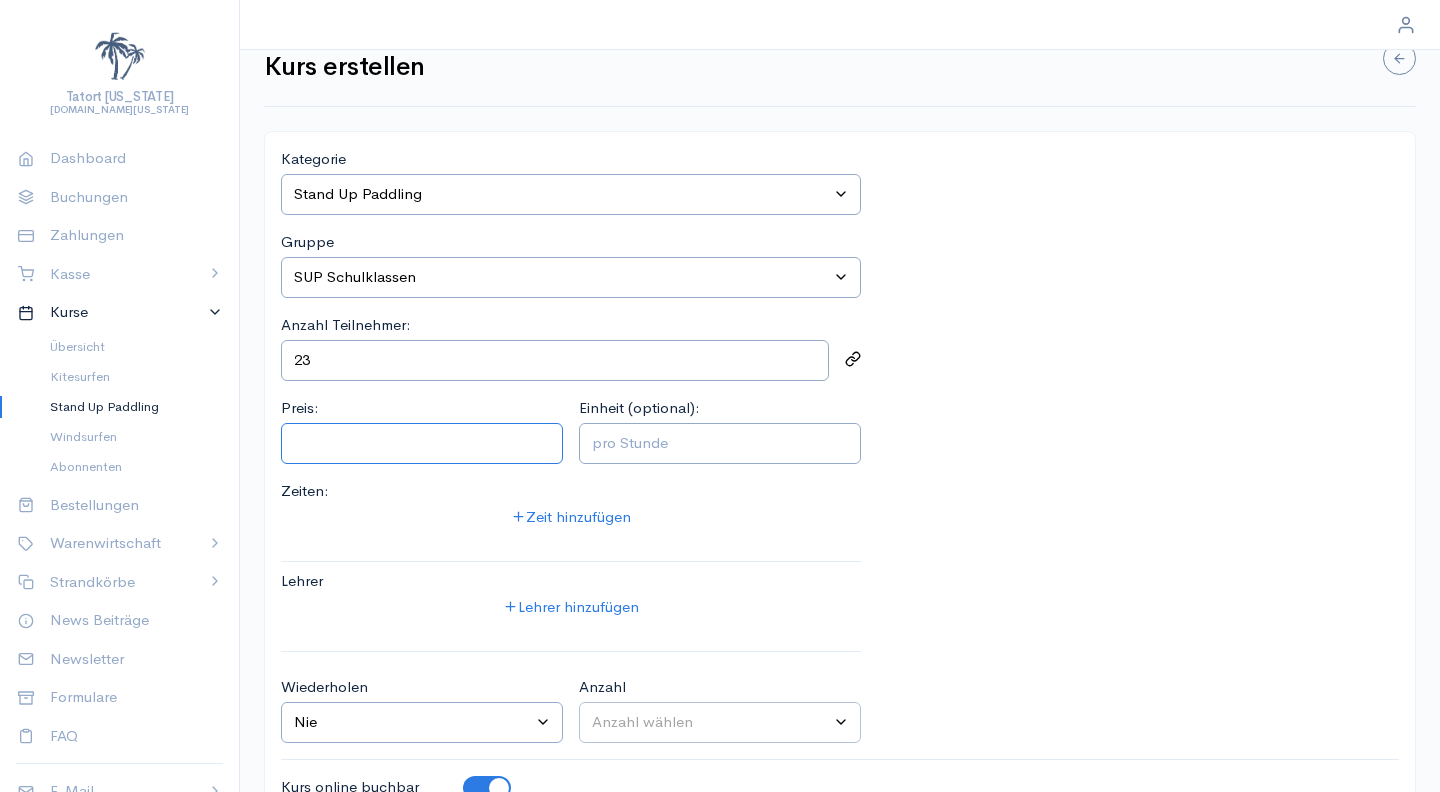 click on "Preis:" at bounding box center [422, 443] 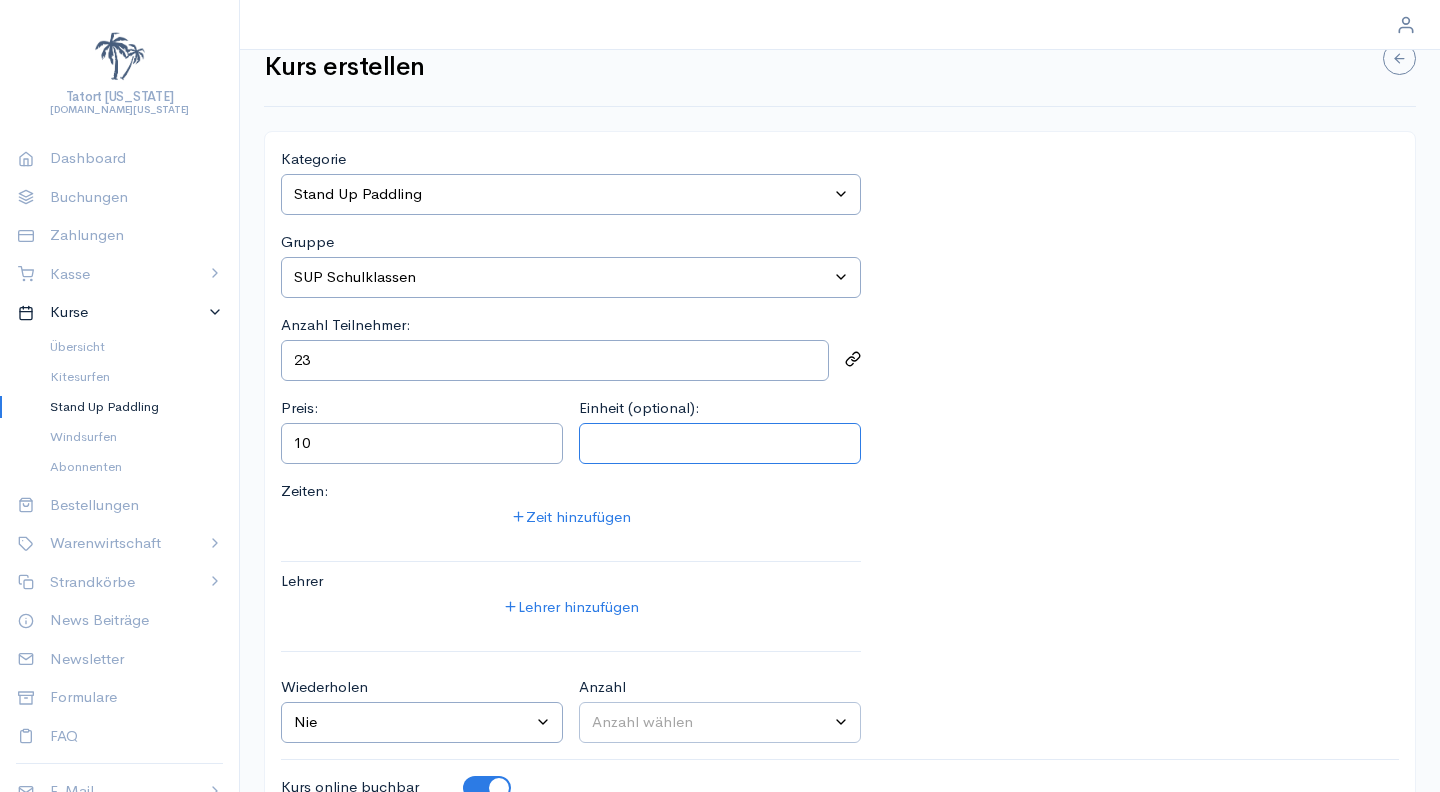 type on "10,00 €" 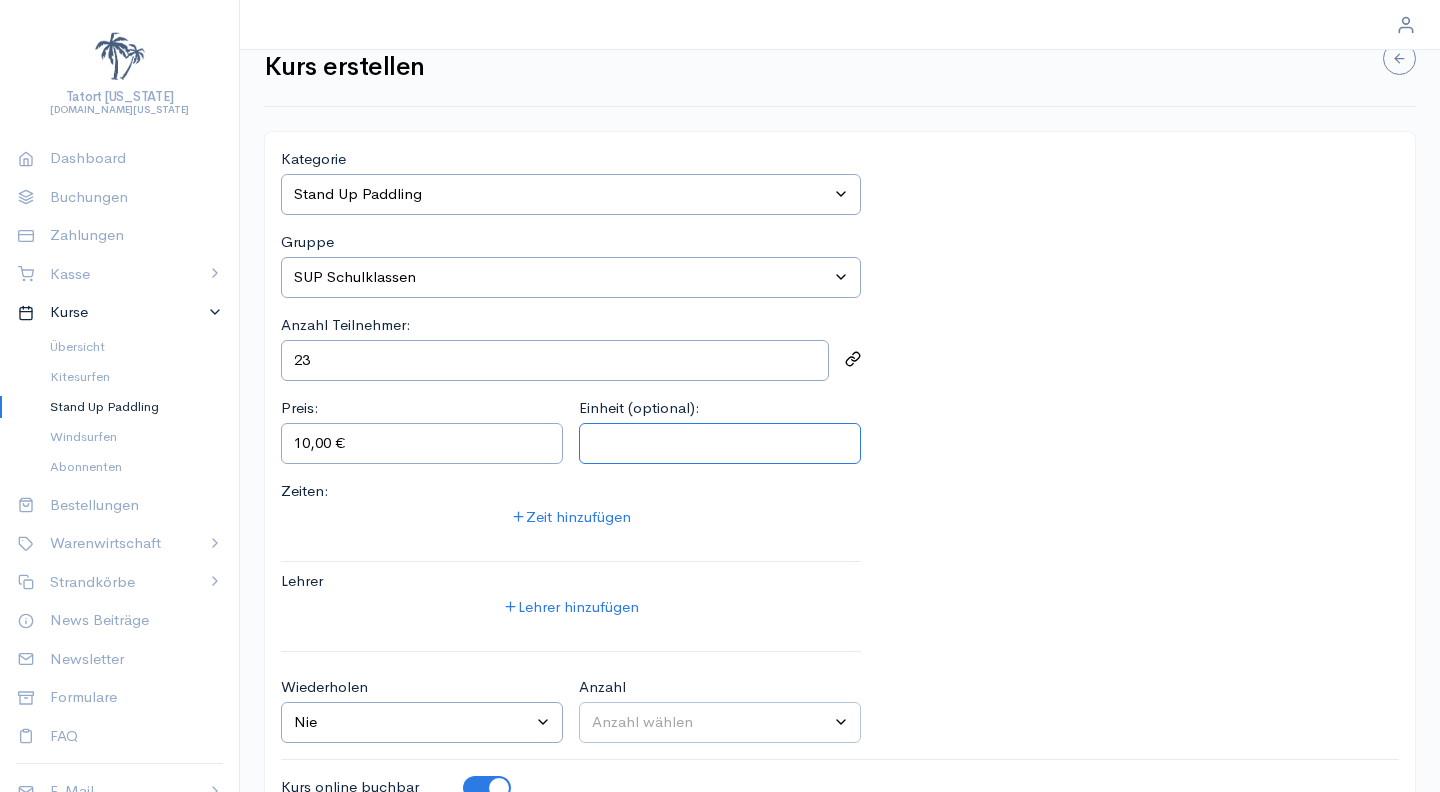 click on "Einheit (optional):" at bounding box center [720, 443] 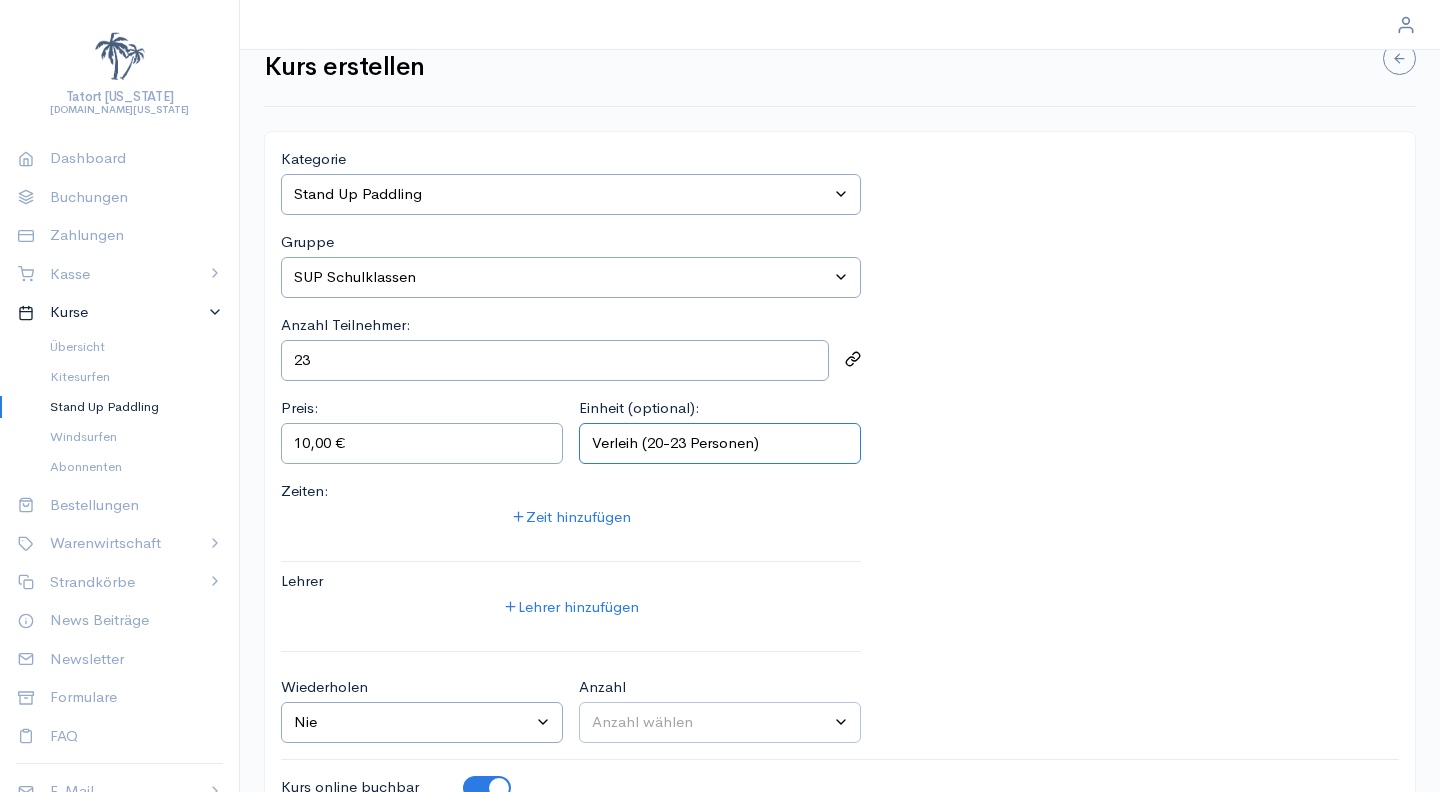 type on "Verleih (20-23 Personen)" 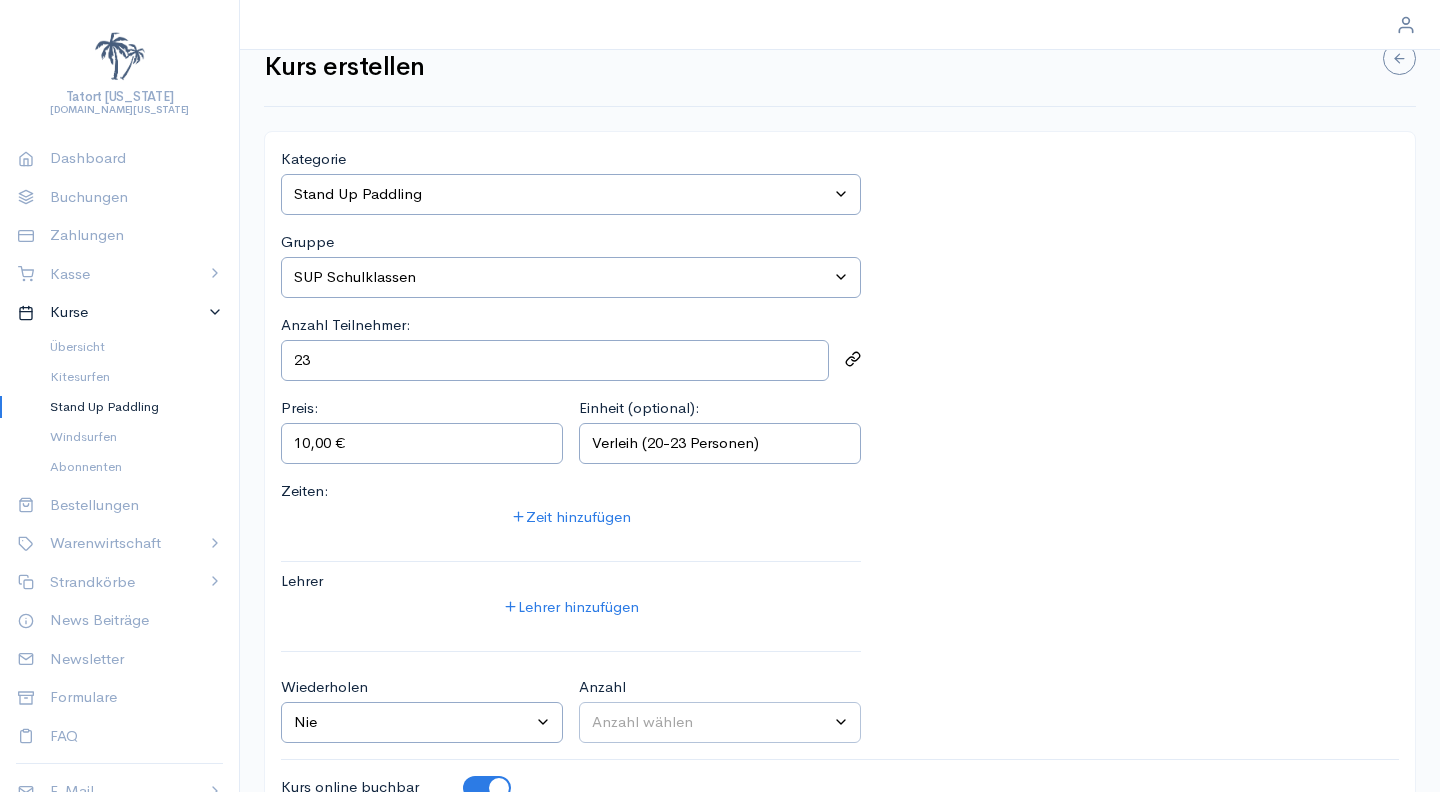 click on "Zeit hinzufügen" at bounding box center (571, 516) 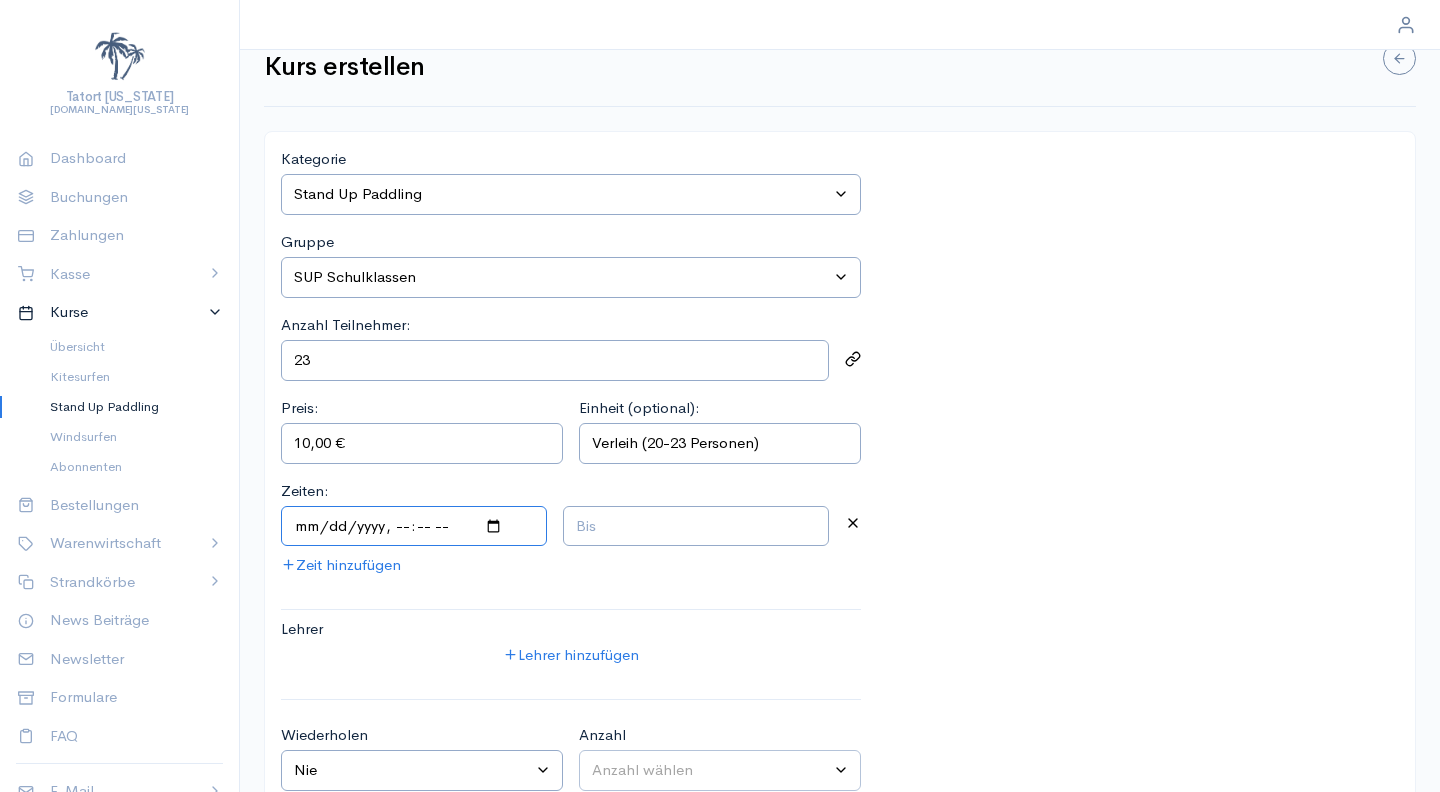click at bounding box center [414, 526] 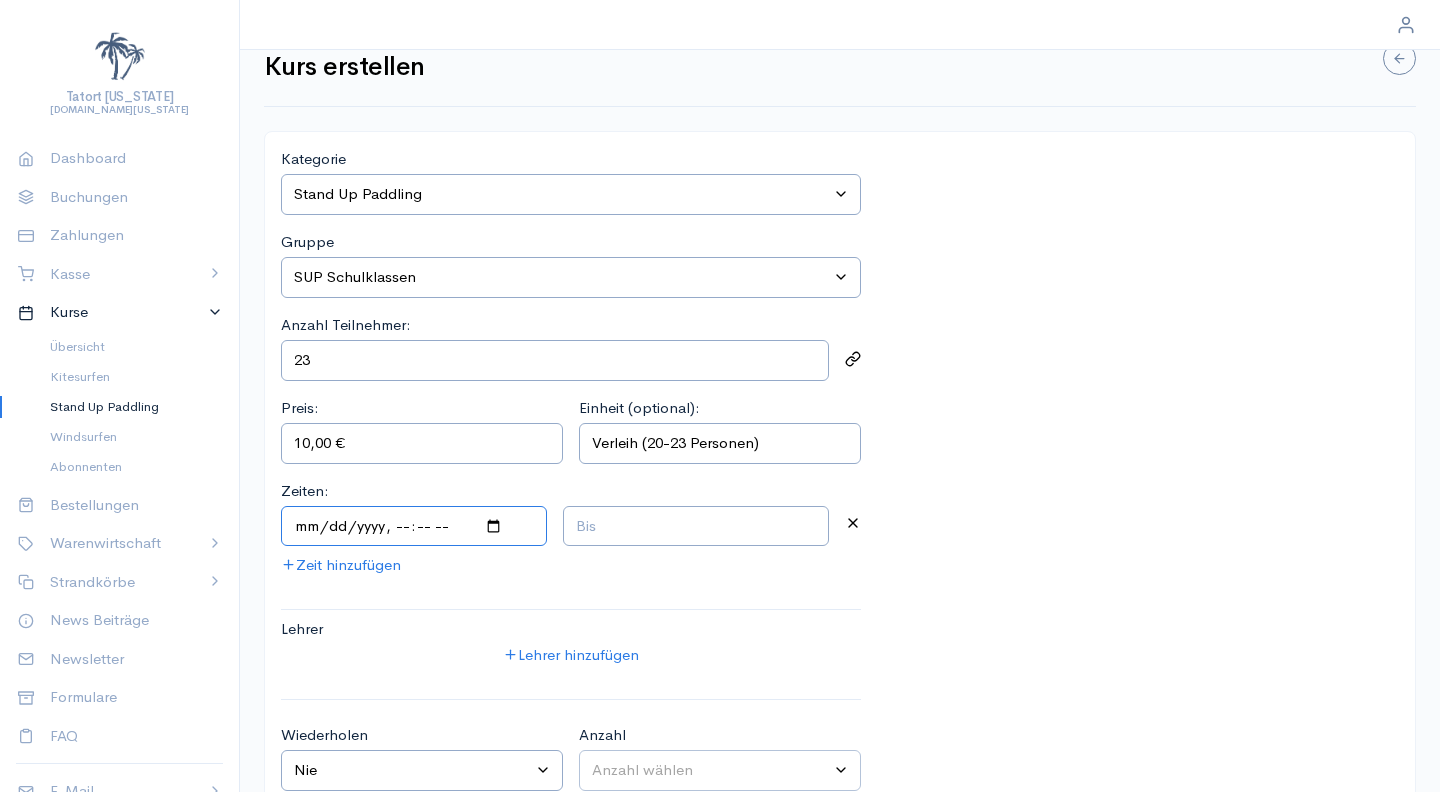 type on "[DATE]T11:00" 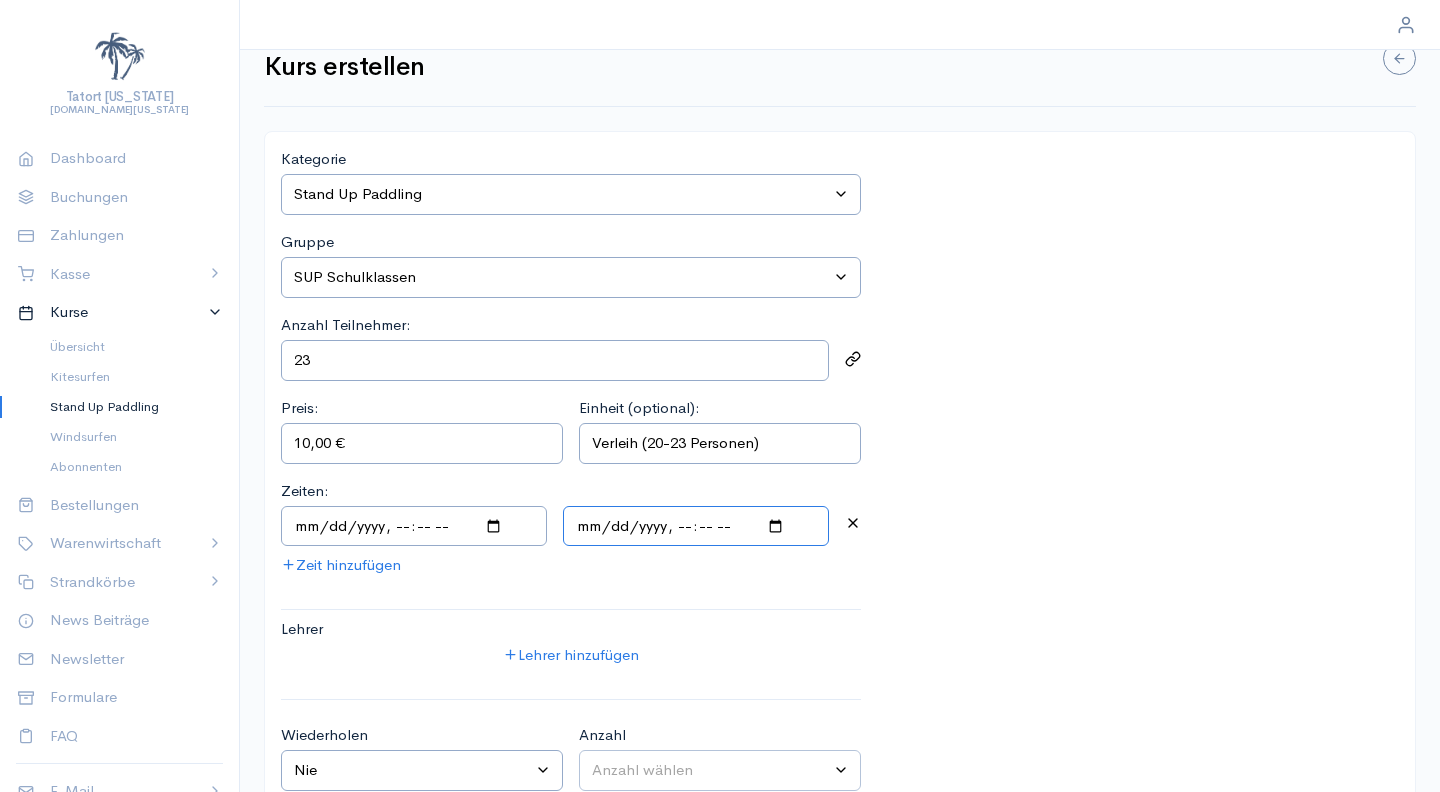 click at bounding box center (696, 526) 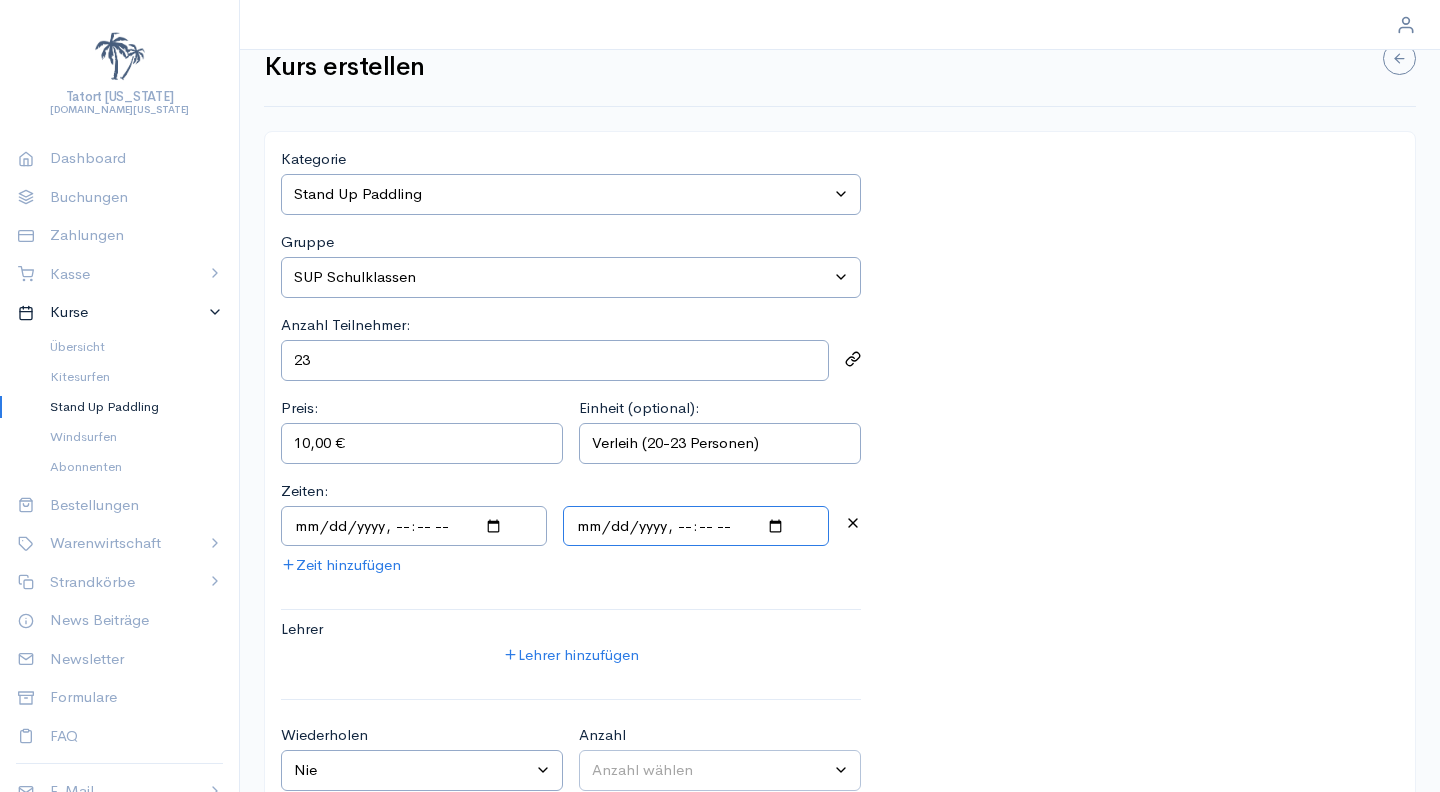 type on "[DATE]T12:00" 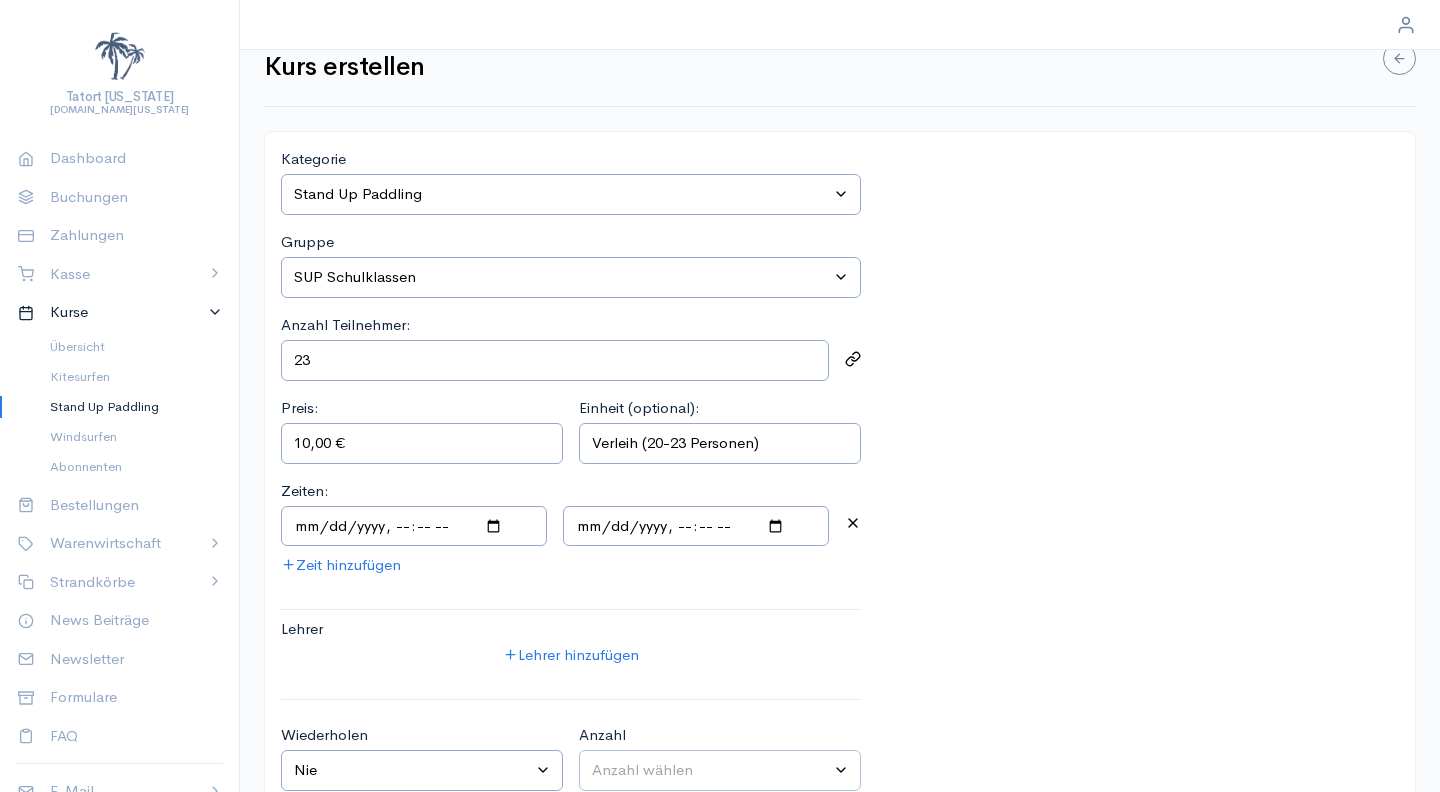 click on "Kategorie Kategorie auswählen Kitesurfen Stand Up Paddling  Windsurfen Gruppe Gruppe auswählen SUP Einsteigerkurs  Family Fun SUP Schulklassen SUP Gruppenevents SUP Kindergeburtstag SUP Workout & Cardio Kurs Anzahl Teilnehmer: 23 Preis: 10,00 € Einheit (optional): Verleih (20-23 Personen) Zeiten:  Zeit hinzufügen [PERSON_NAME]  [PERSON_NAME] hinzufügen Wiederholen Intervall wählen Nie Täglich Wöchentlich Monatlich Anzahl Anzahl wählen 1 2 3 4 5 6 7 8 9 10 11 12 13 14 15 16 17 18 19 20 21 22 23 24 25 26 27 28 29 30 Kurs online buchbar Abonnenten informieren   Abbrechen Kurs  erstellen" at bounding box center [840, 518] 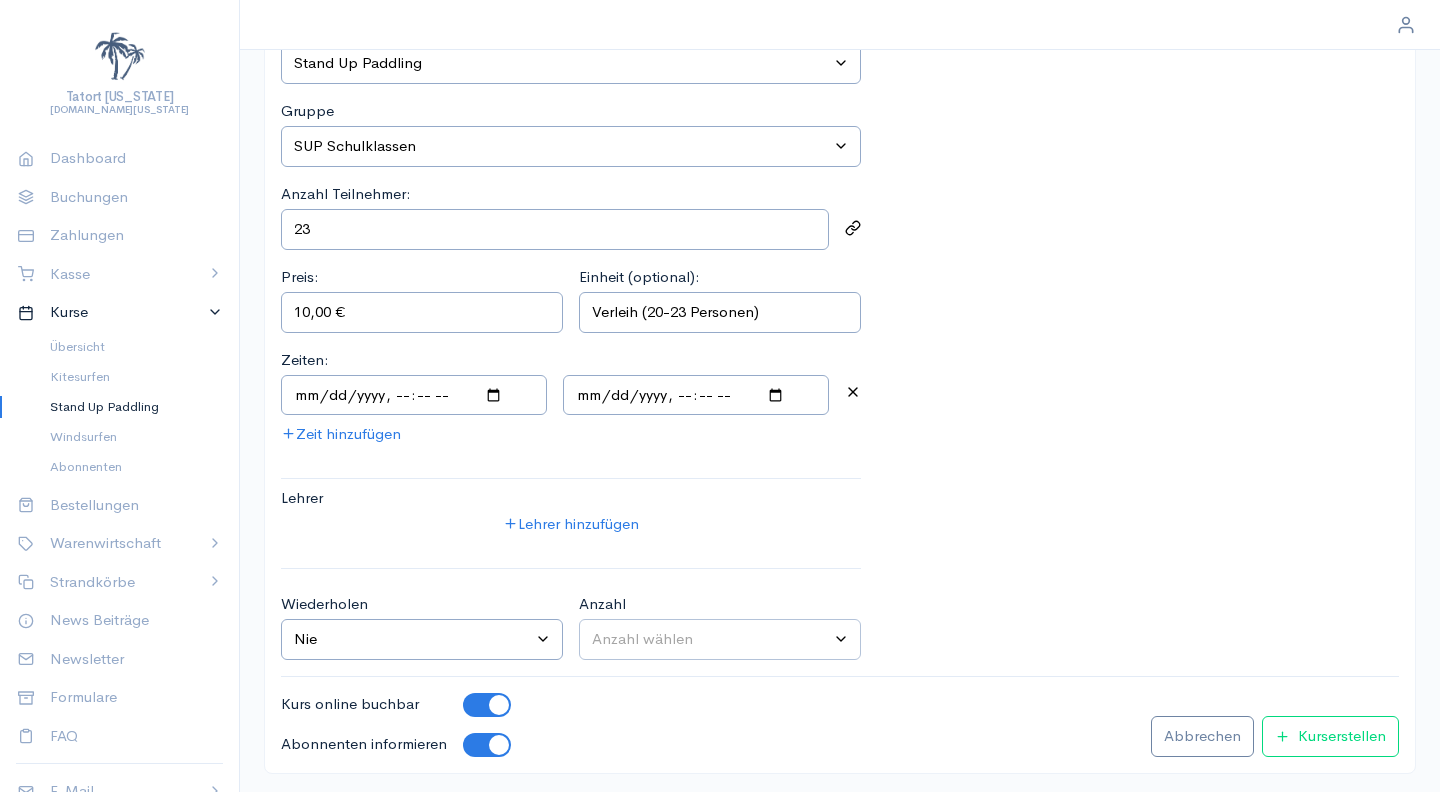 scroll, scrollTop: 167, scrollLeft: 0, axis: vertical 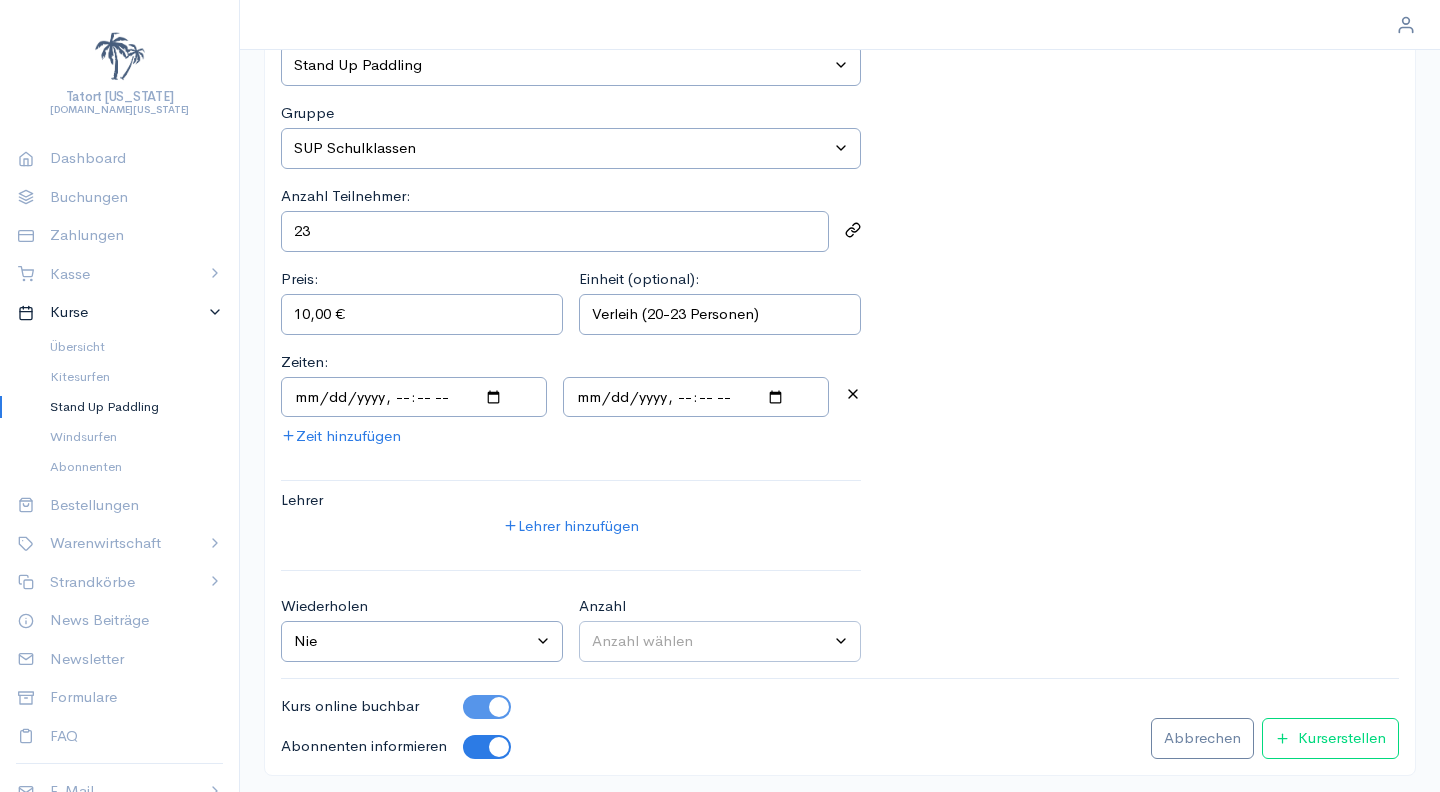click at bounding box center [487, 707] 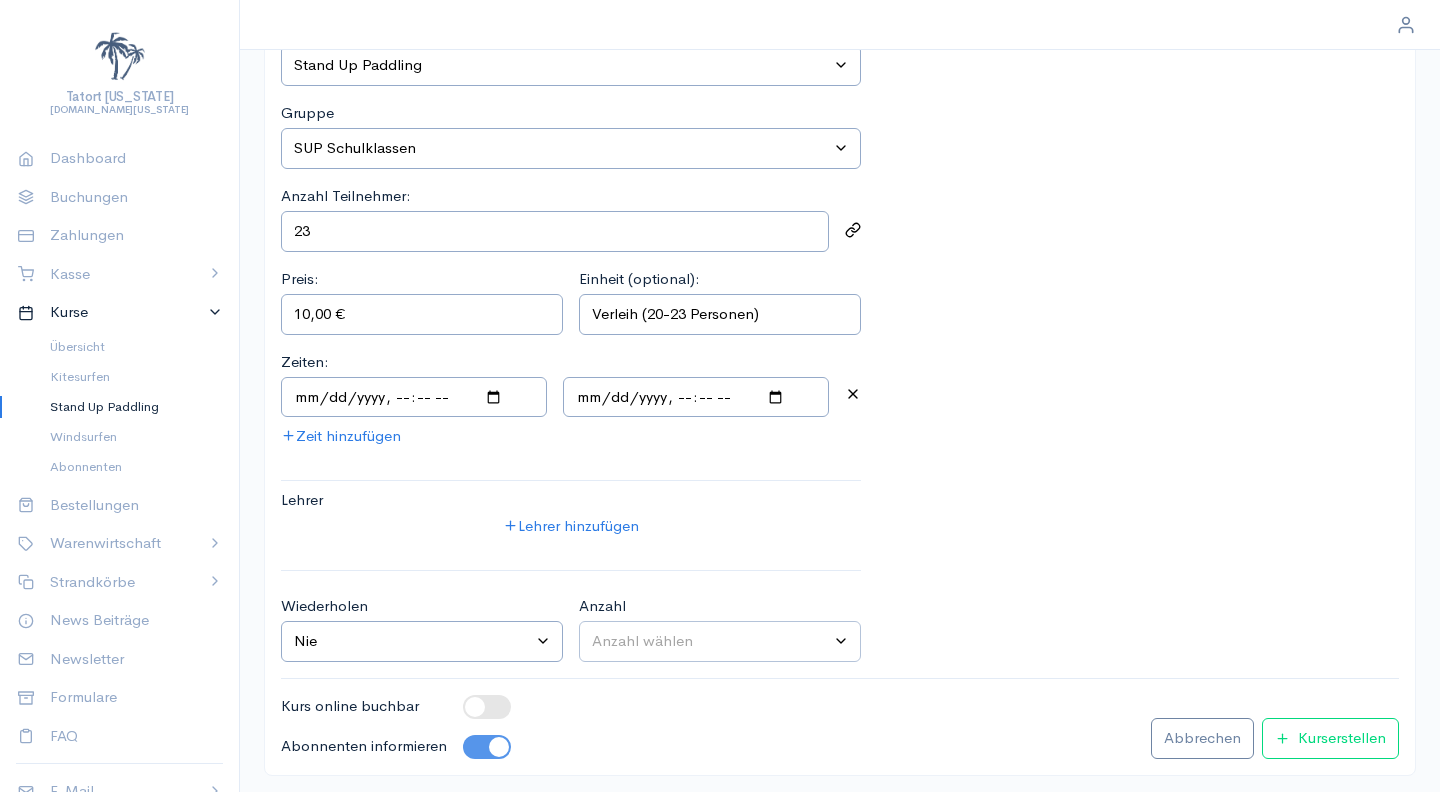 click at bounding box center [487, 747] 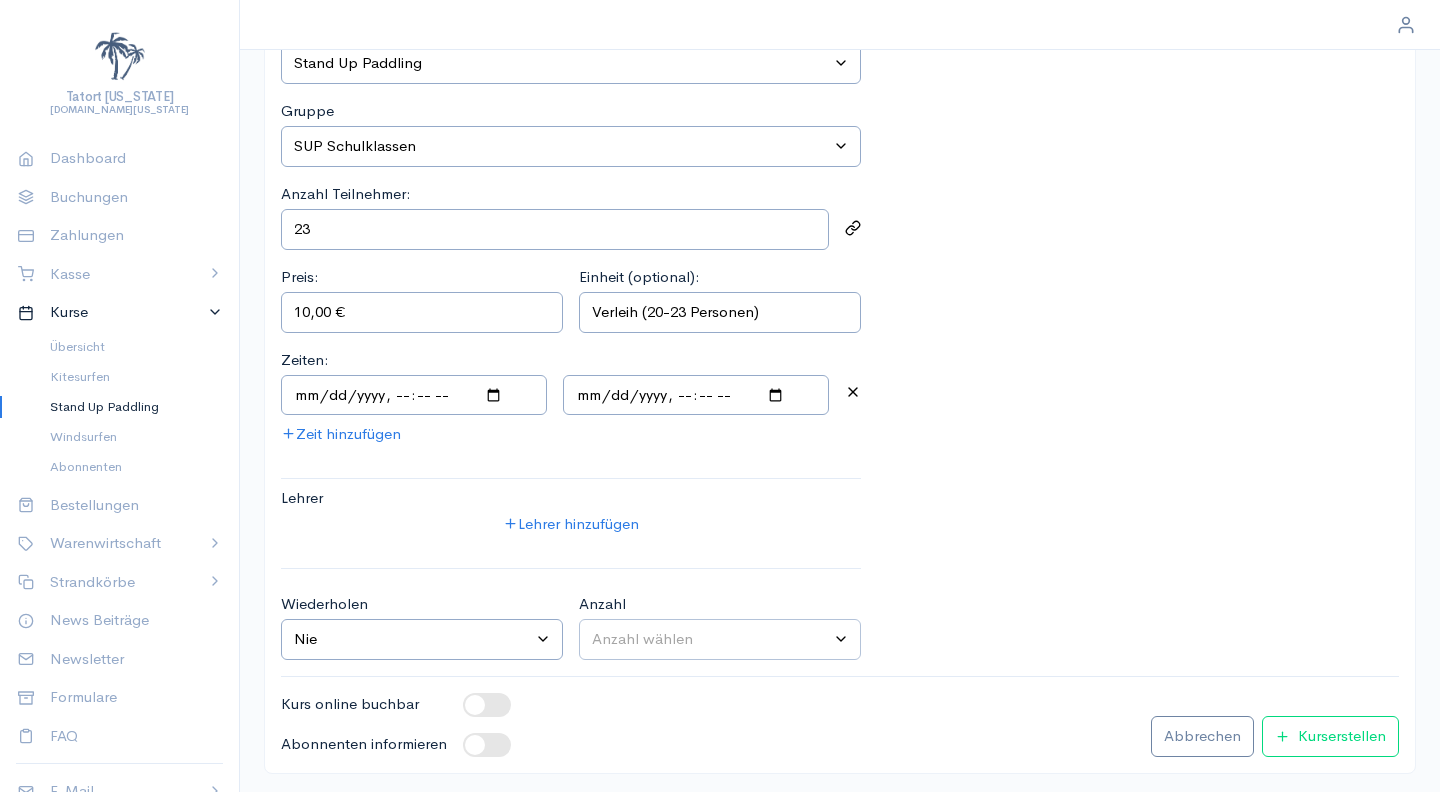 scroll, scrollTop: 167, scrollLeft: 0, axis: vertical 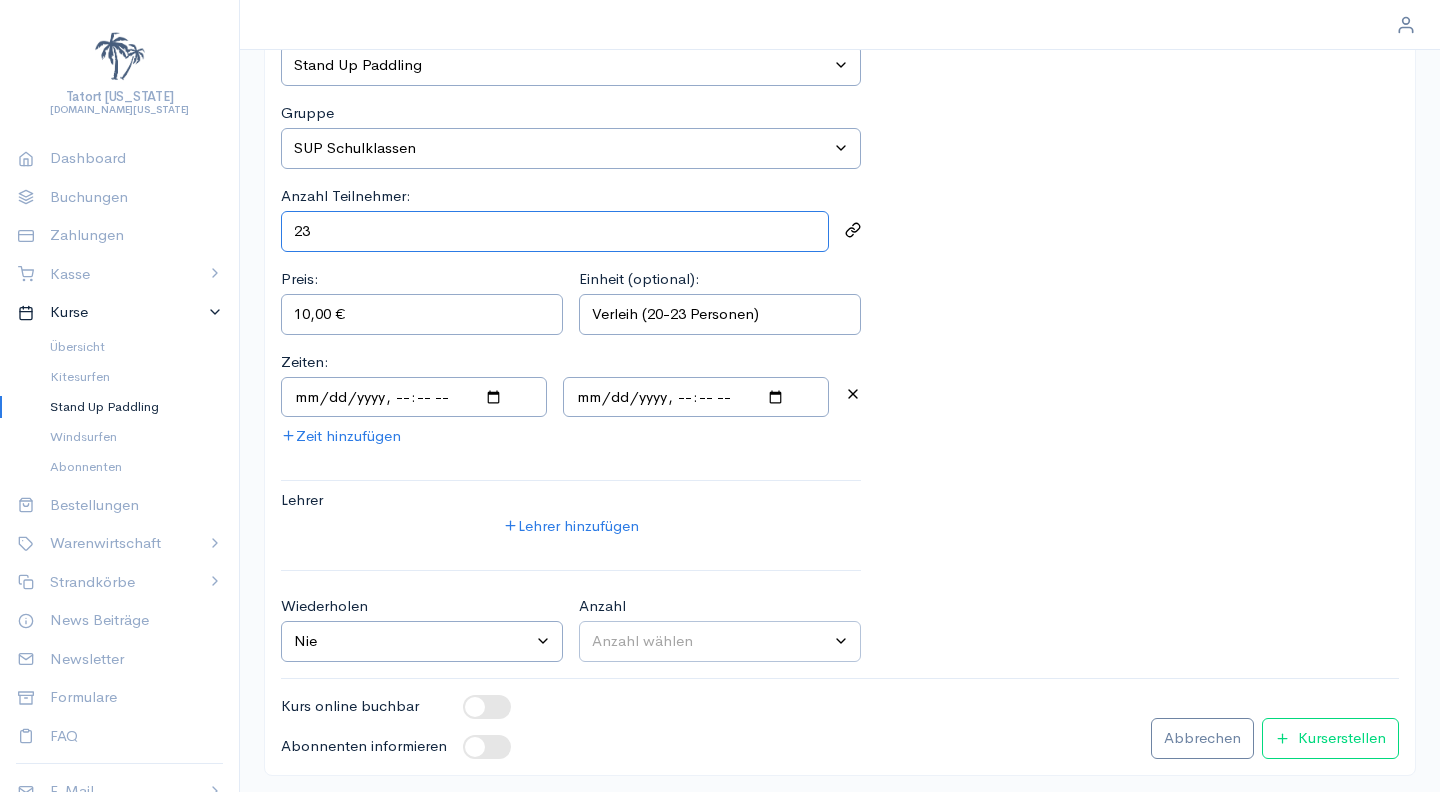 click on "23" at bounding box center [555, 231] 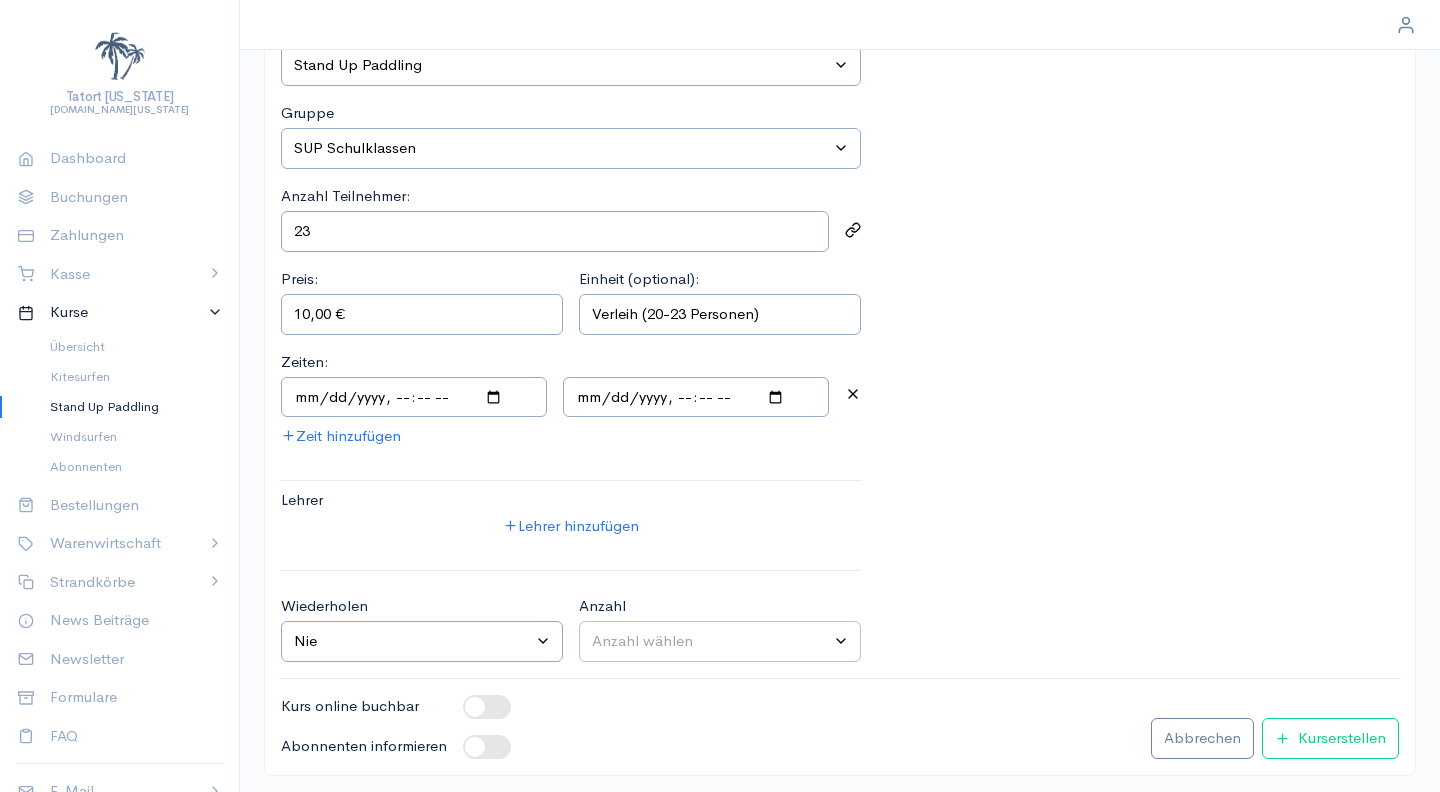 click on "Kurs  erstellen" at bounding box center [1330, 738] 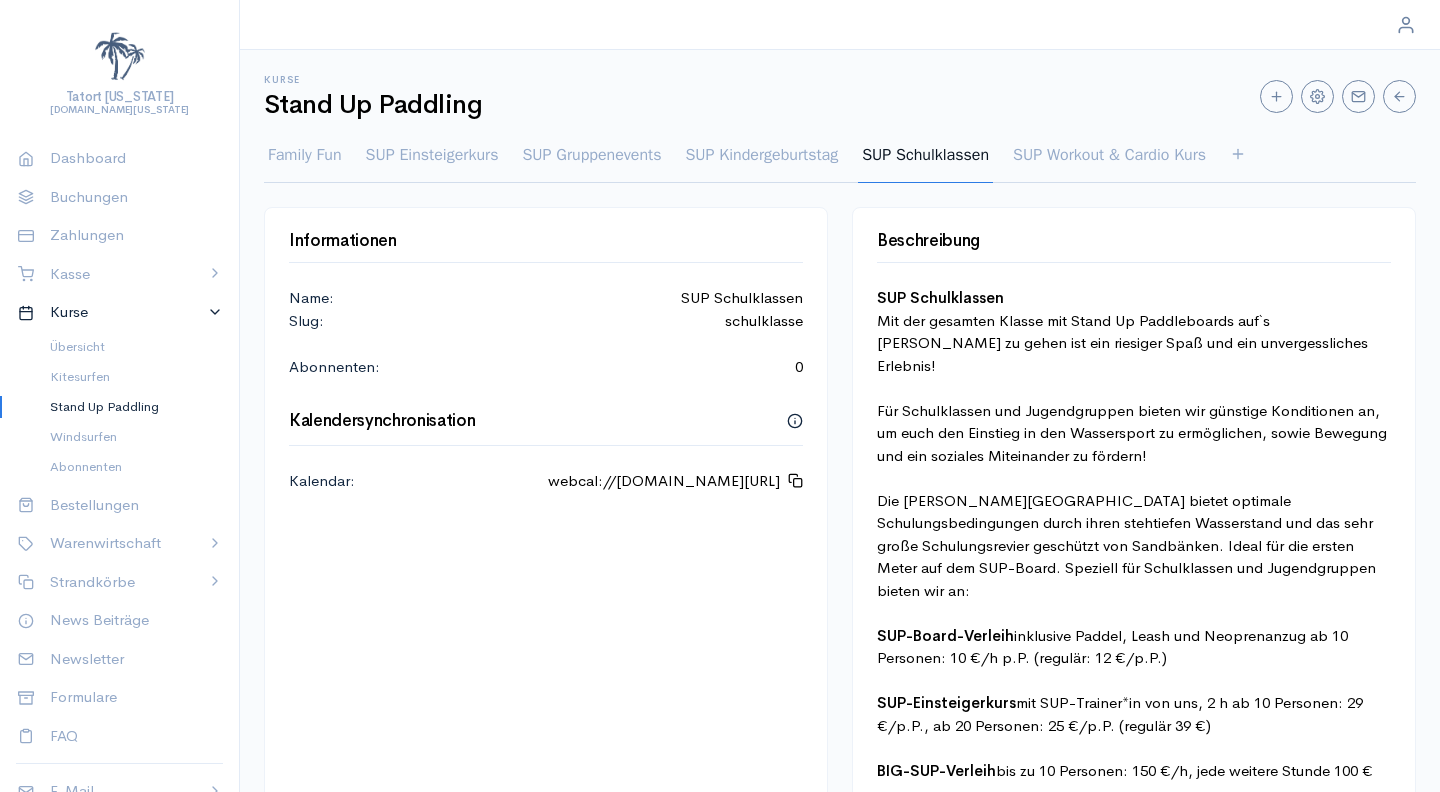 scroll, scrollTop: 0, scrollLeft: 0, axis: both 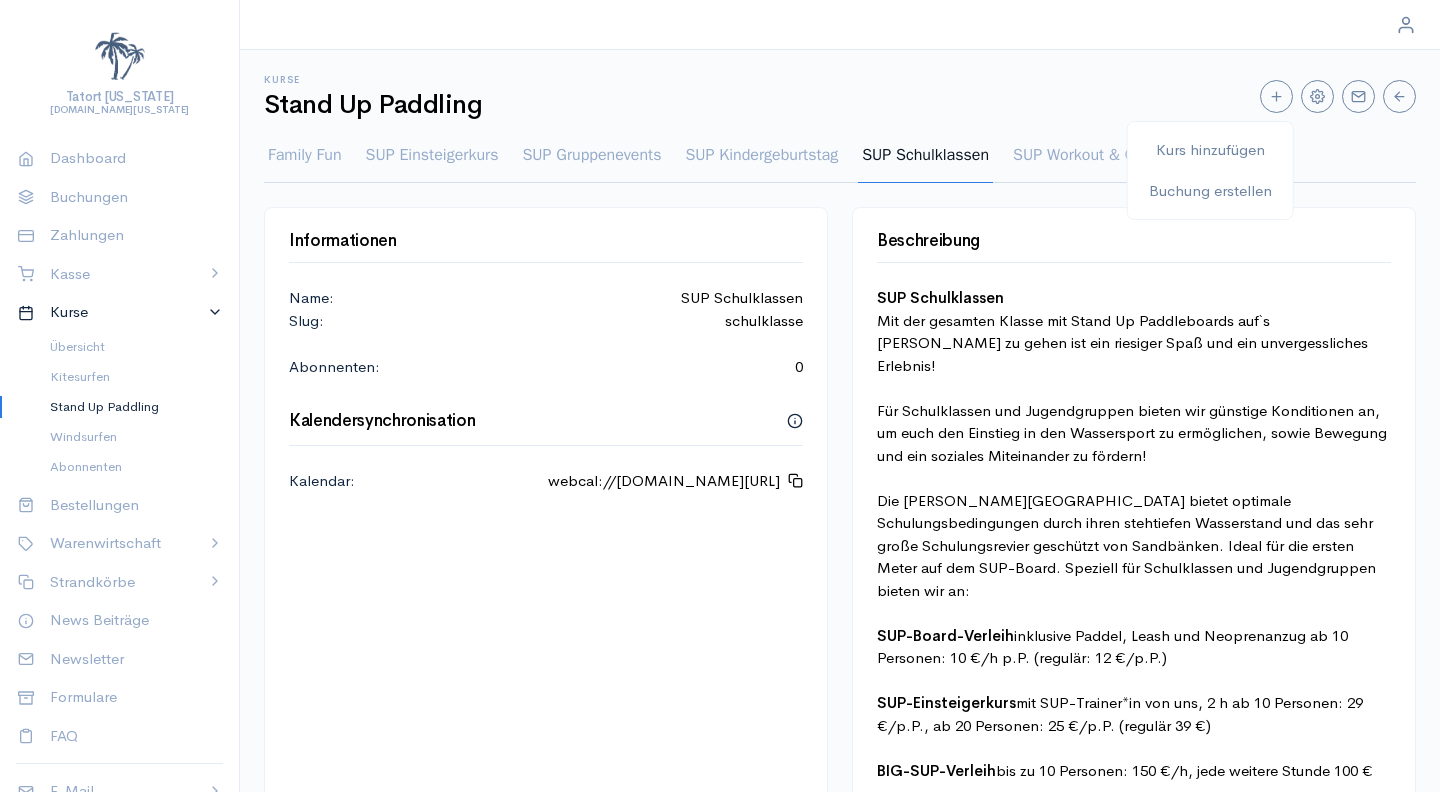 click on "Buchung erstellen" at bounding box center [1210, 191] 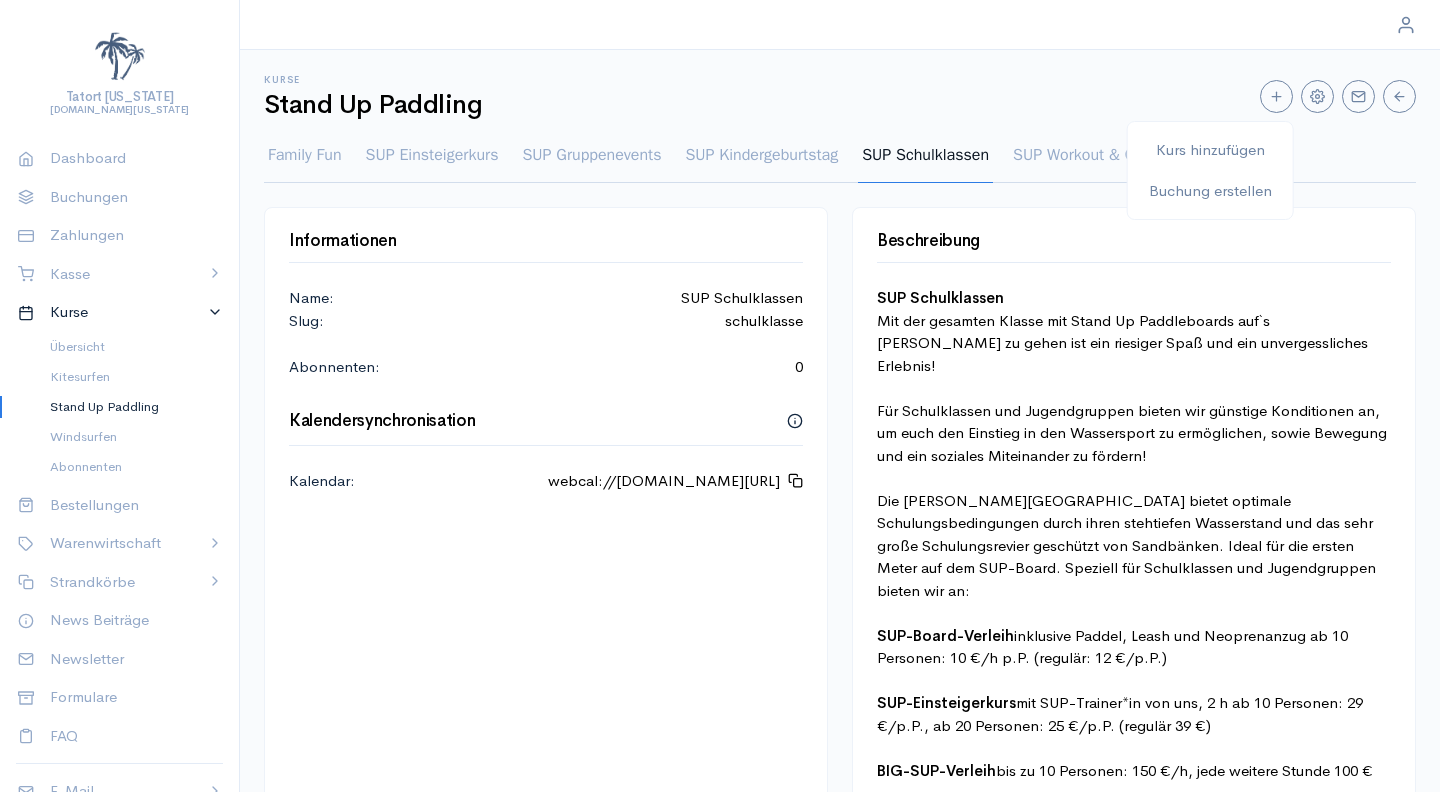 select on "1" 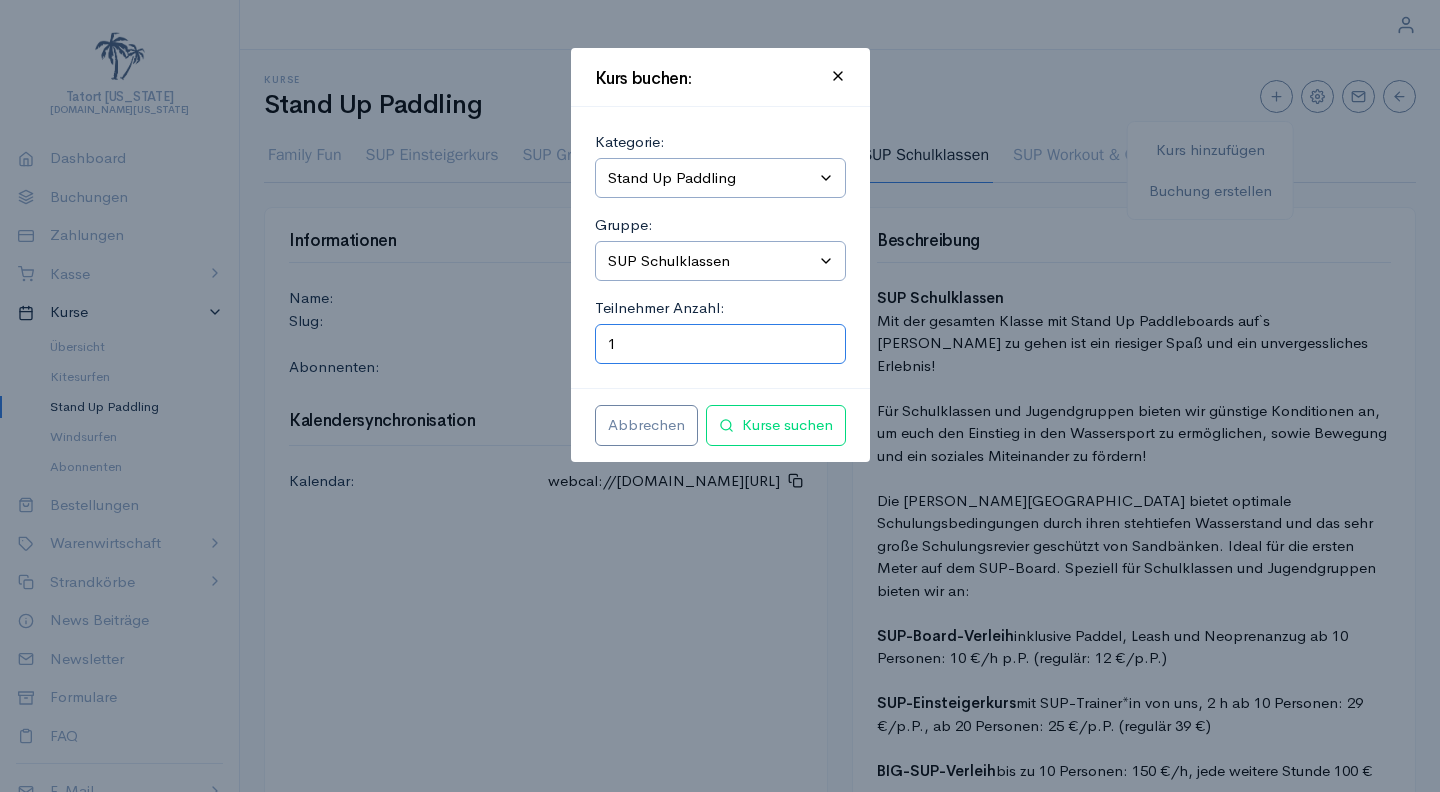 click on "1" at bounding box center [720, 344] 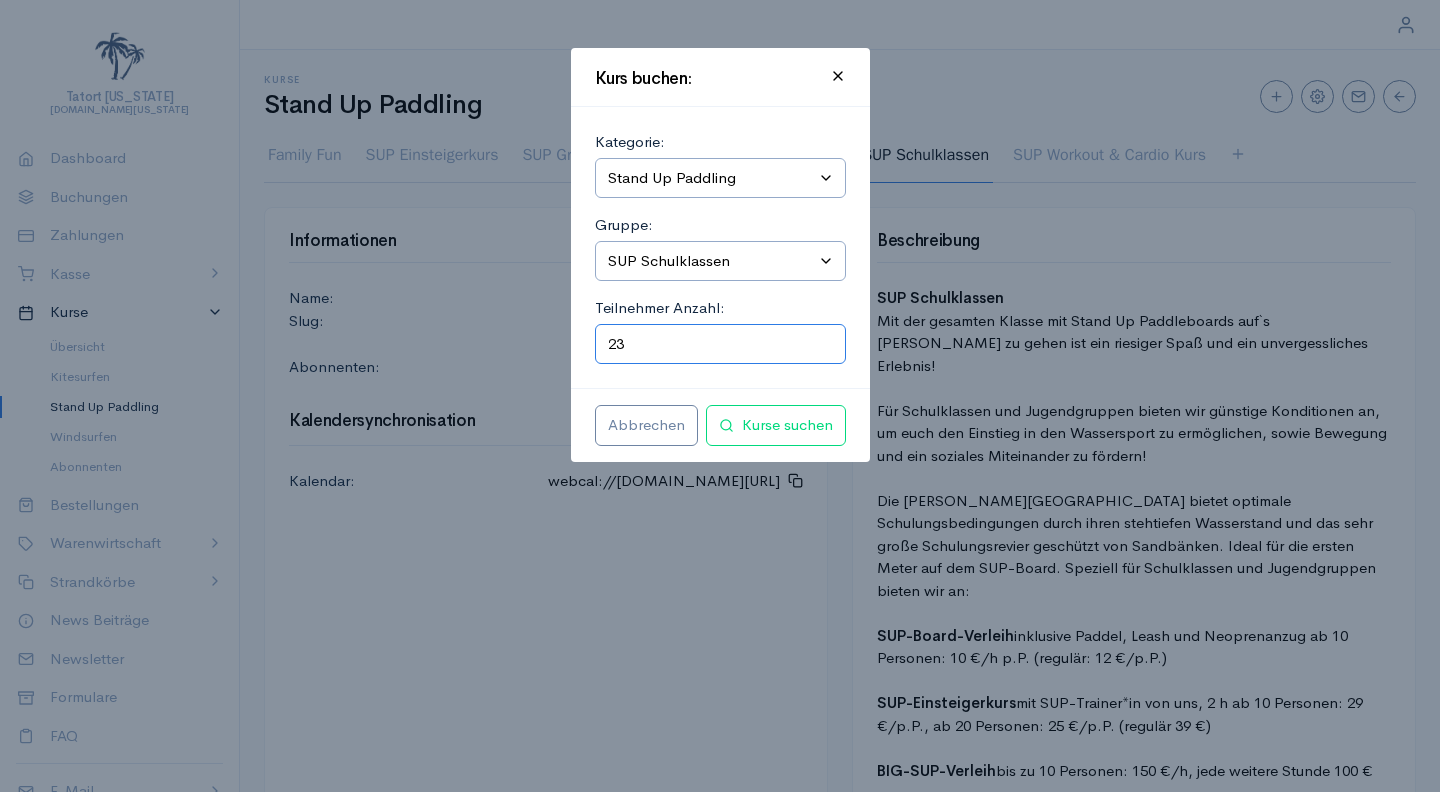 type on "23" 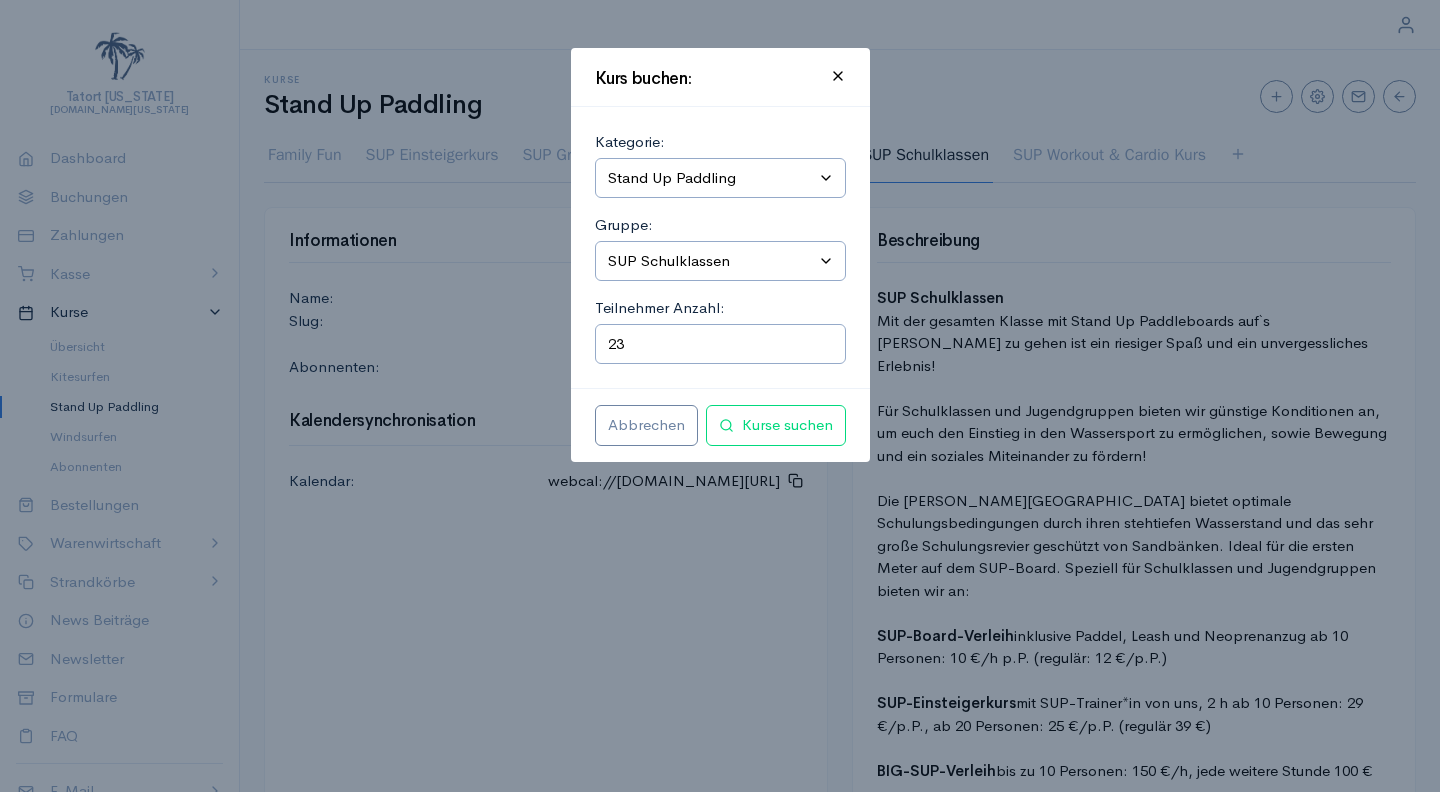 click on "Kurse suchen" at bounding box center [776, 425] 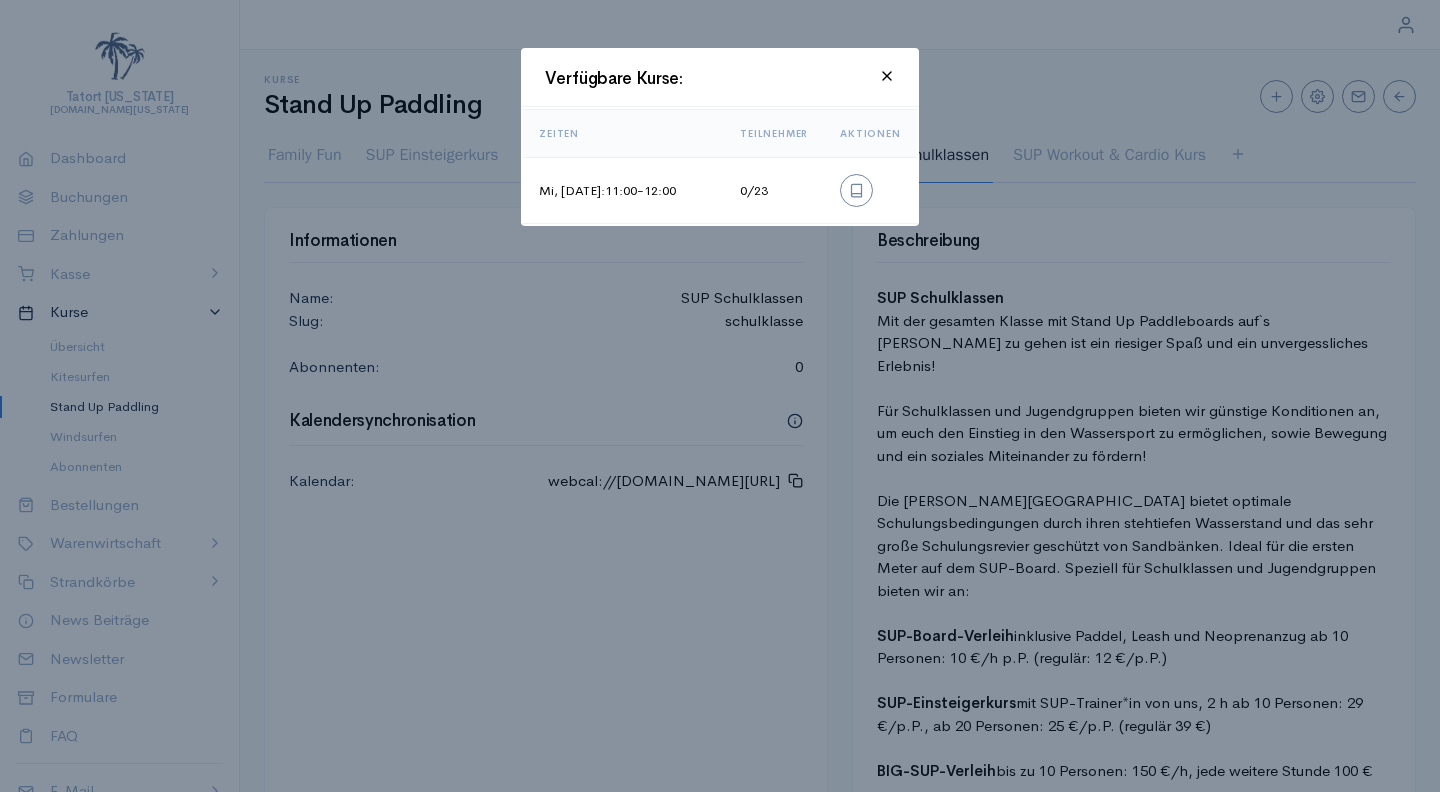 click 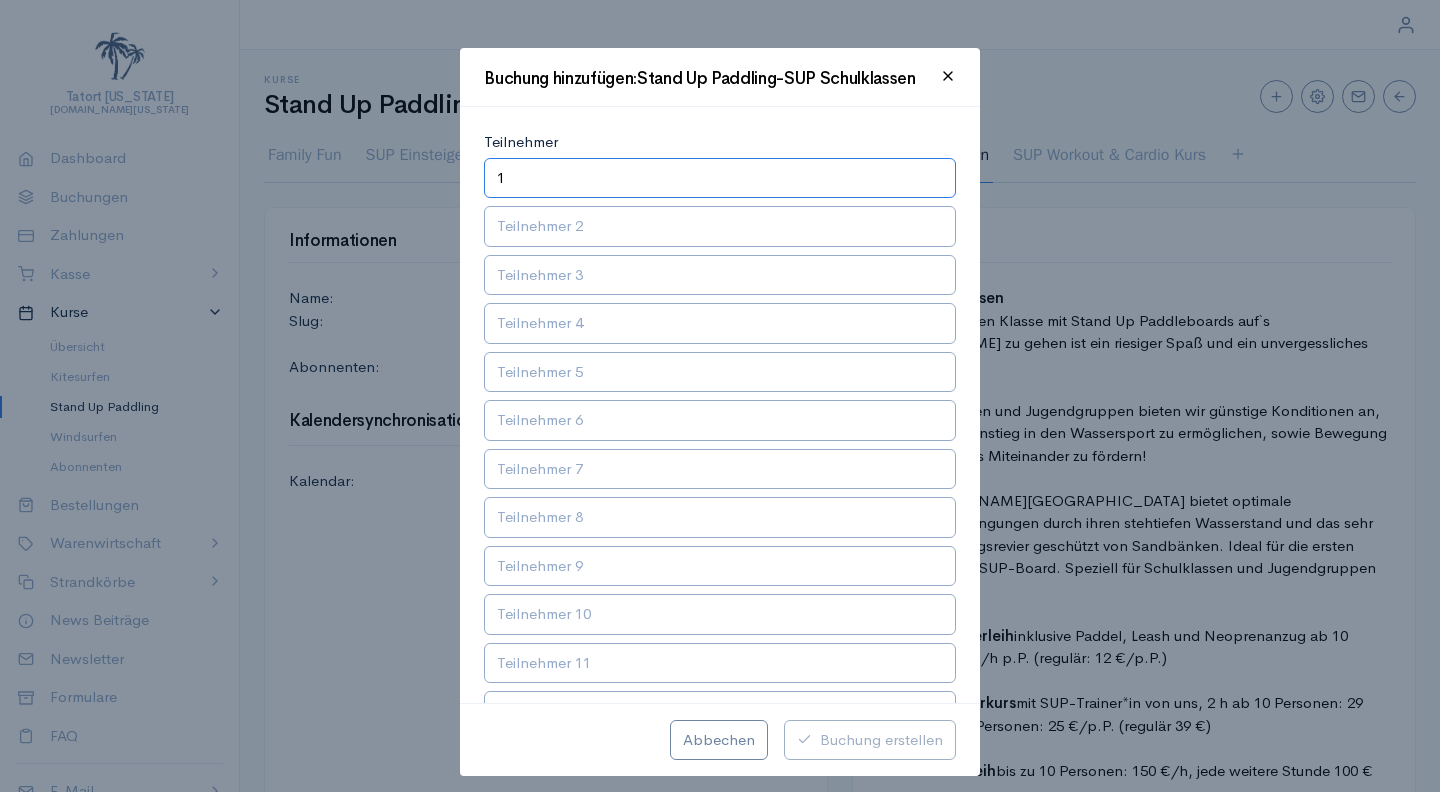 type on "1" 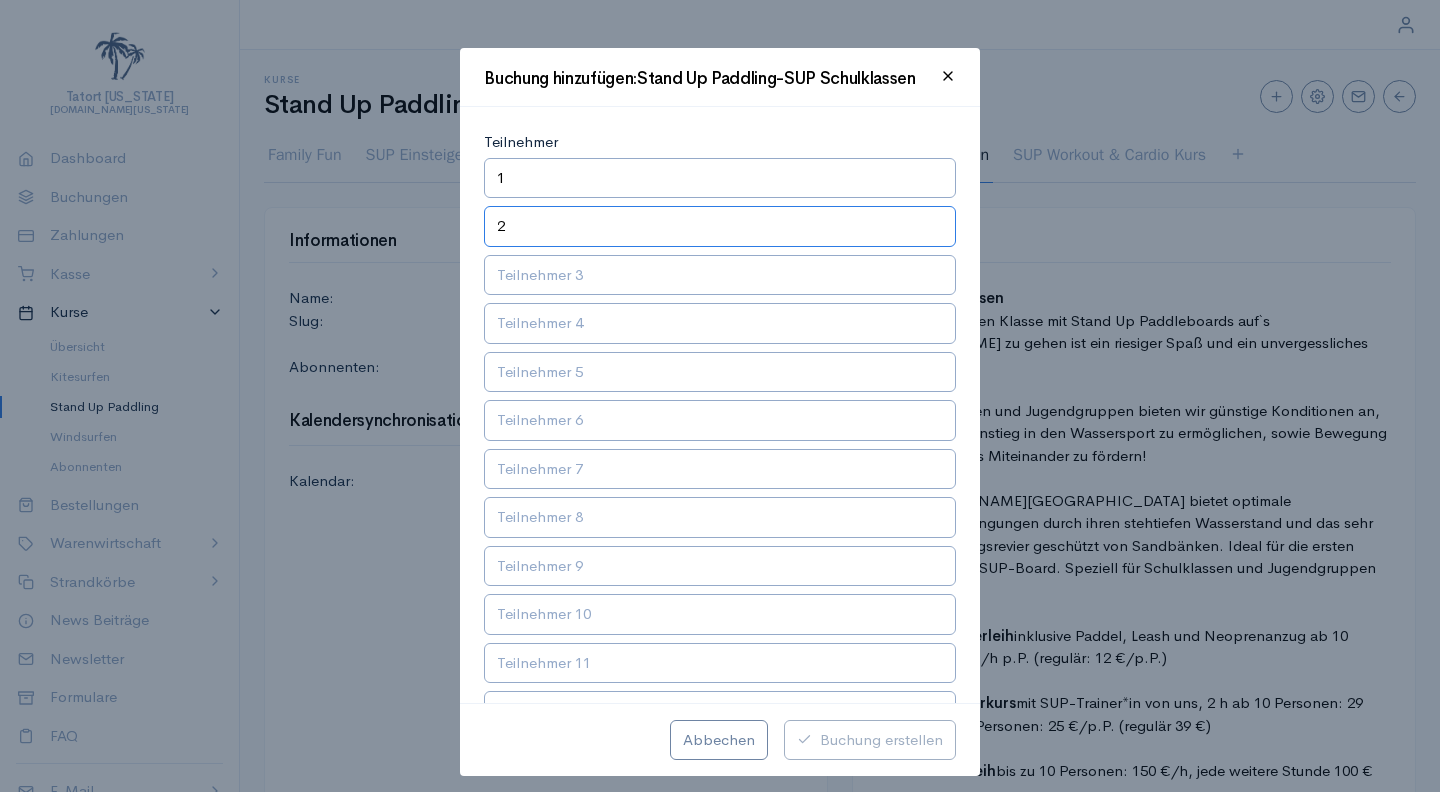 type on "2" 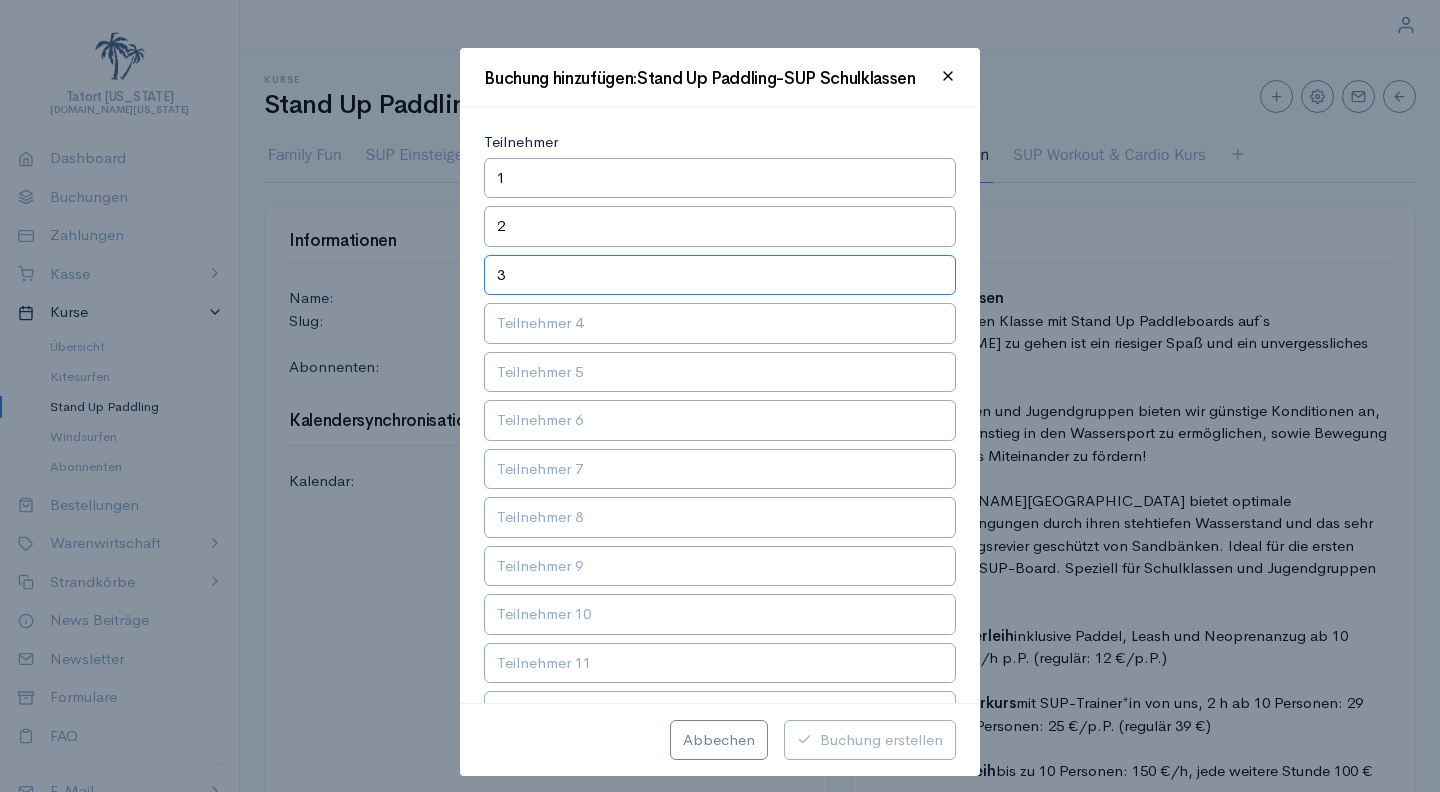 type on "3" 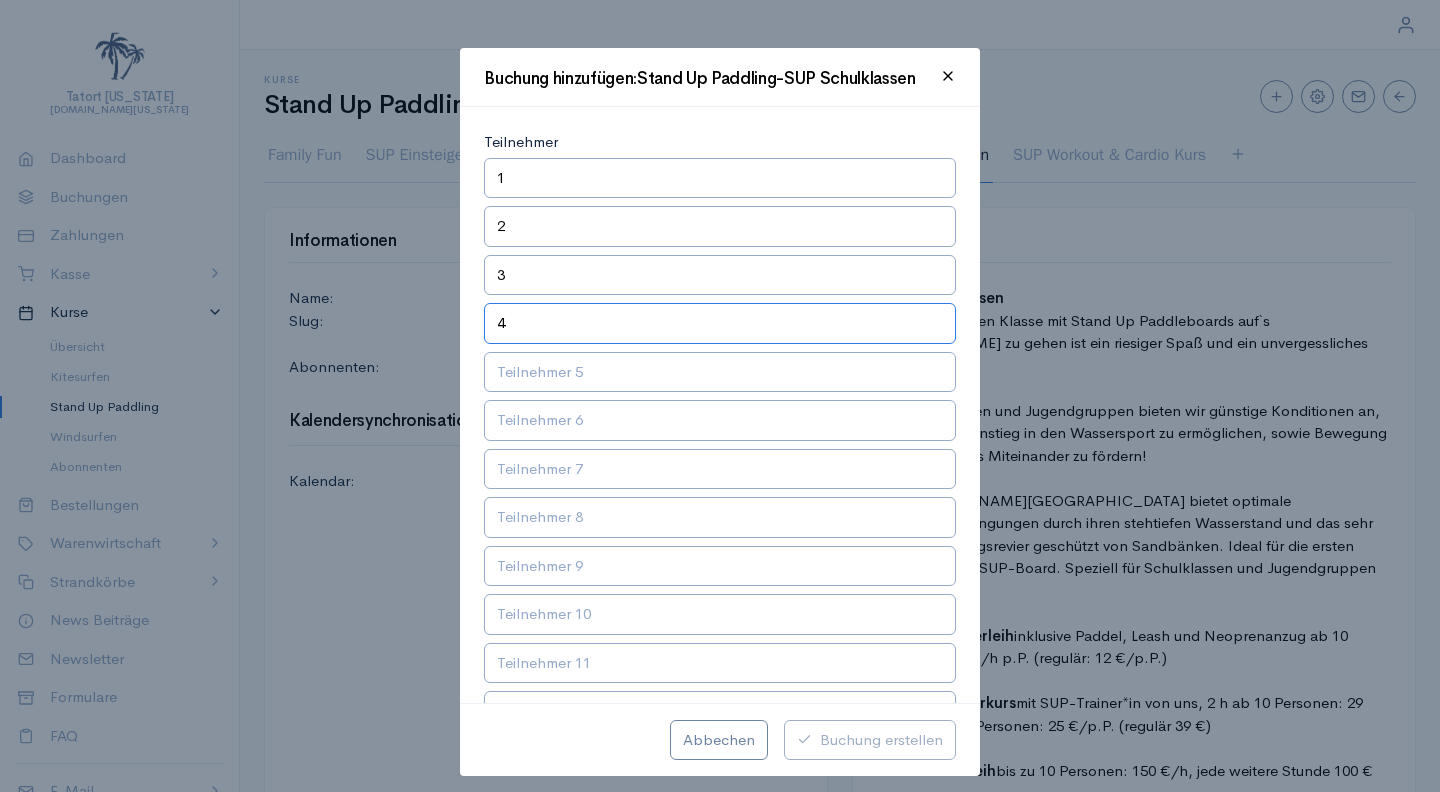 type on "4" 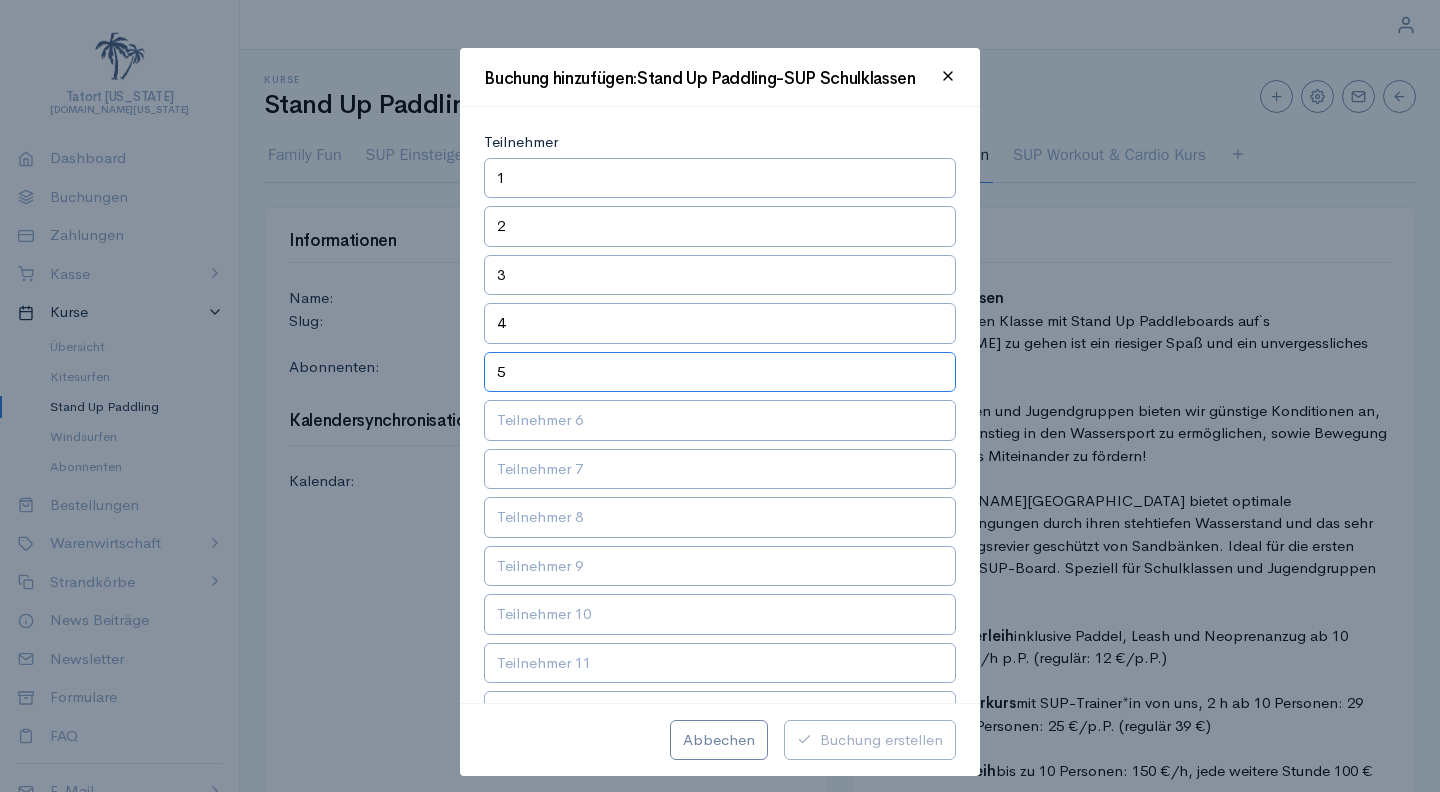 type on "5" 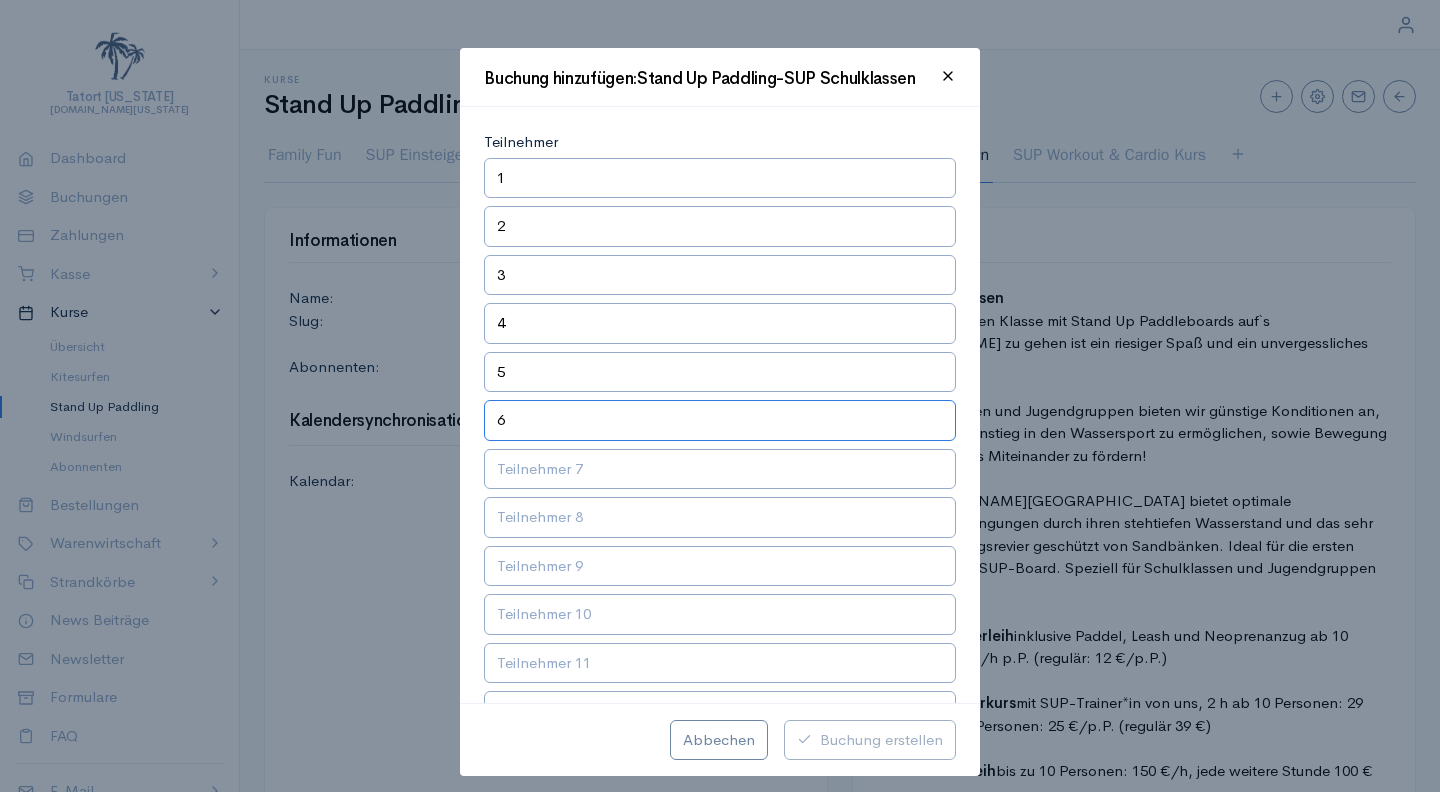 type on "6" 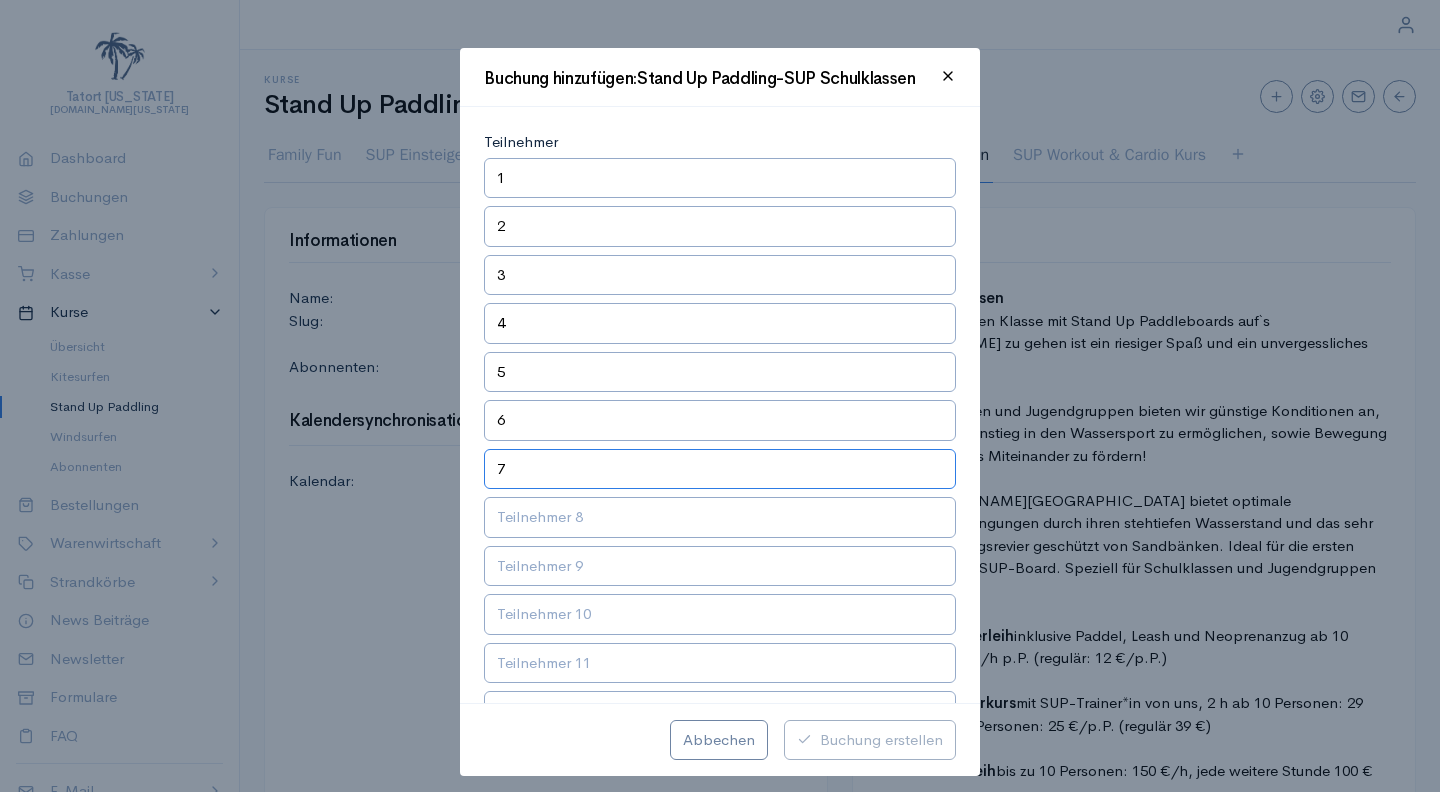 type on "7" 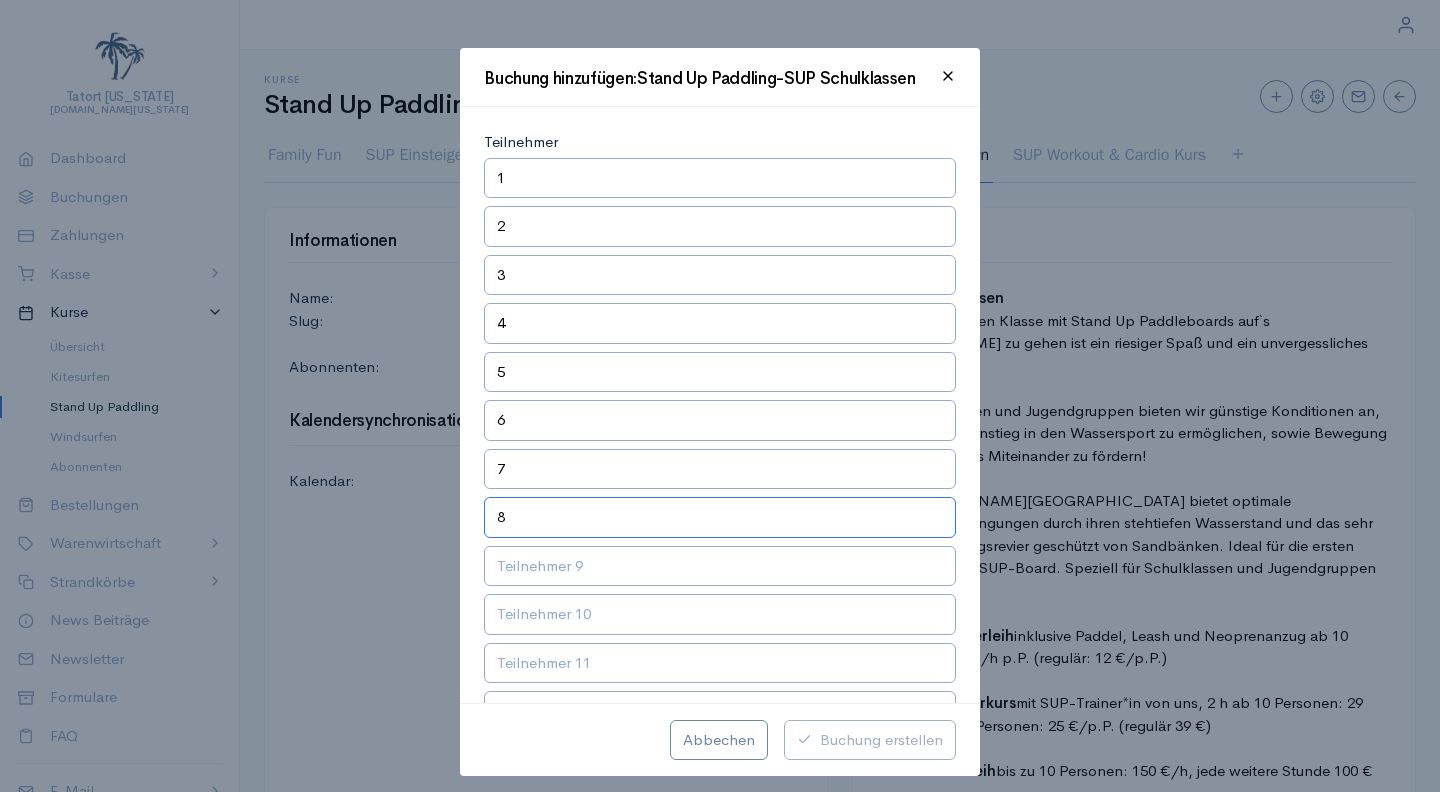 type on "8" 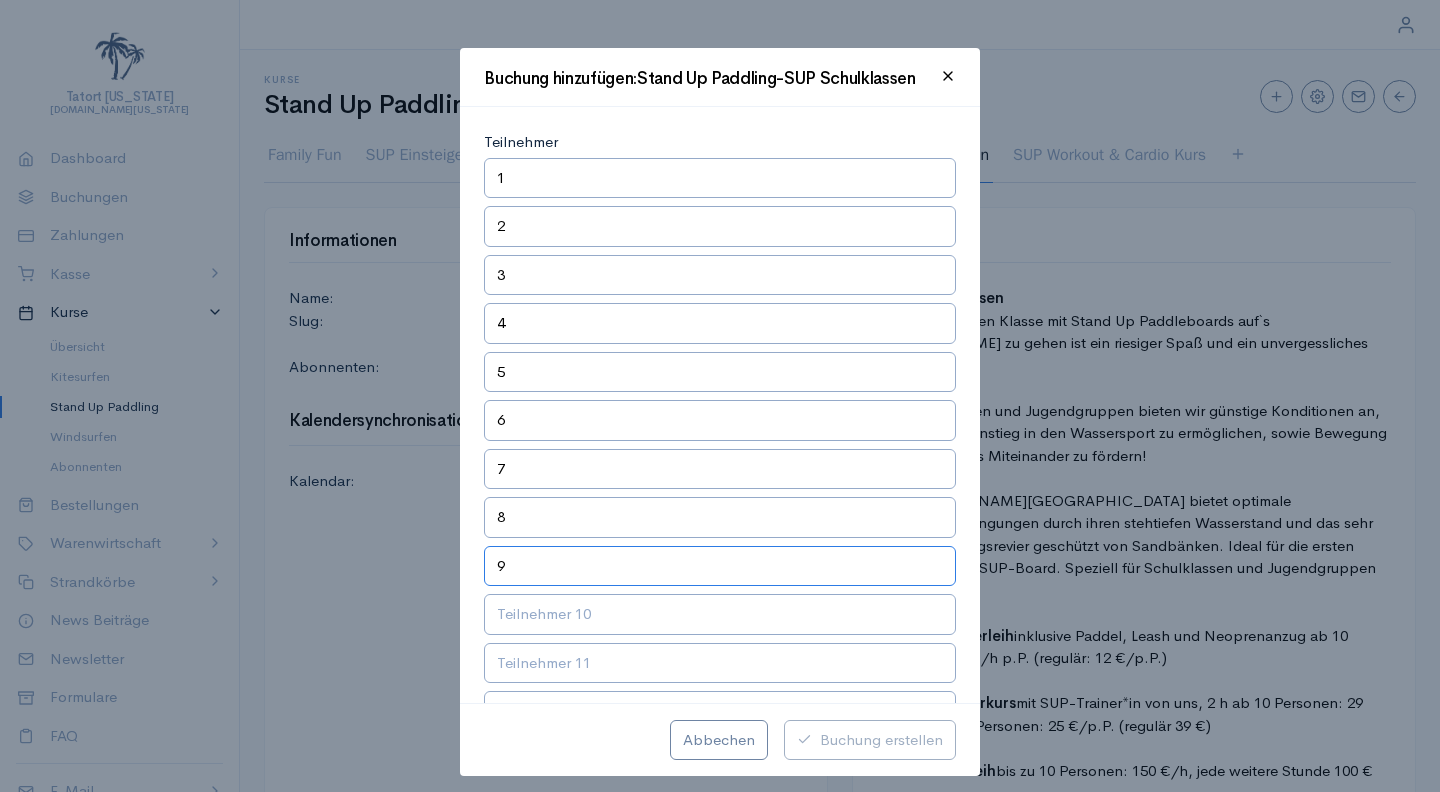 type on "9" 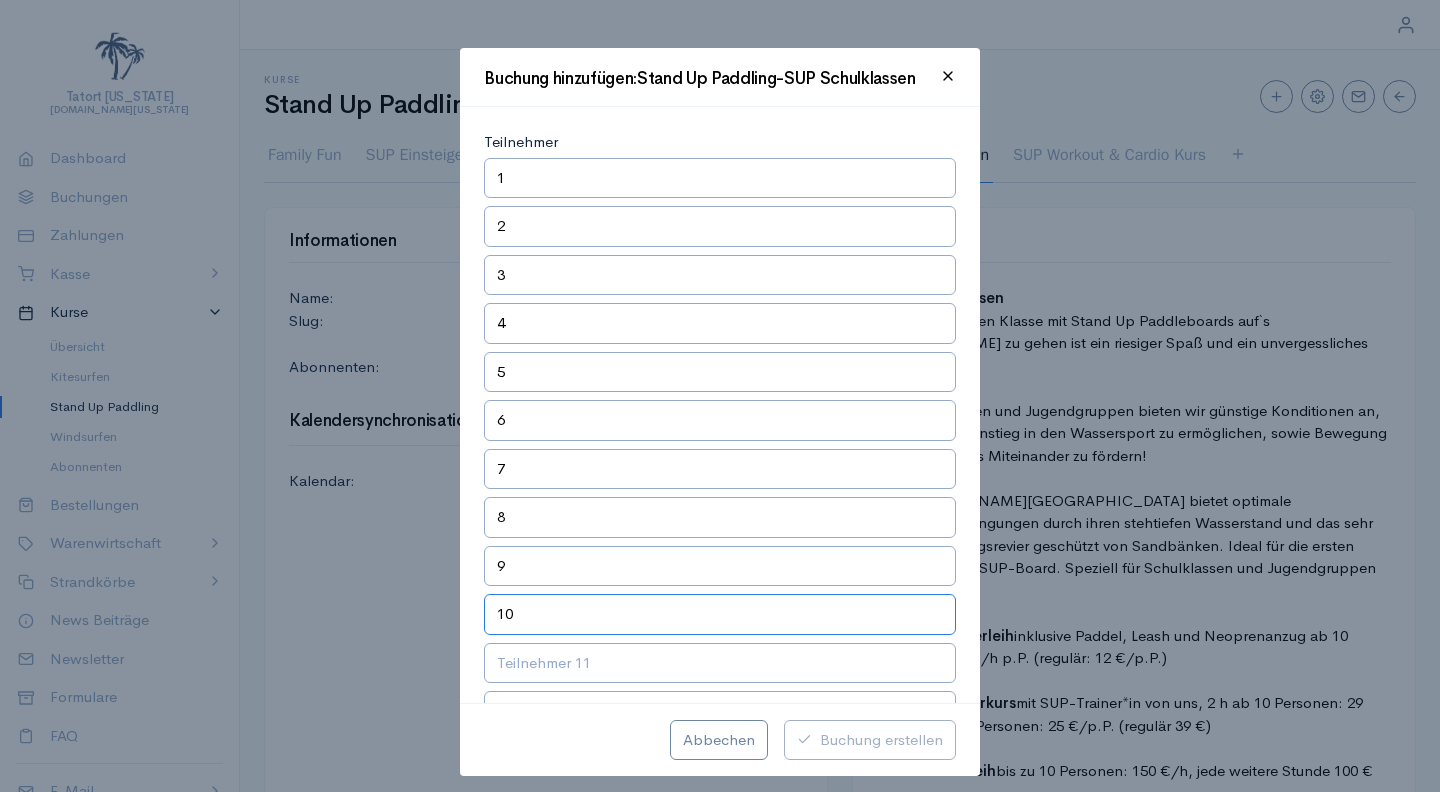 type on "10" 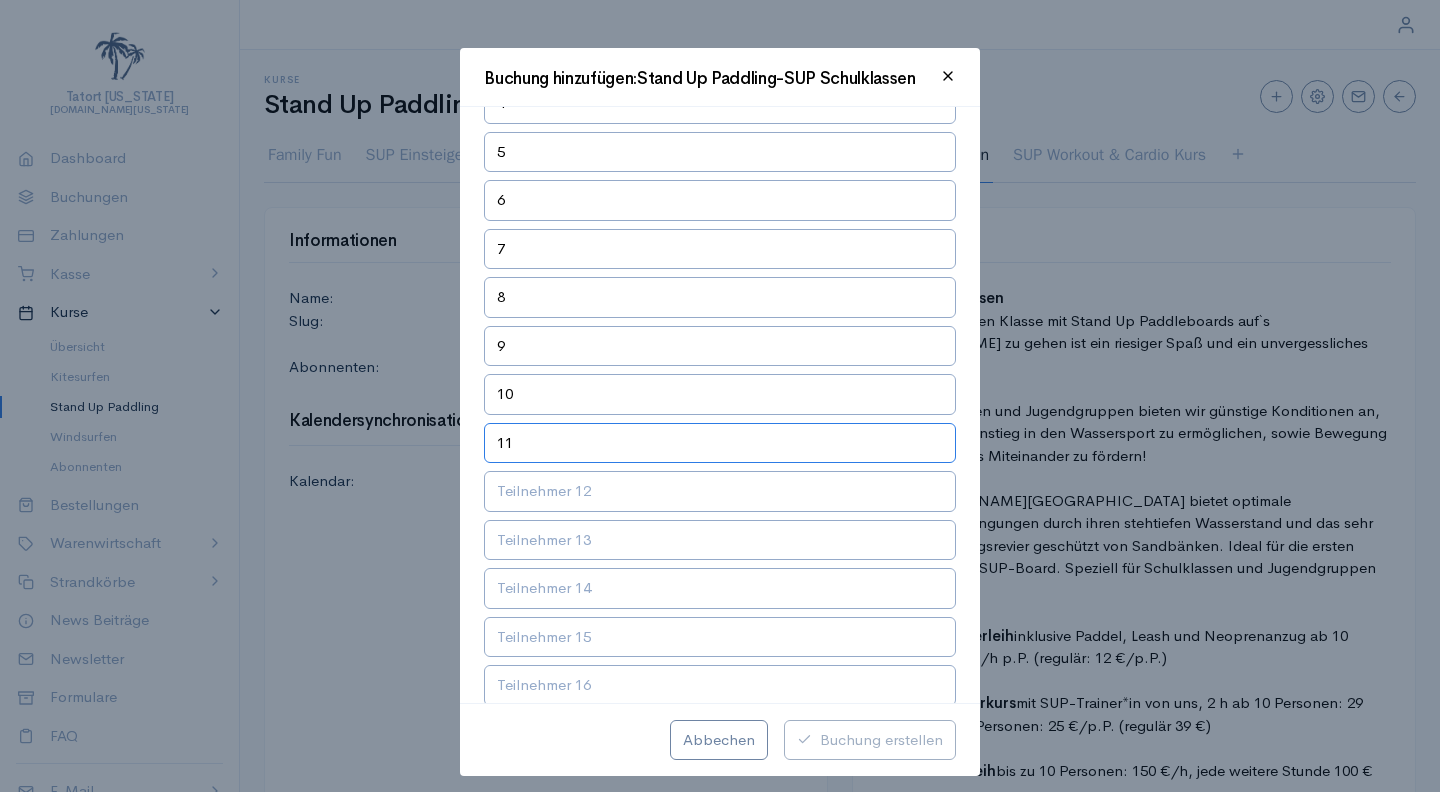 scroll, scrollTop: 219, scrollLeft: 0, axis: vertical 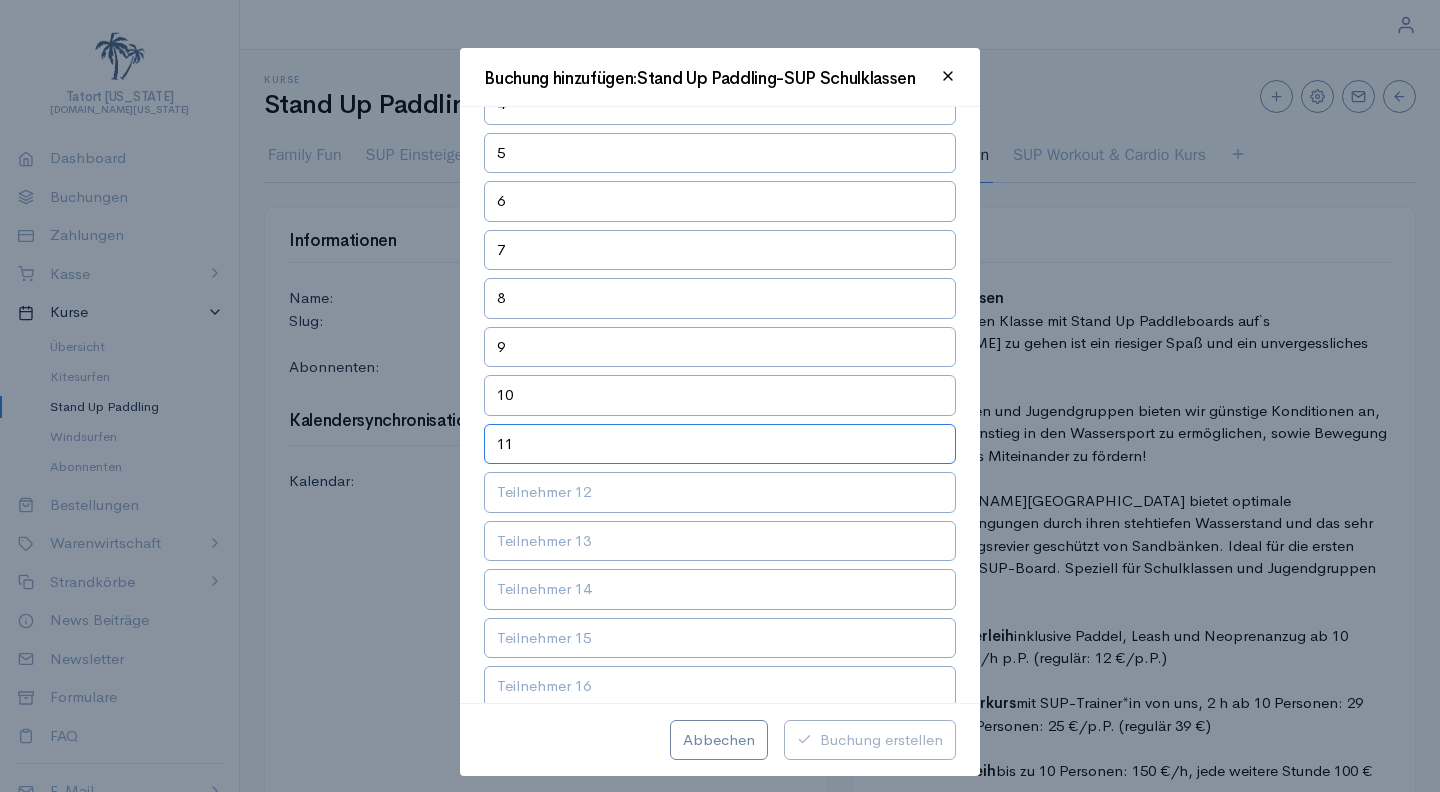 type on "11" 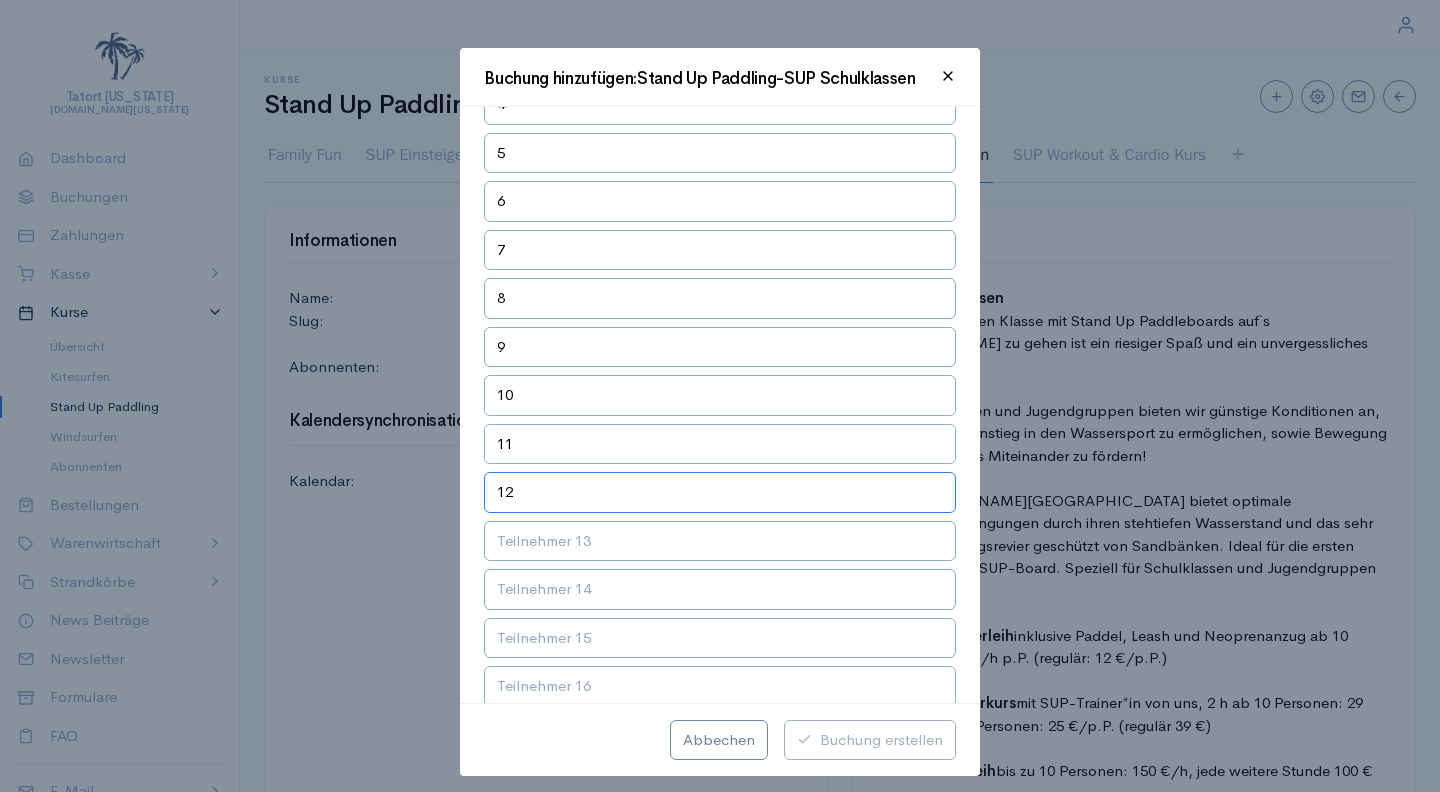 type on "12" 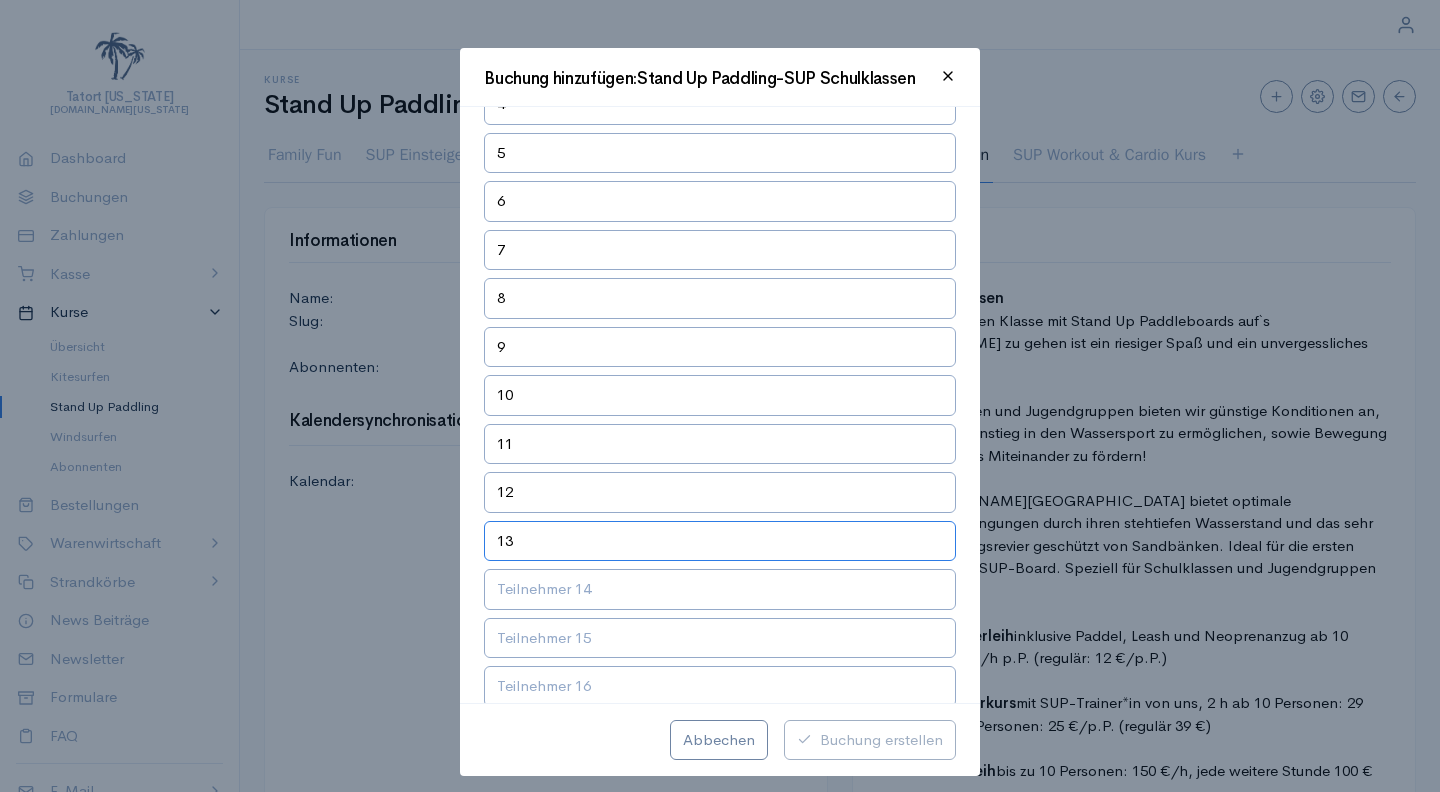 type on "13" 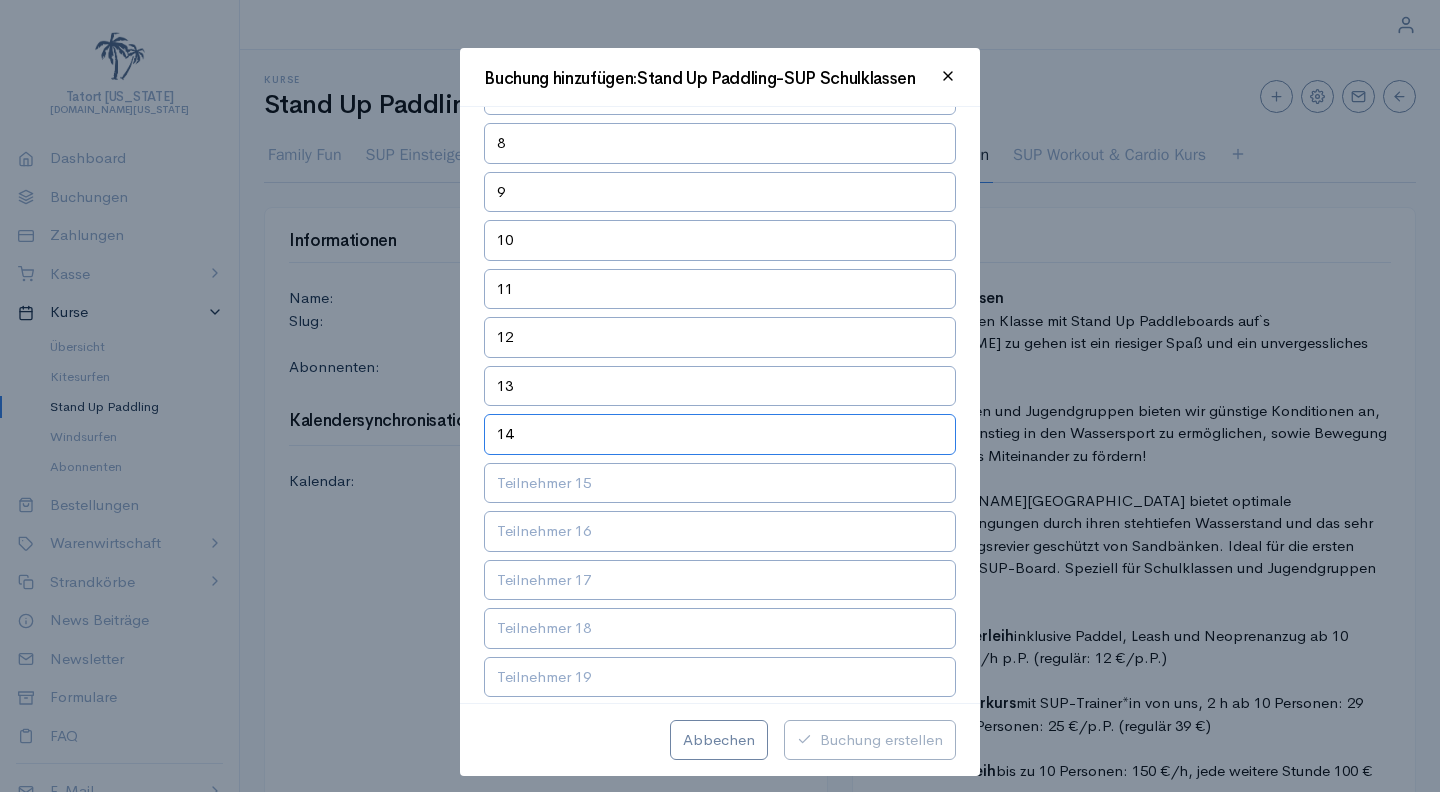 scroll, scrollTop: 439, scrollLeft: 0, axis: vertical 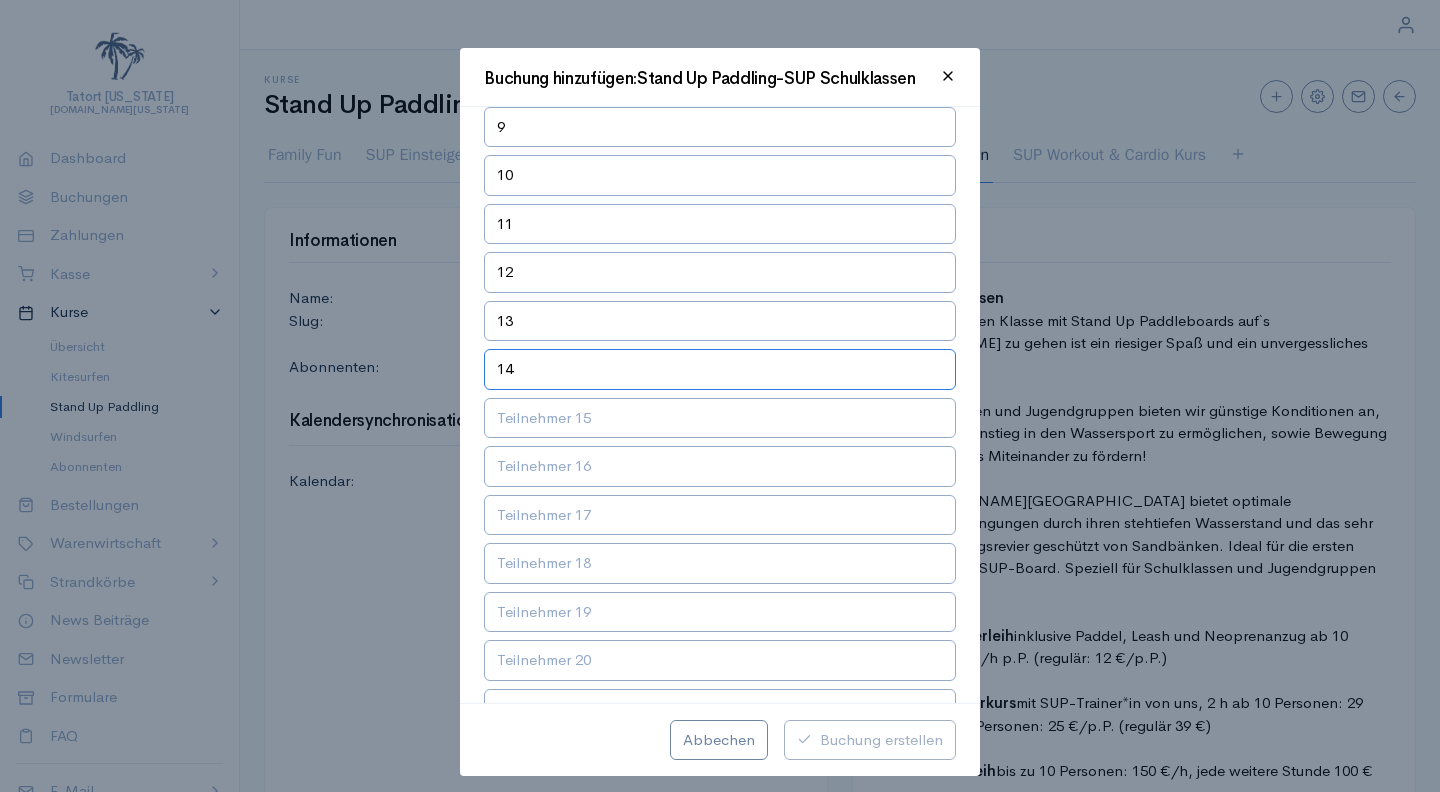 type on "14" 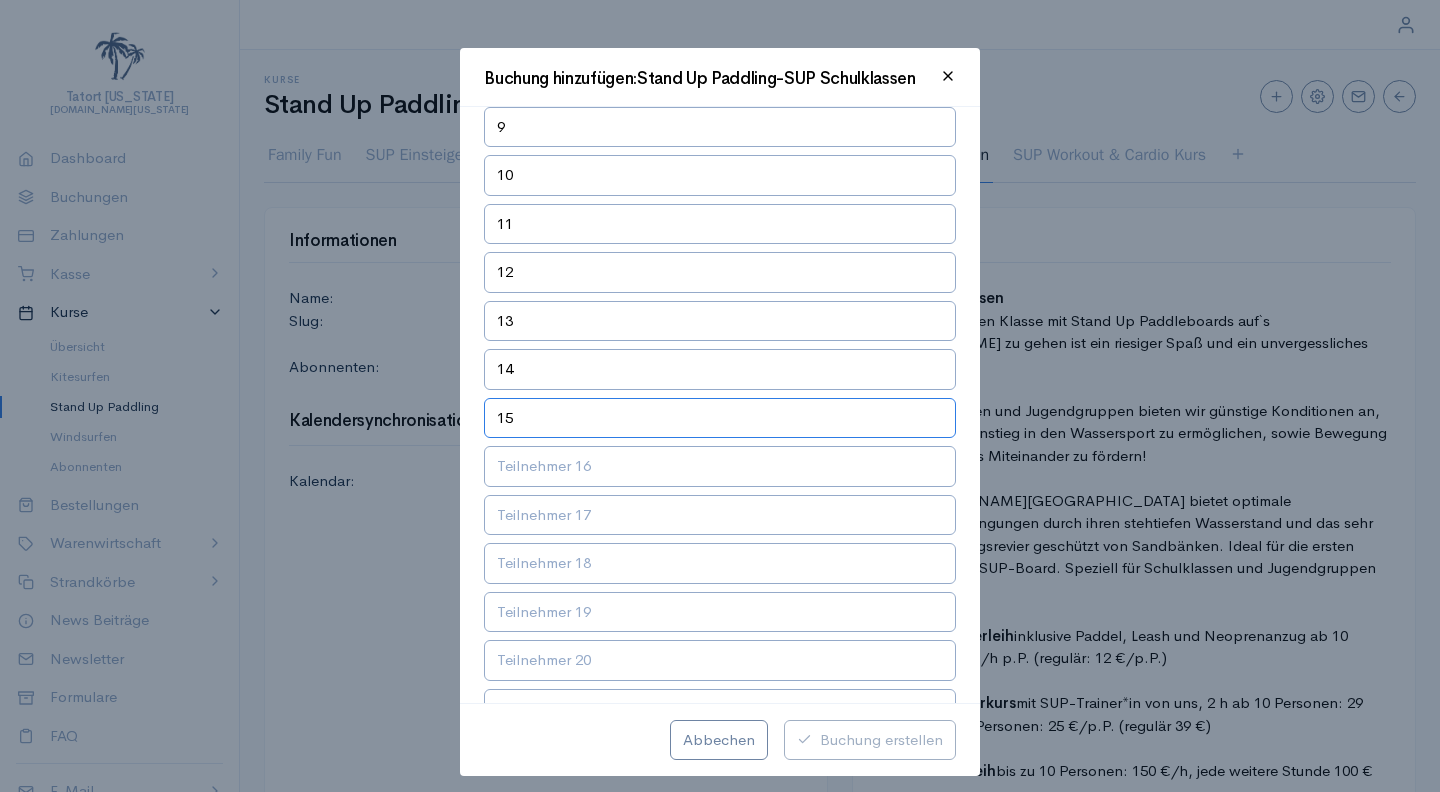 type on "15" 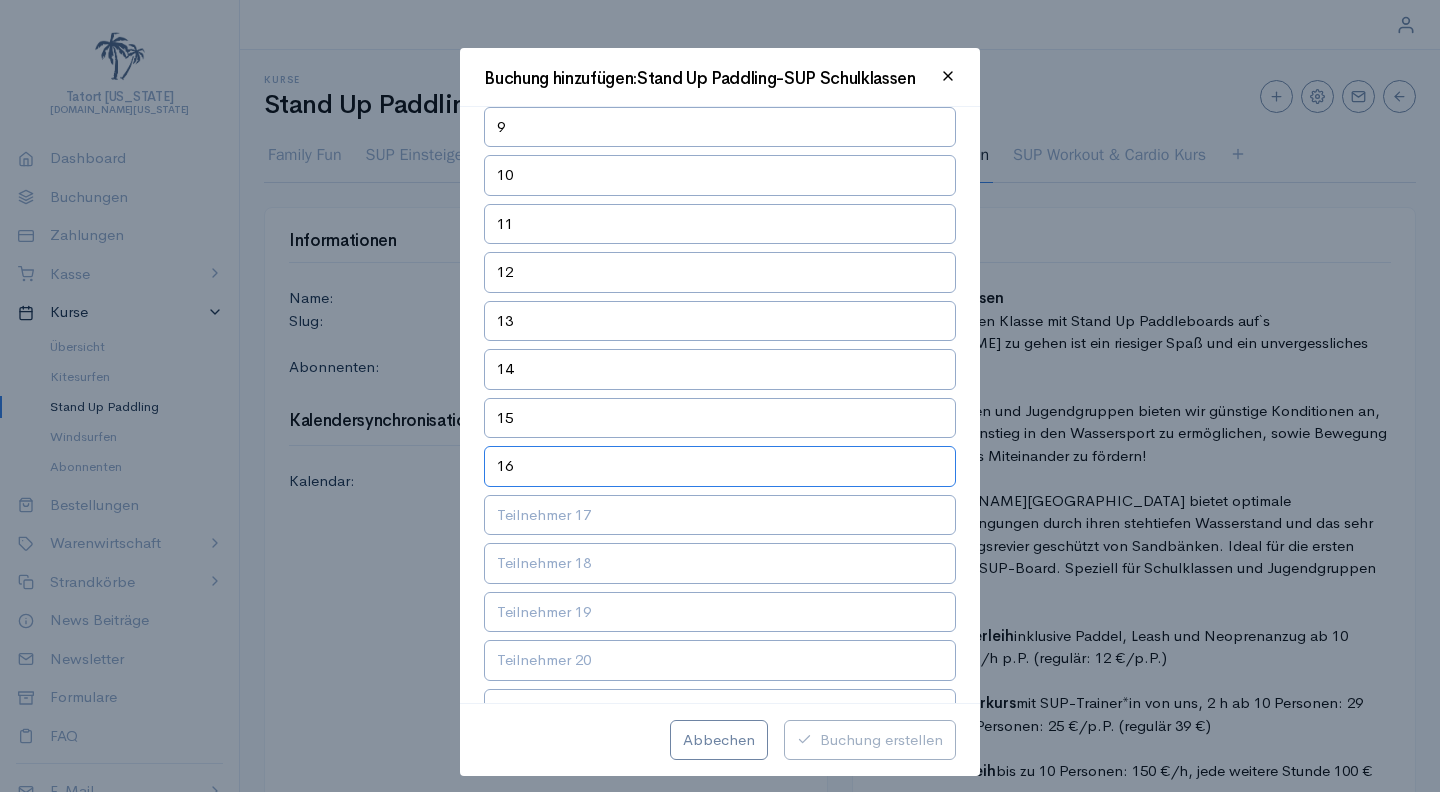type on "16" 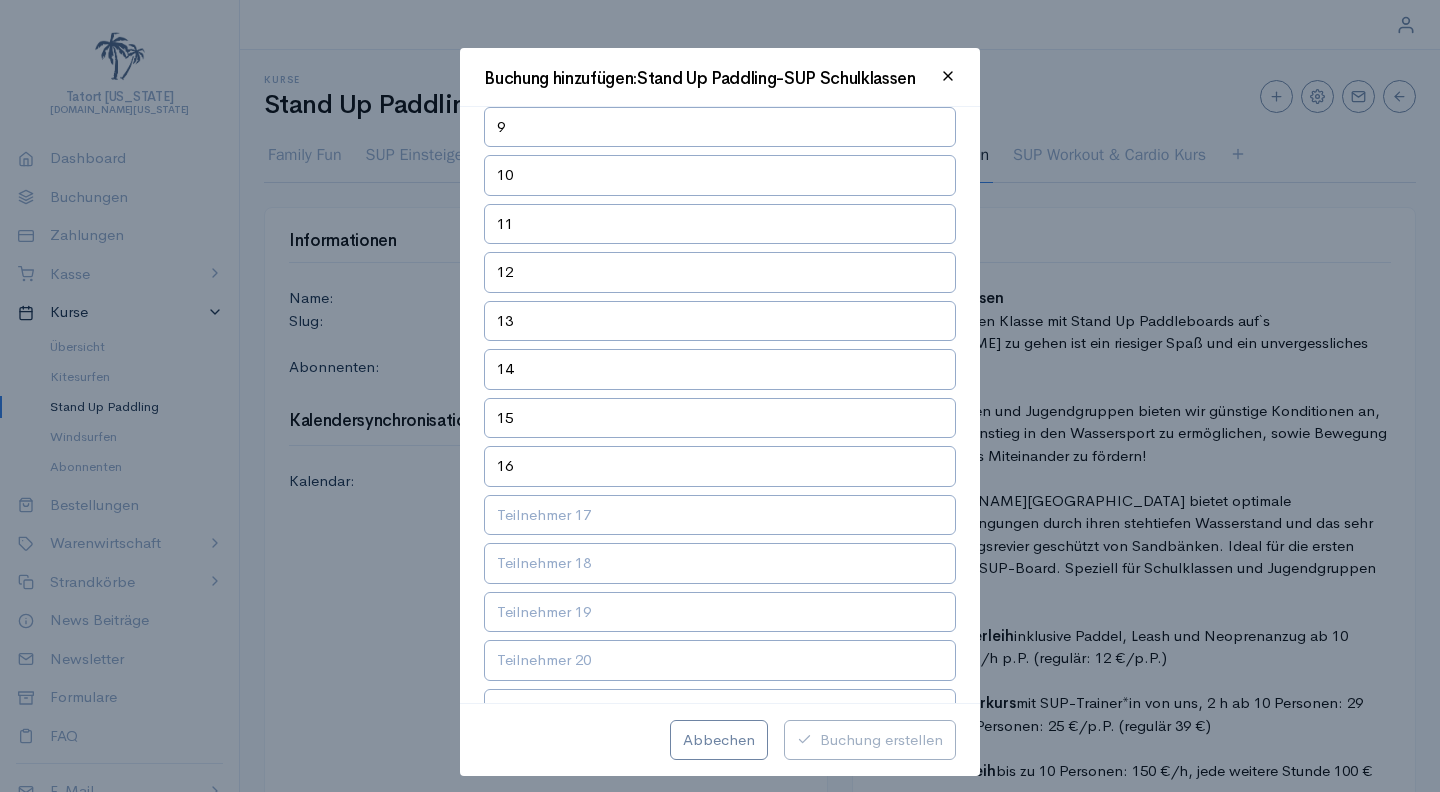 click at bounding box center [719, 515] 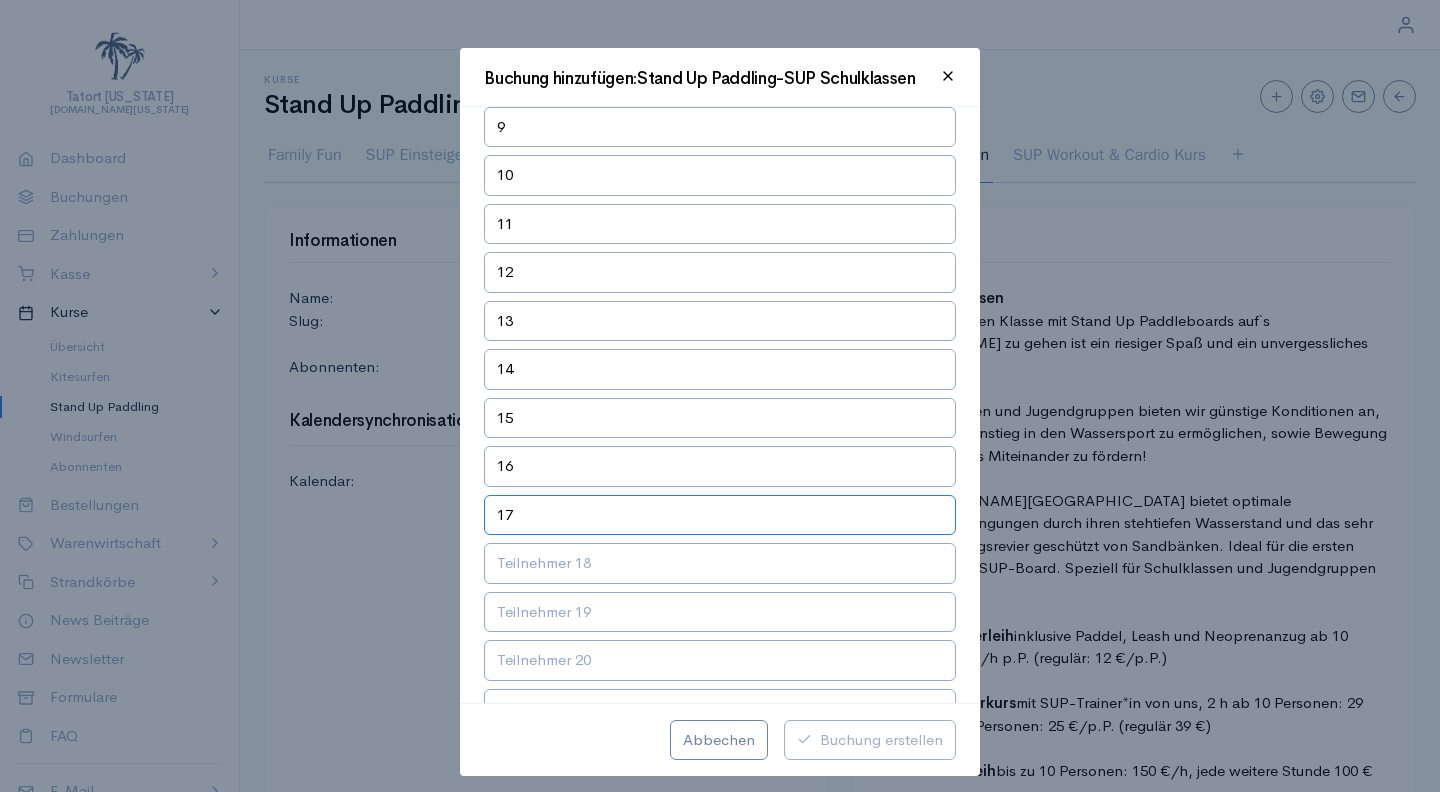 type on "17" 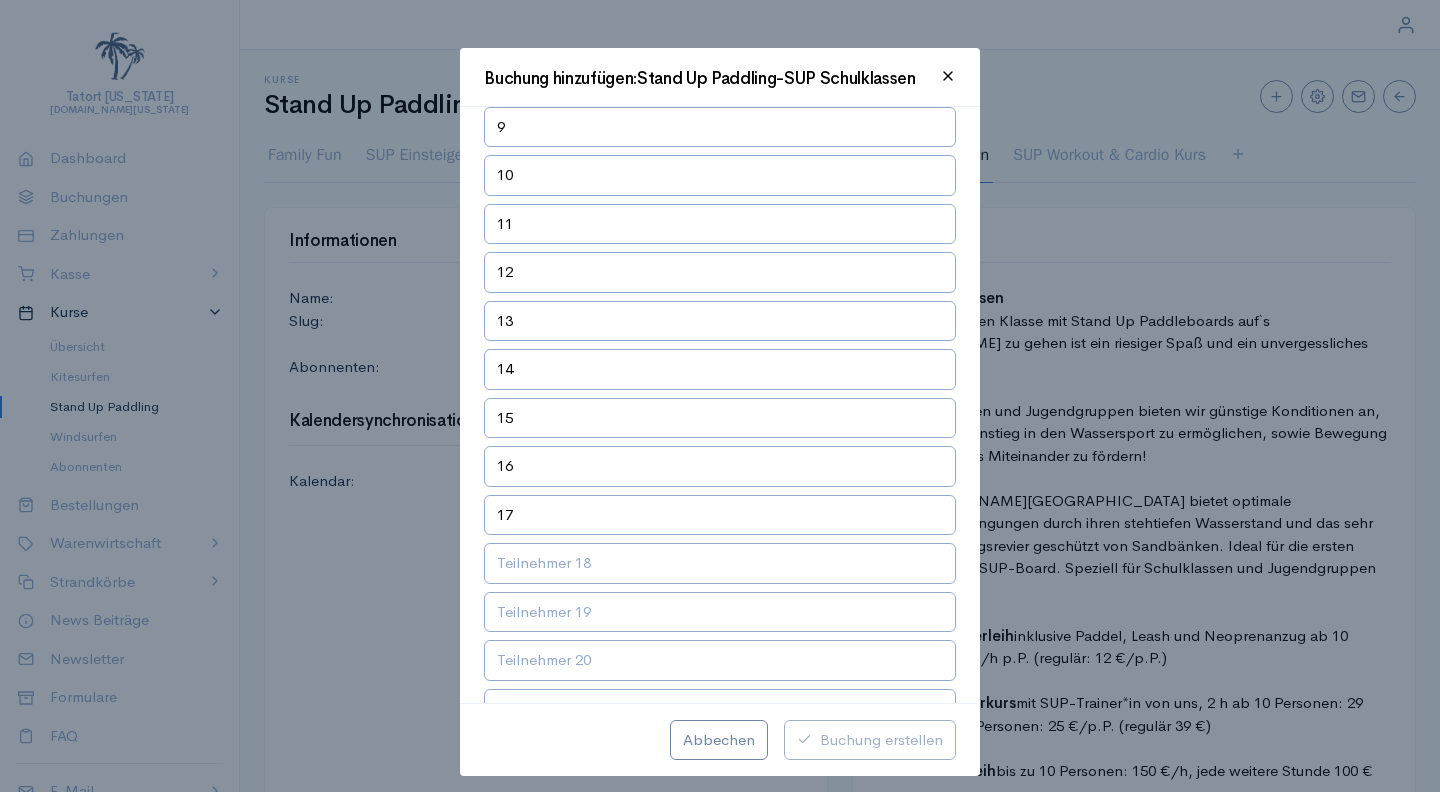 click at bounding box center [719, 563] 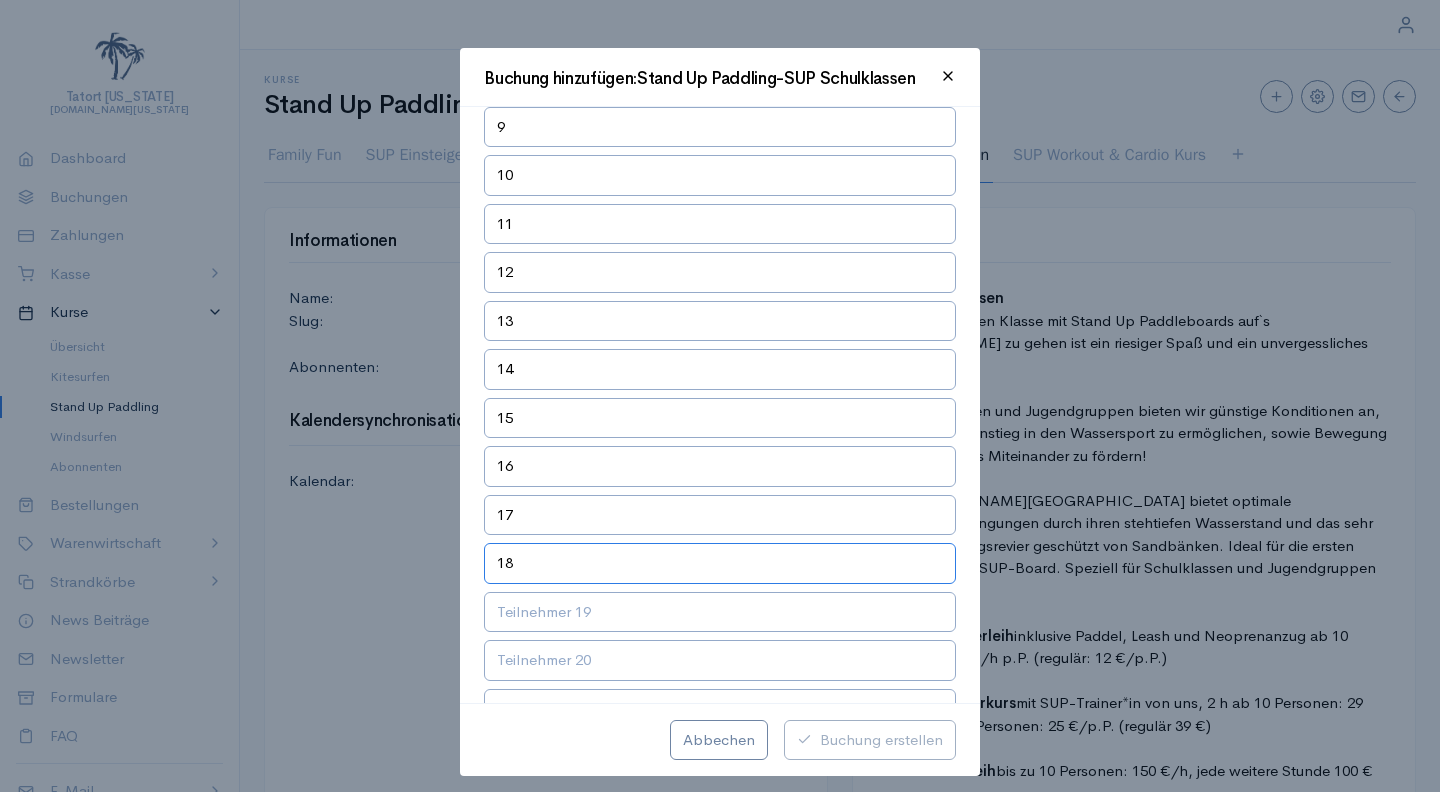 type on "18" 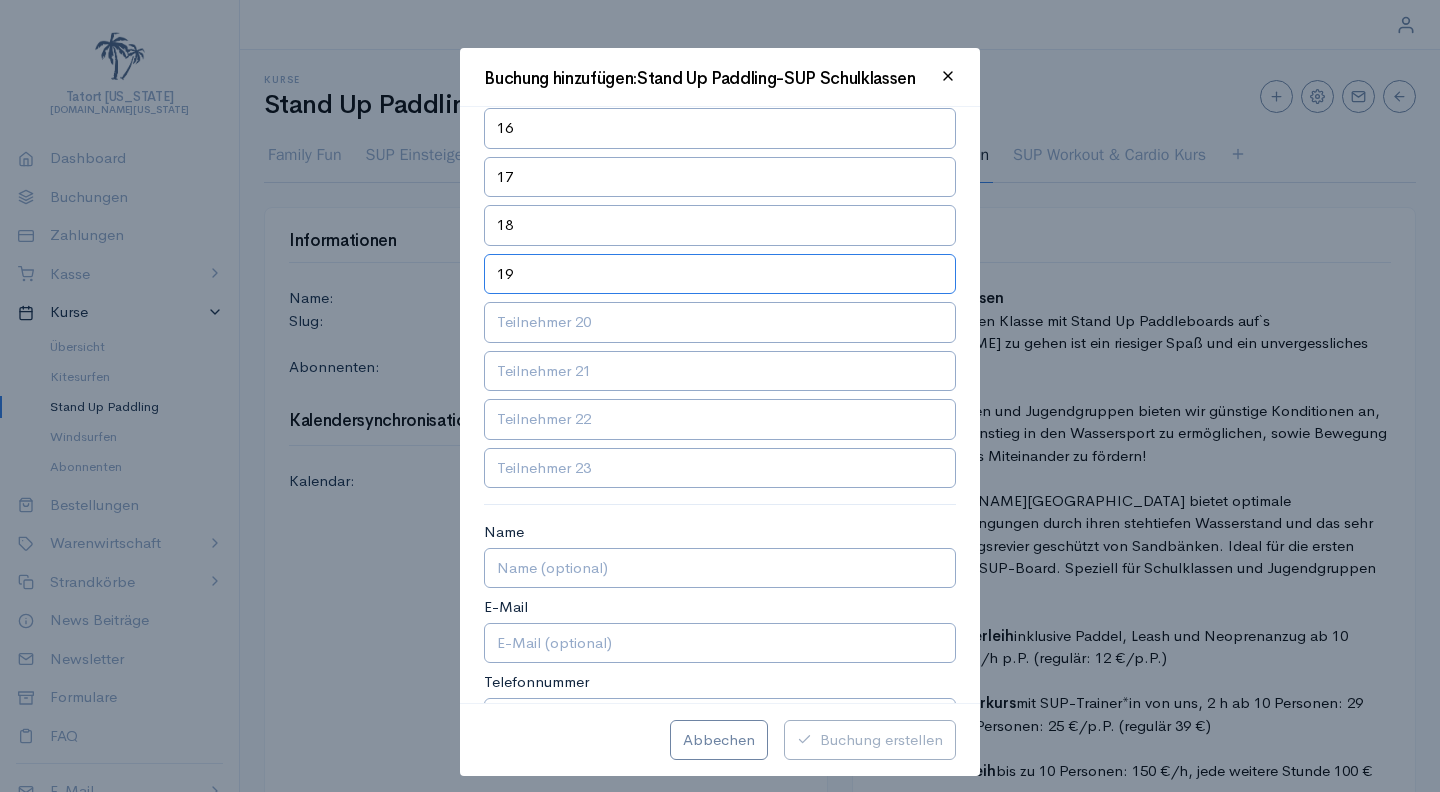 scroll, scrollTop: 776, scrollLeft: 0, axis: vertical 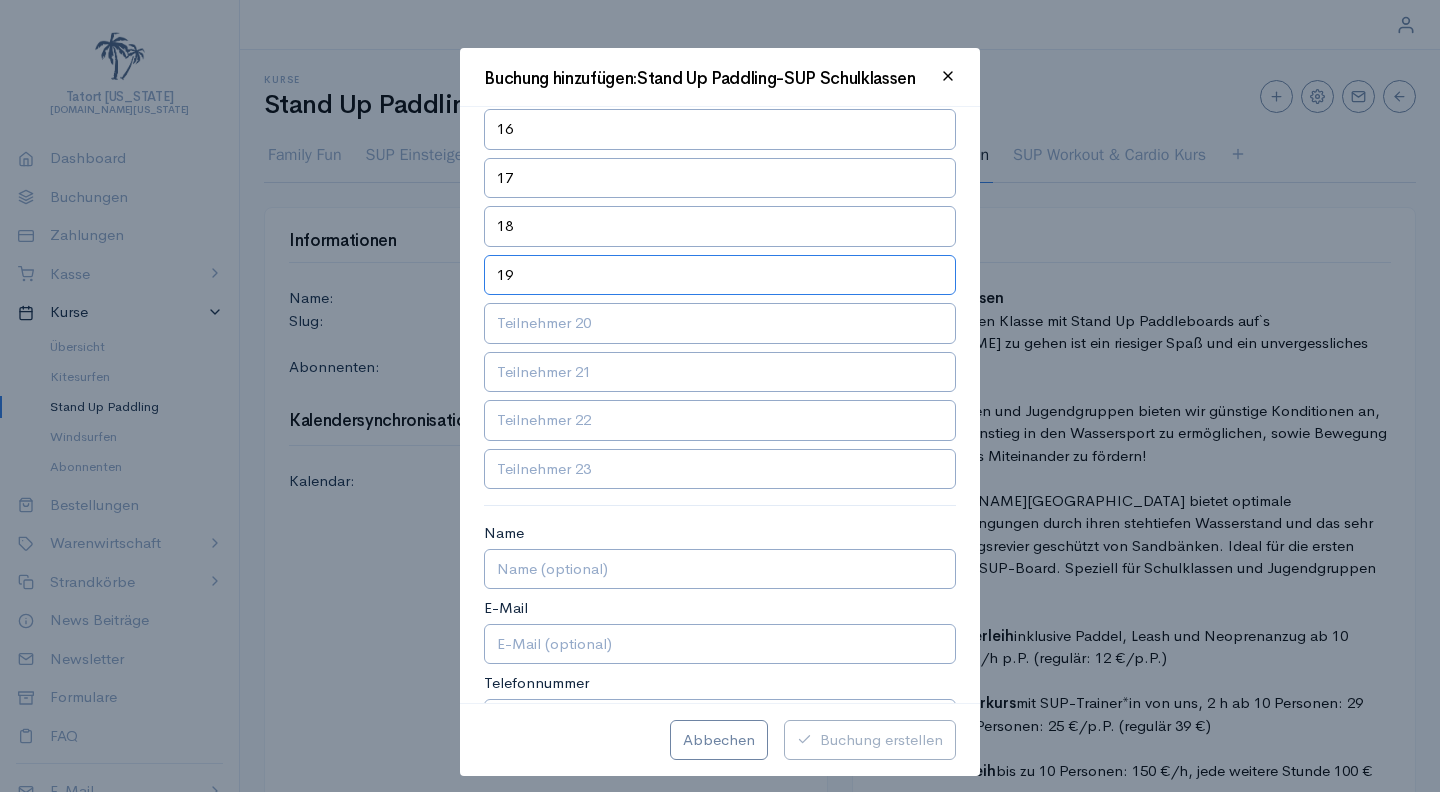 type on "19" 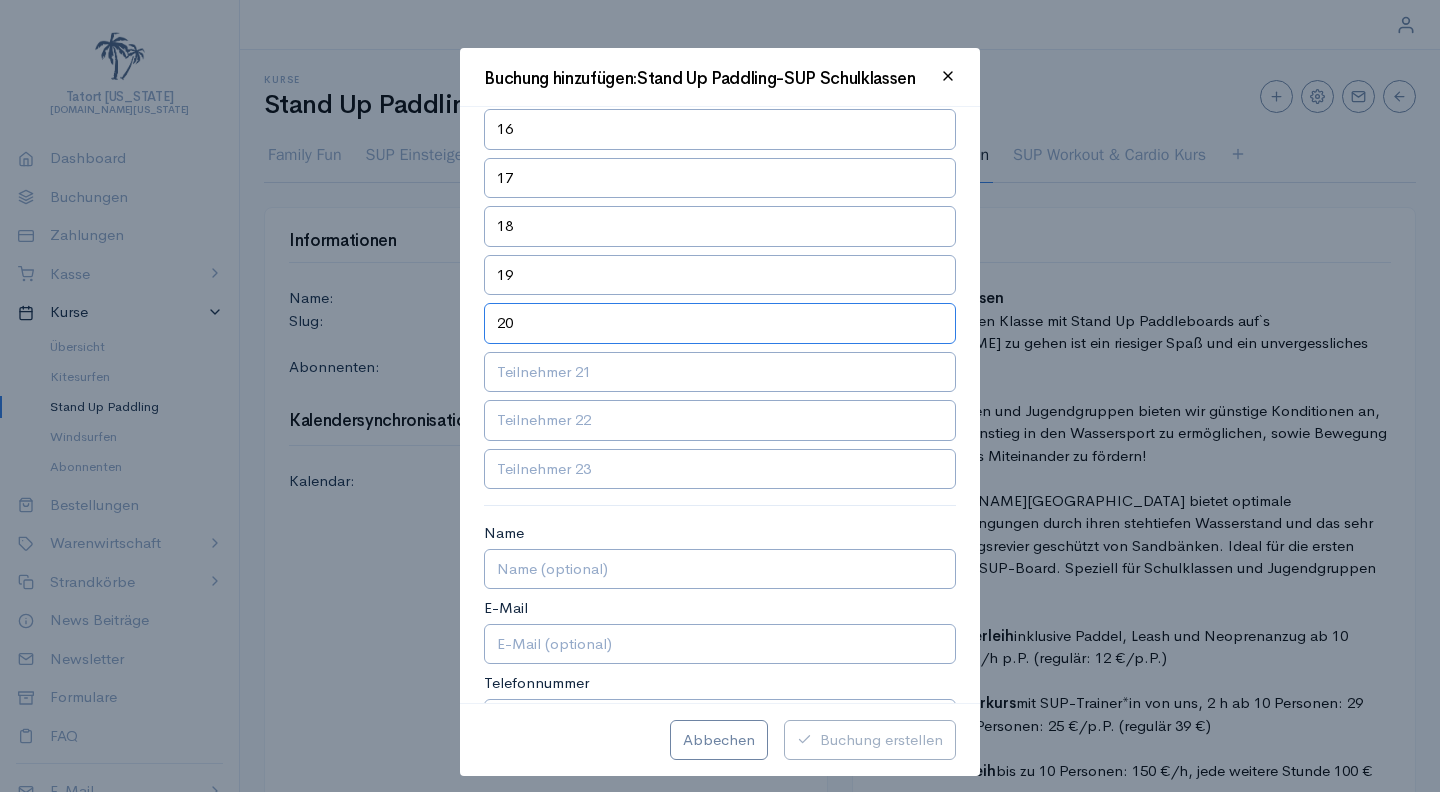type on "20" 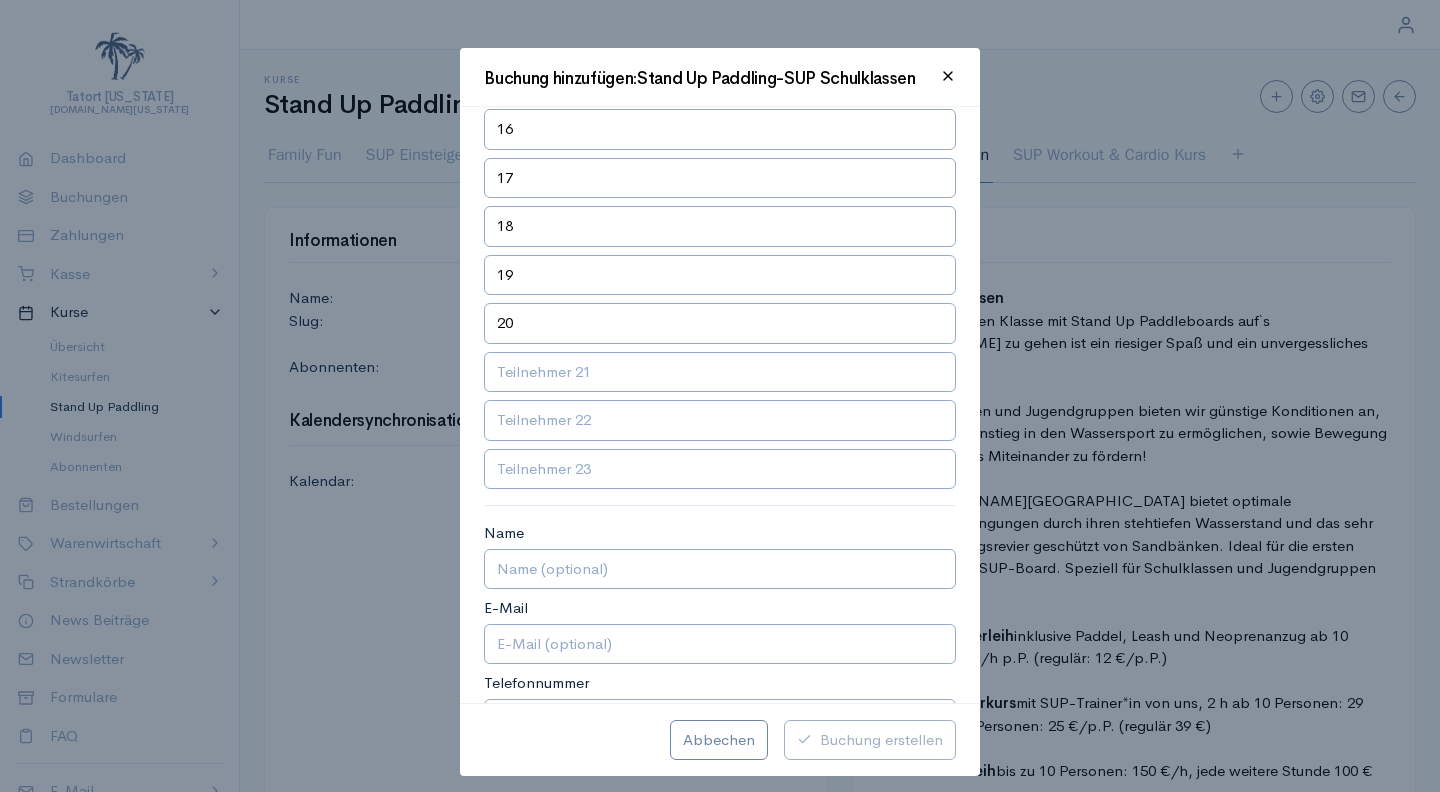 click at bounding box center (719, 372) 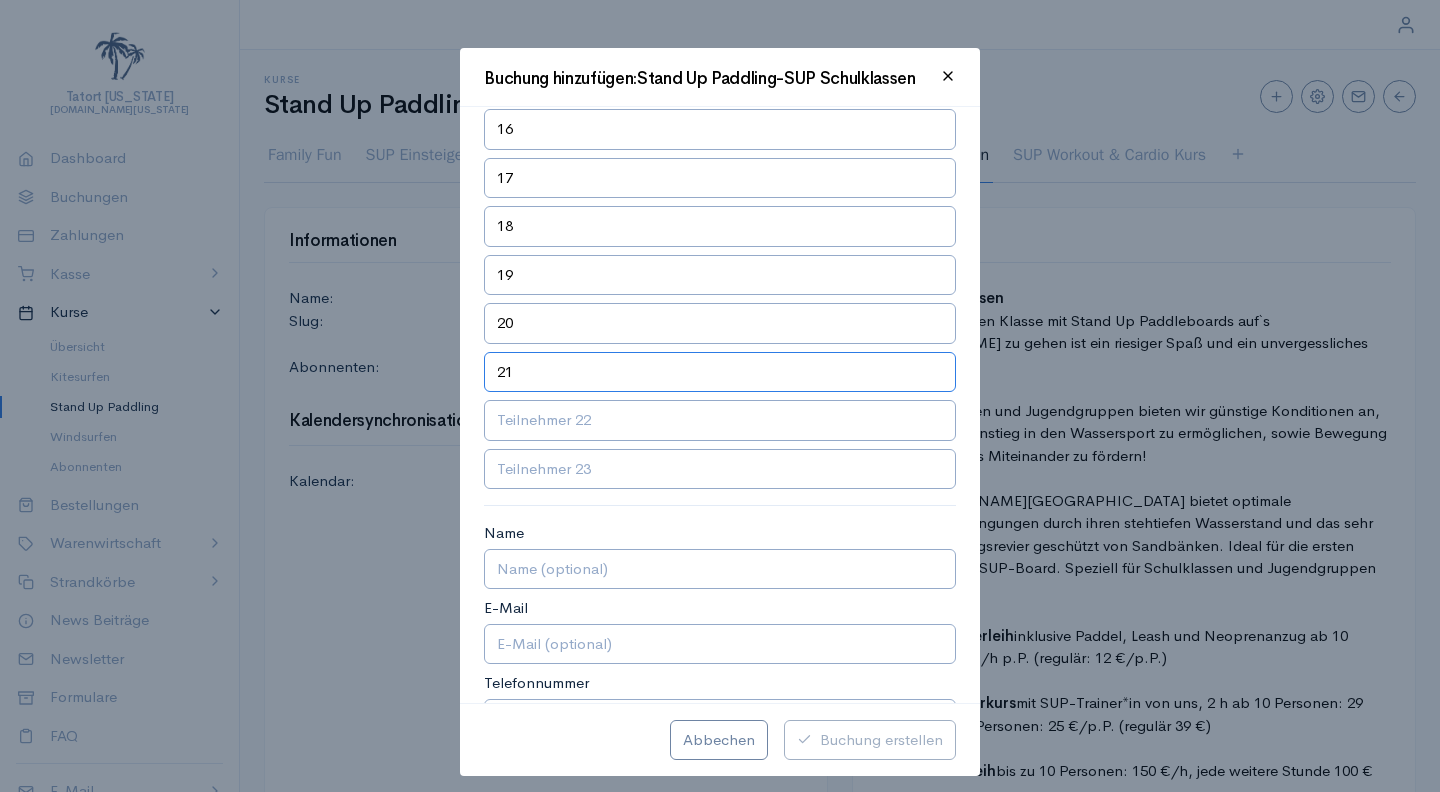 type on "21" 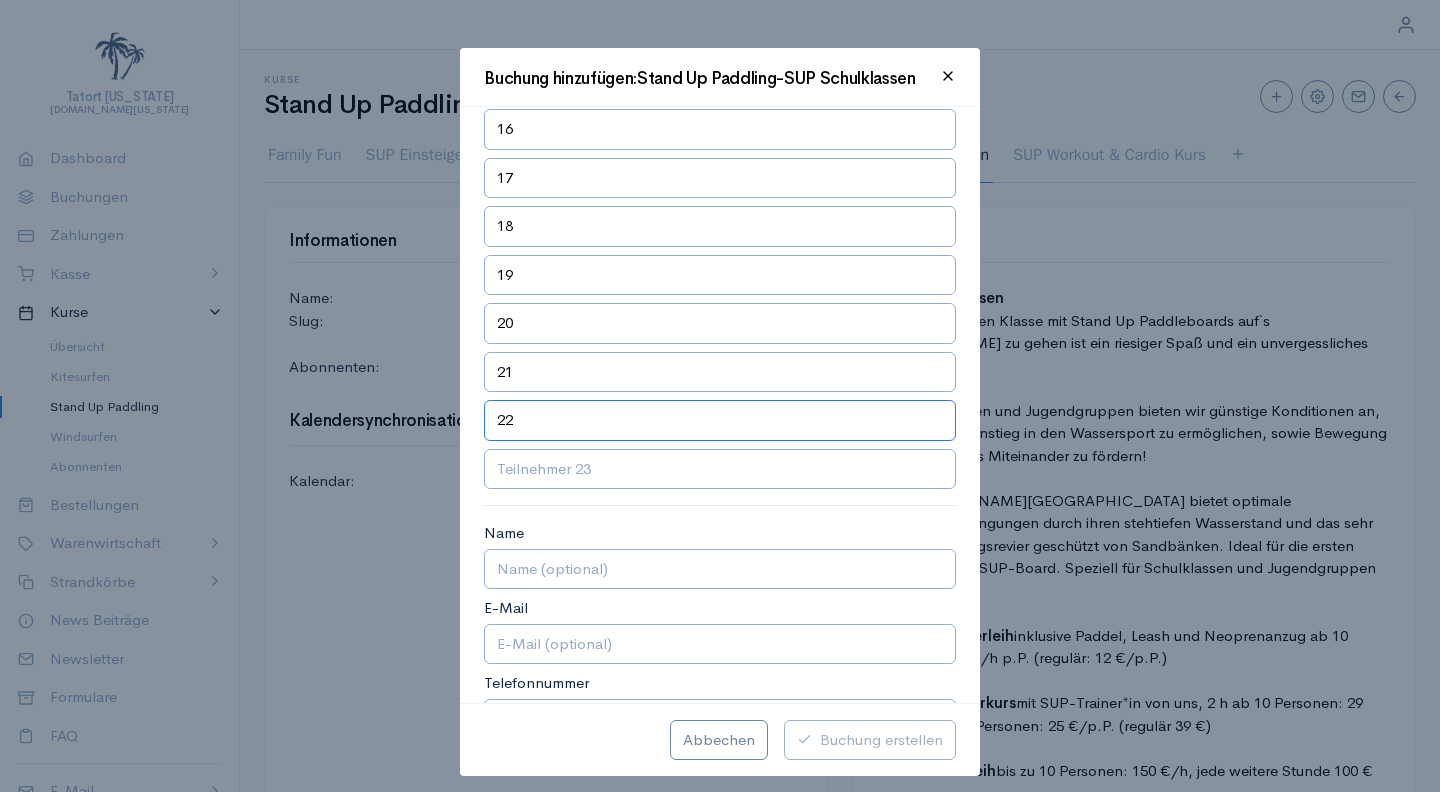 type on "22" 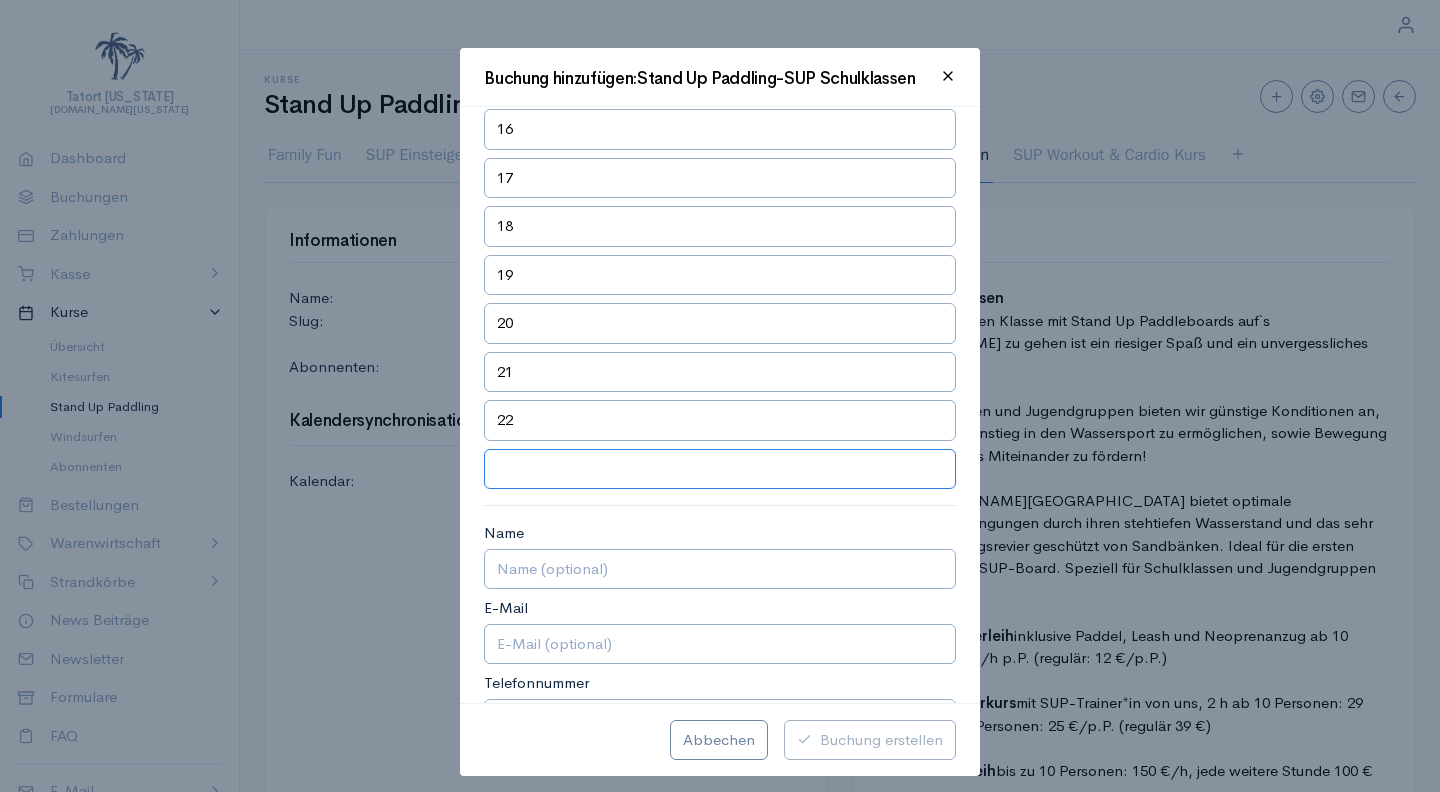 type on "1" 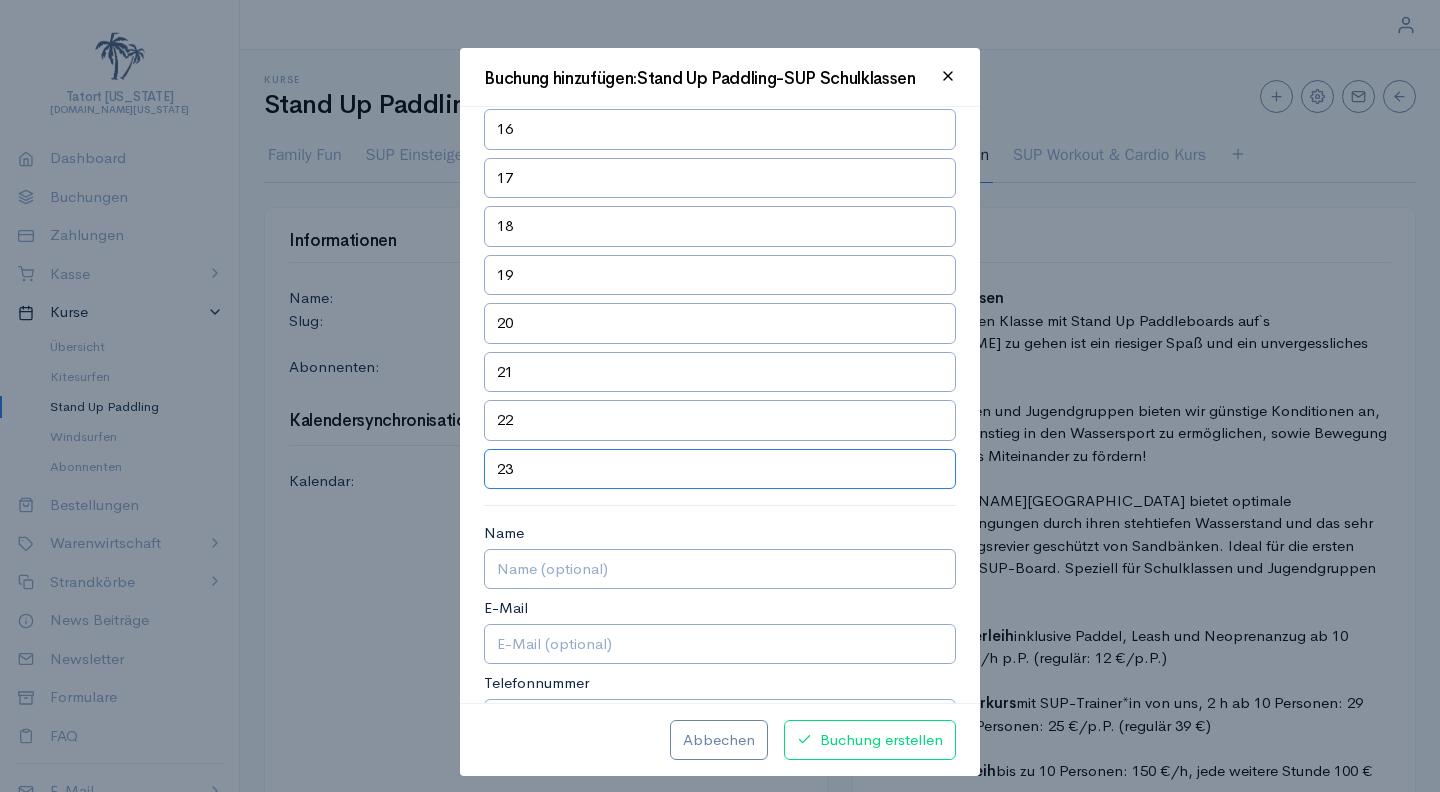 type on "23" 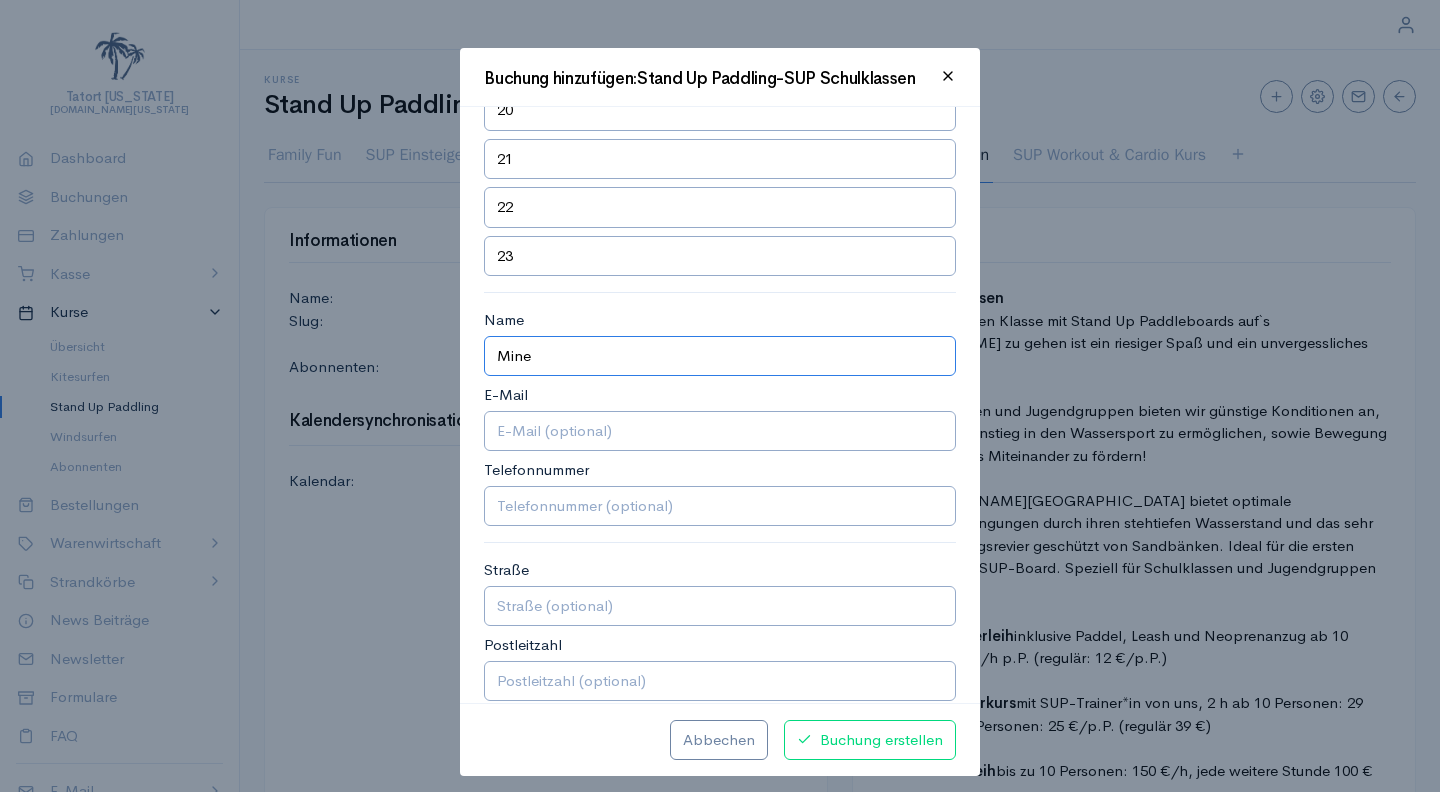scroll, scrollTop: 992, scrollLeft: 0, axis: vertical 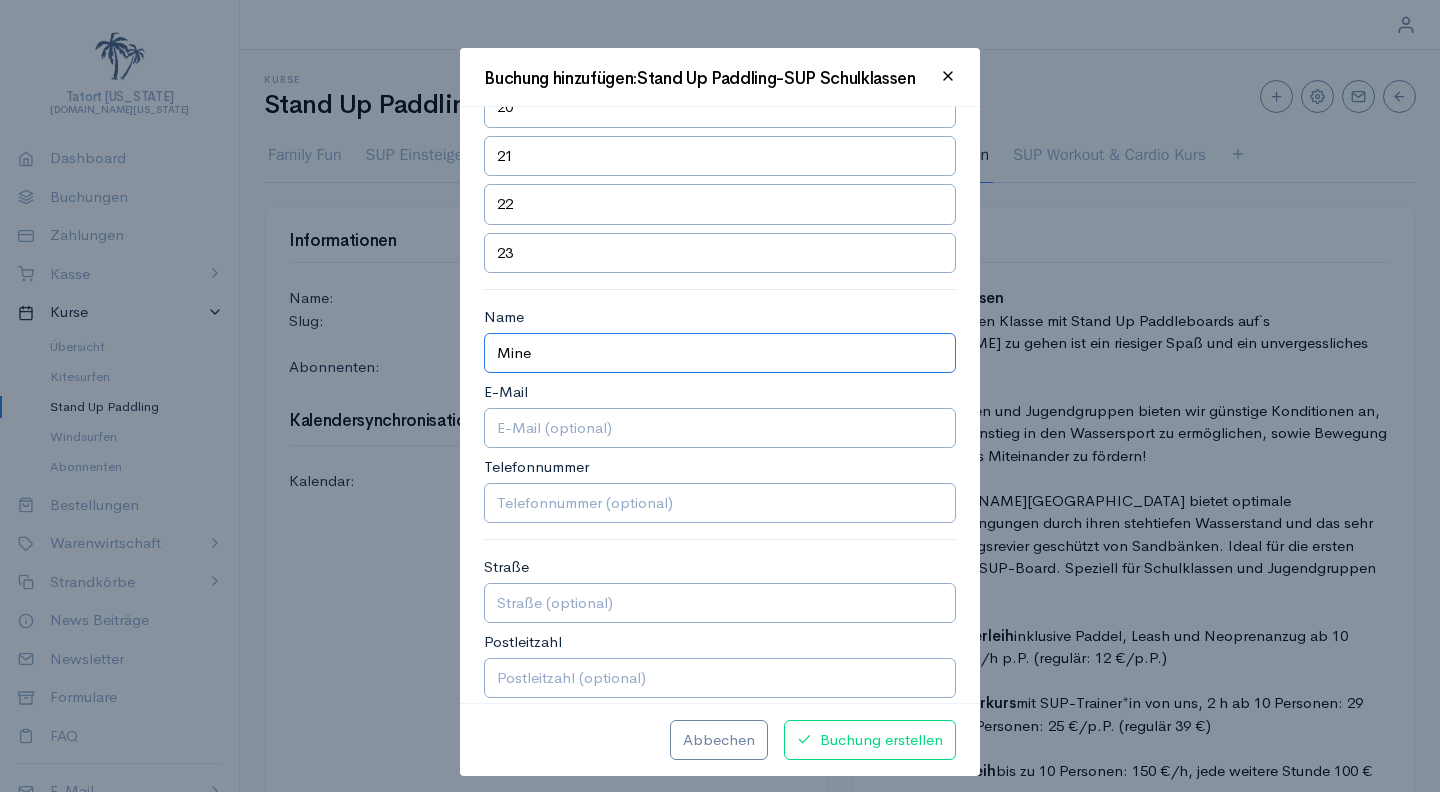type on "Mine" 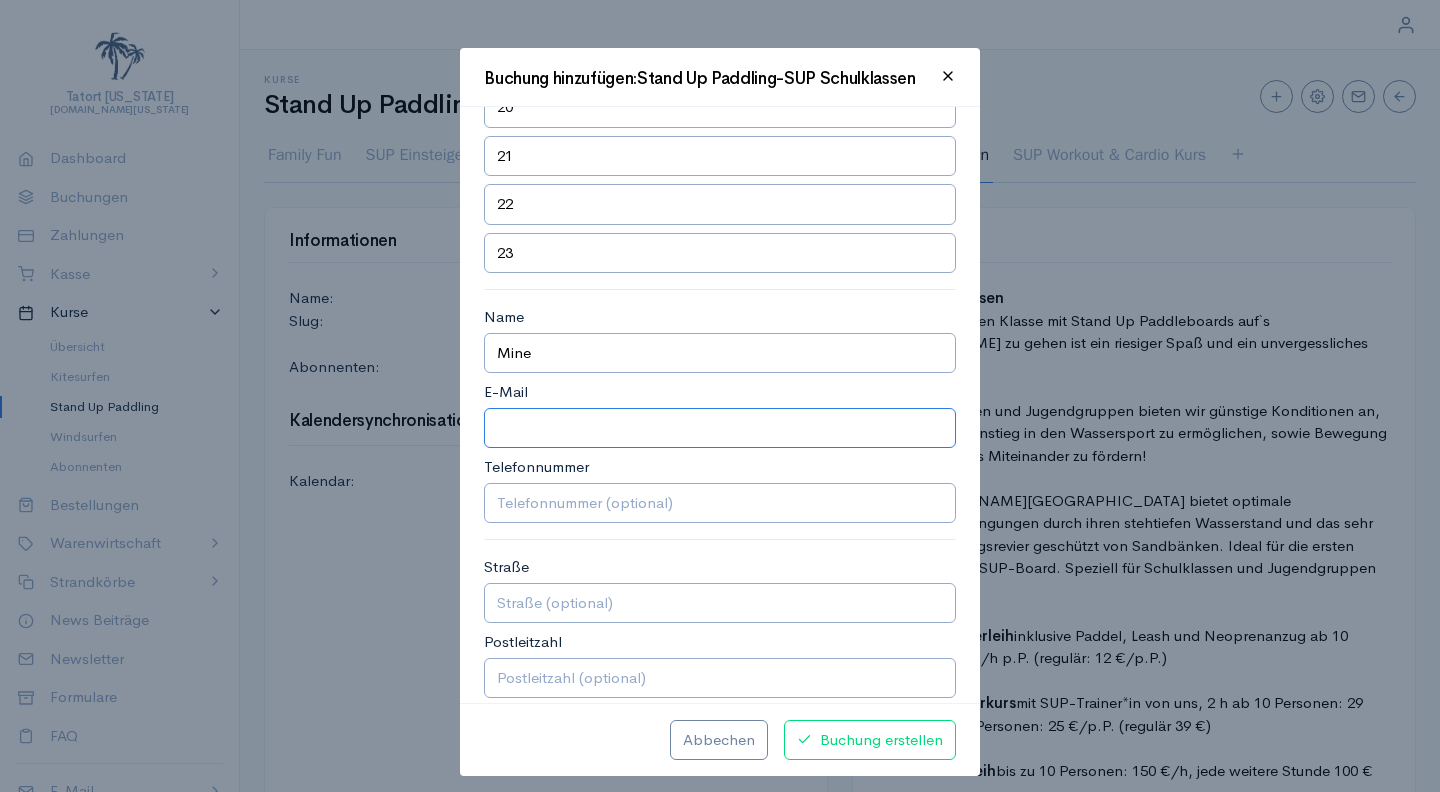 paste on "[EMAIL_ADDRESS][PERSON_NAME][DOMAIN_NAME]" 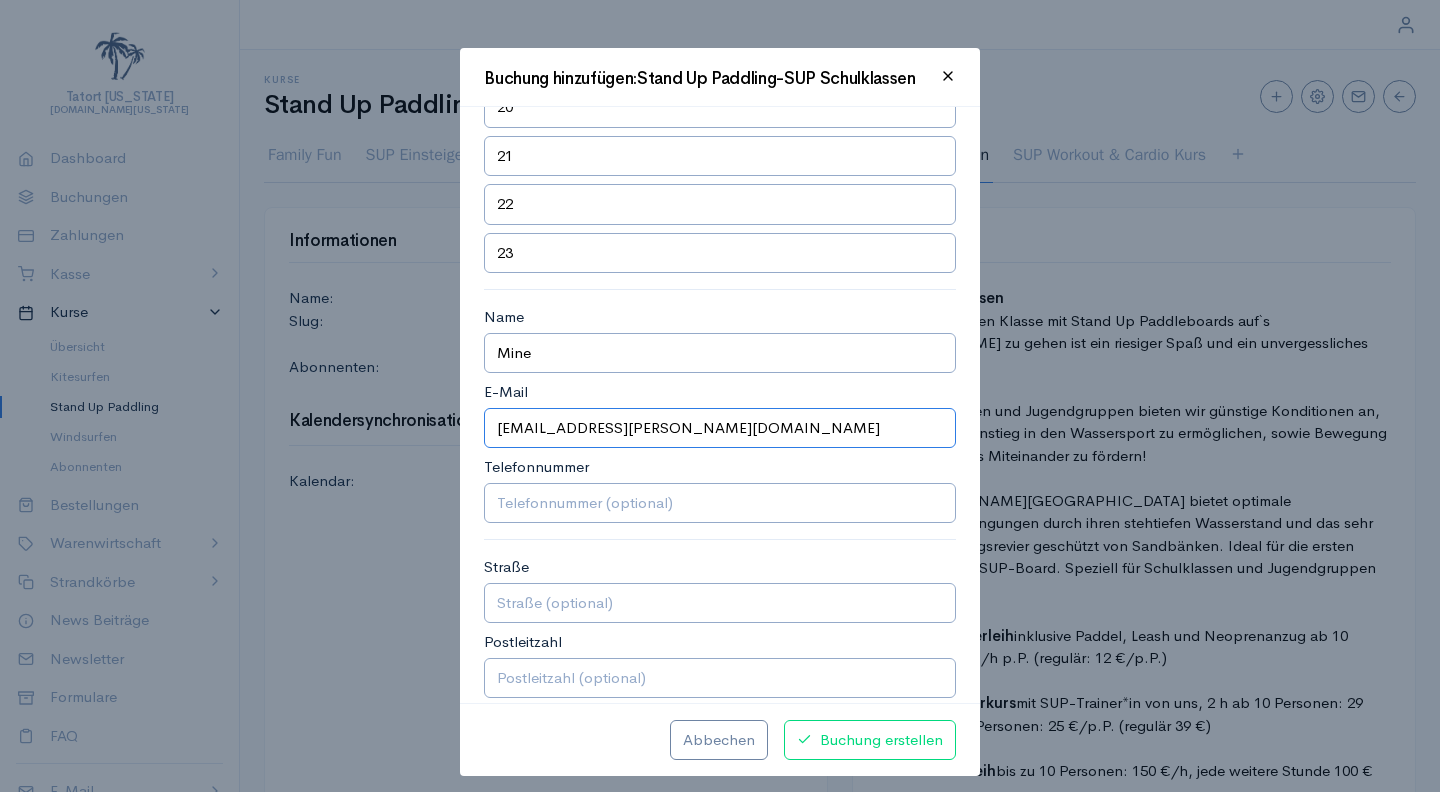 type on "[EMAIL_ADDRESS][PERSON_NAME][DOMAIN_NAME]" 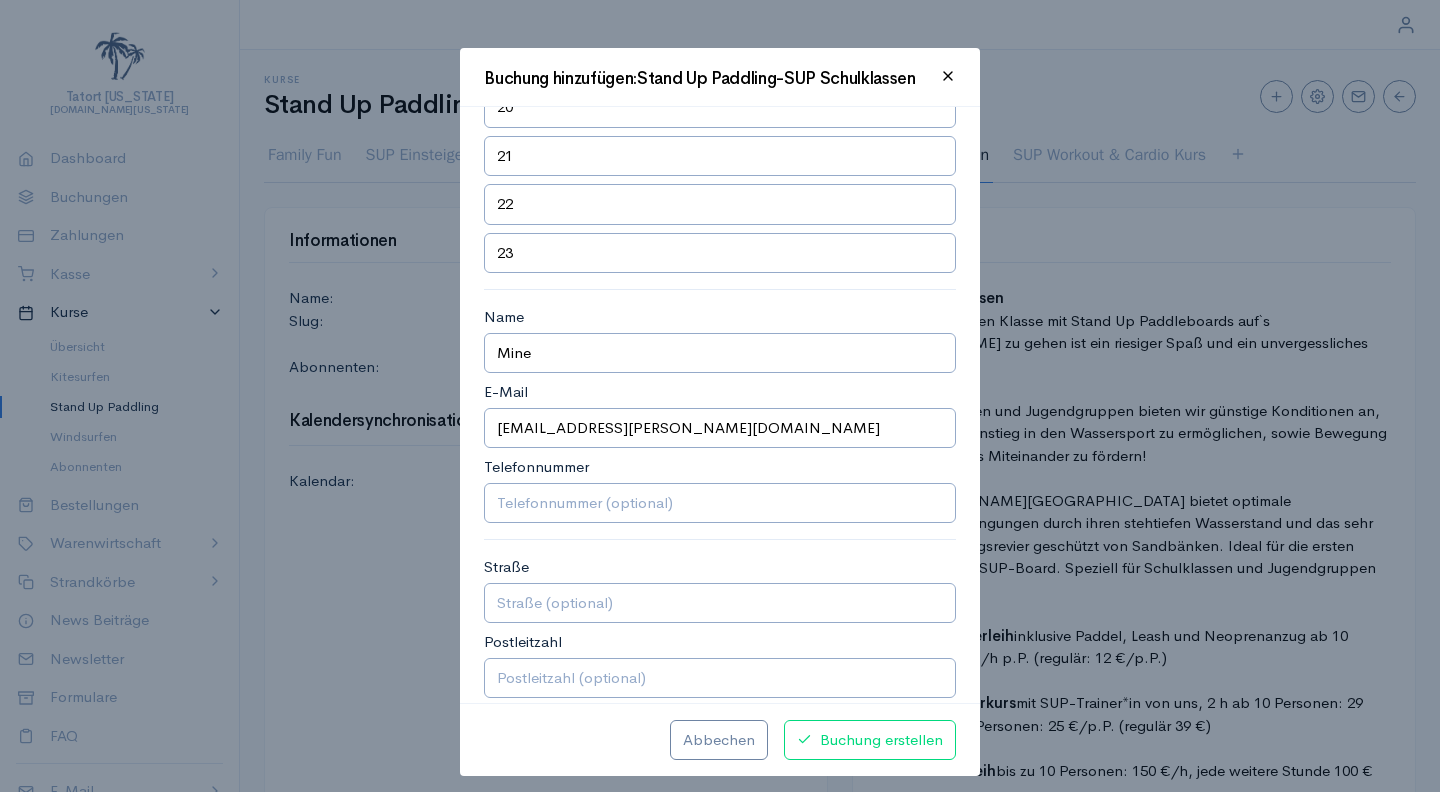 click on "Buchung erstellen" at bounding box center [870, 740] 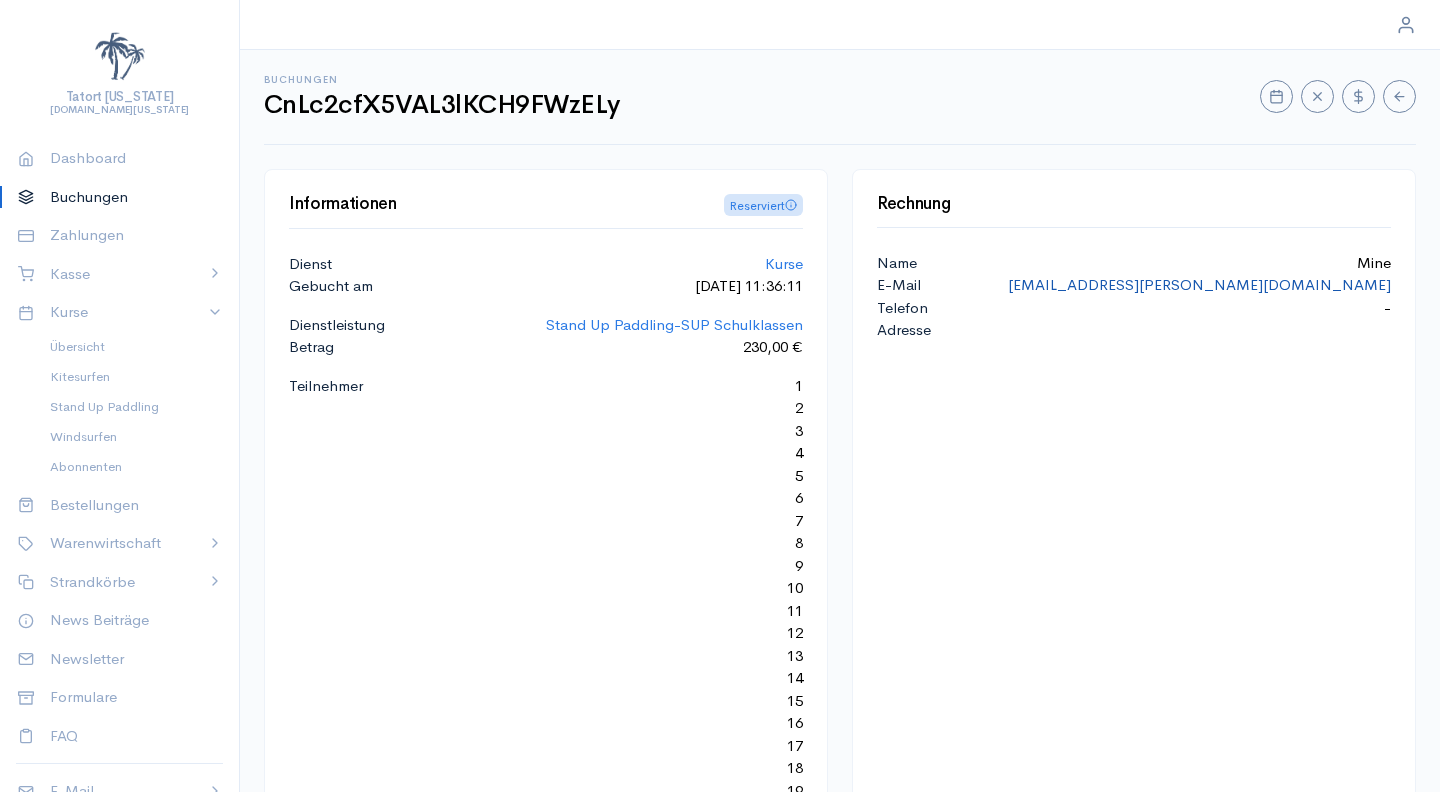 click on "[EMAIL_ADDRESS][PERSON_NAME][DOMAIN_NAME]" at bounding box center [1199, 284] 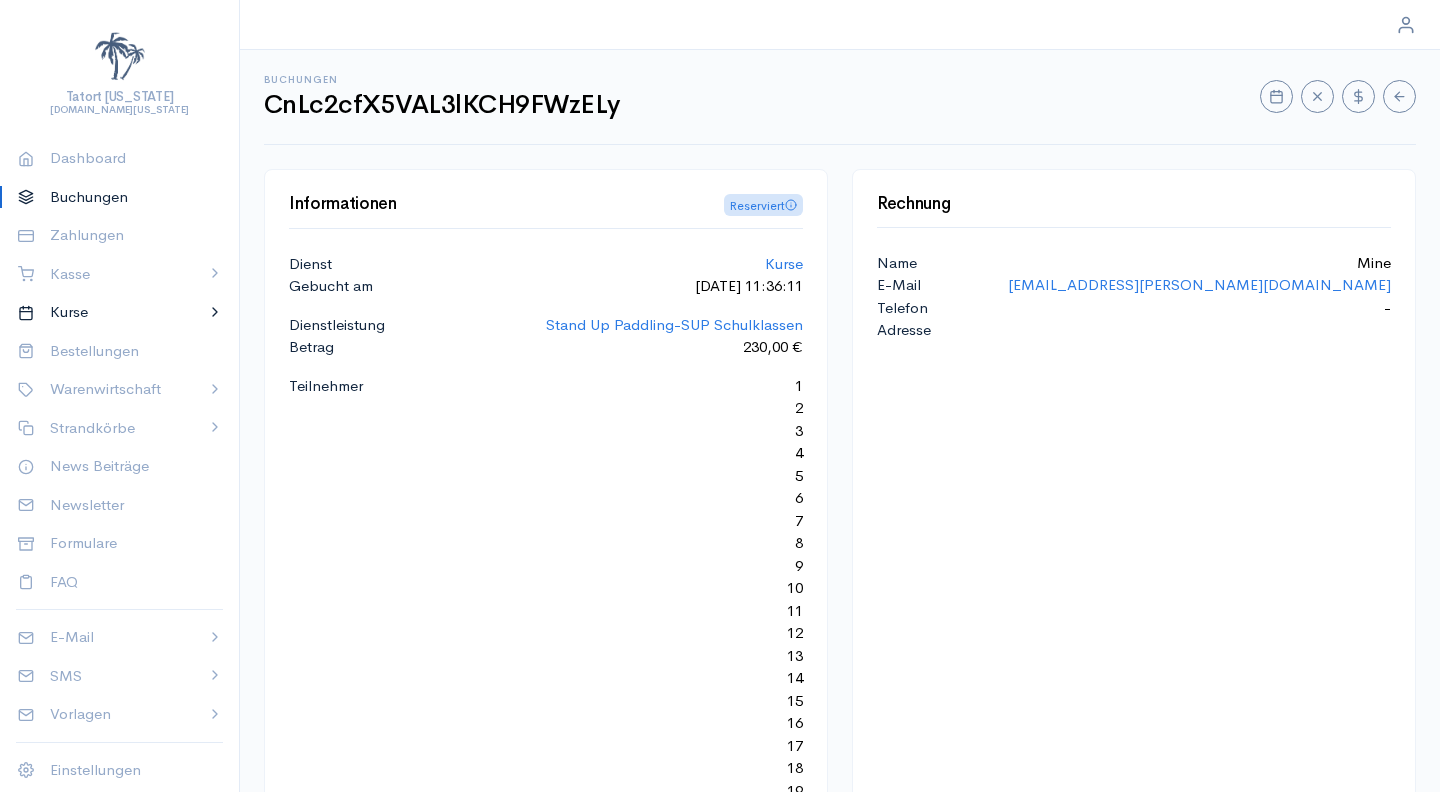 click on "Kurse" at bounding box center (120, 312) 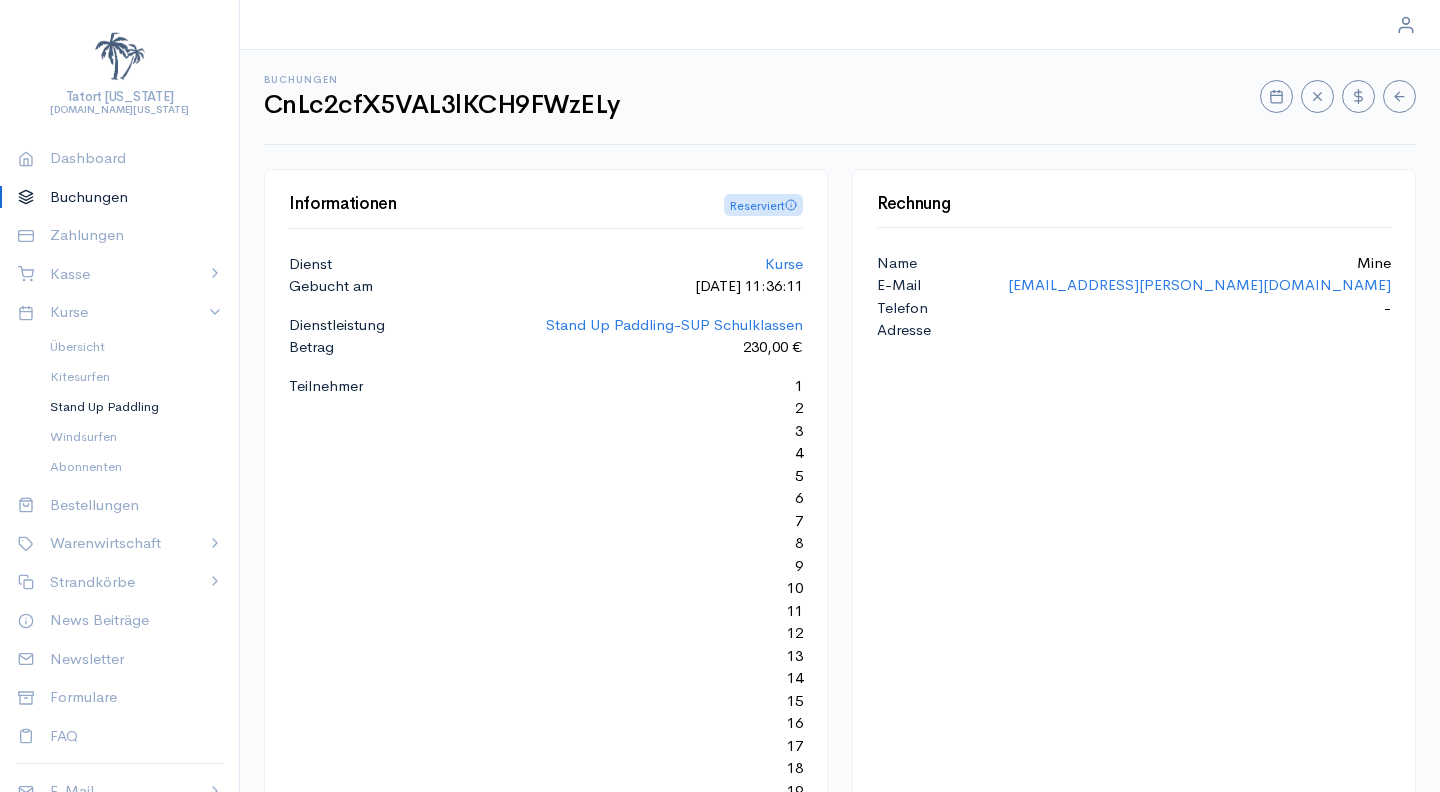 click on "Stand Up Paddling" at bounding box center [128, 407] 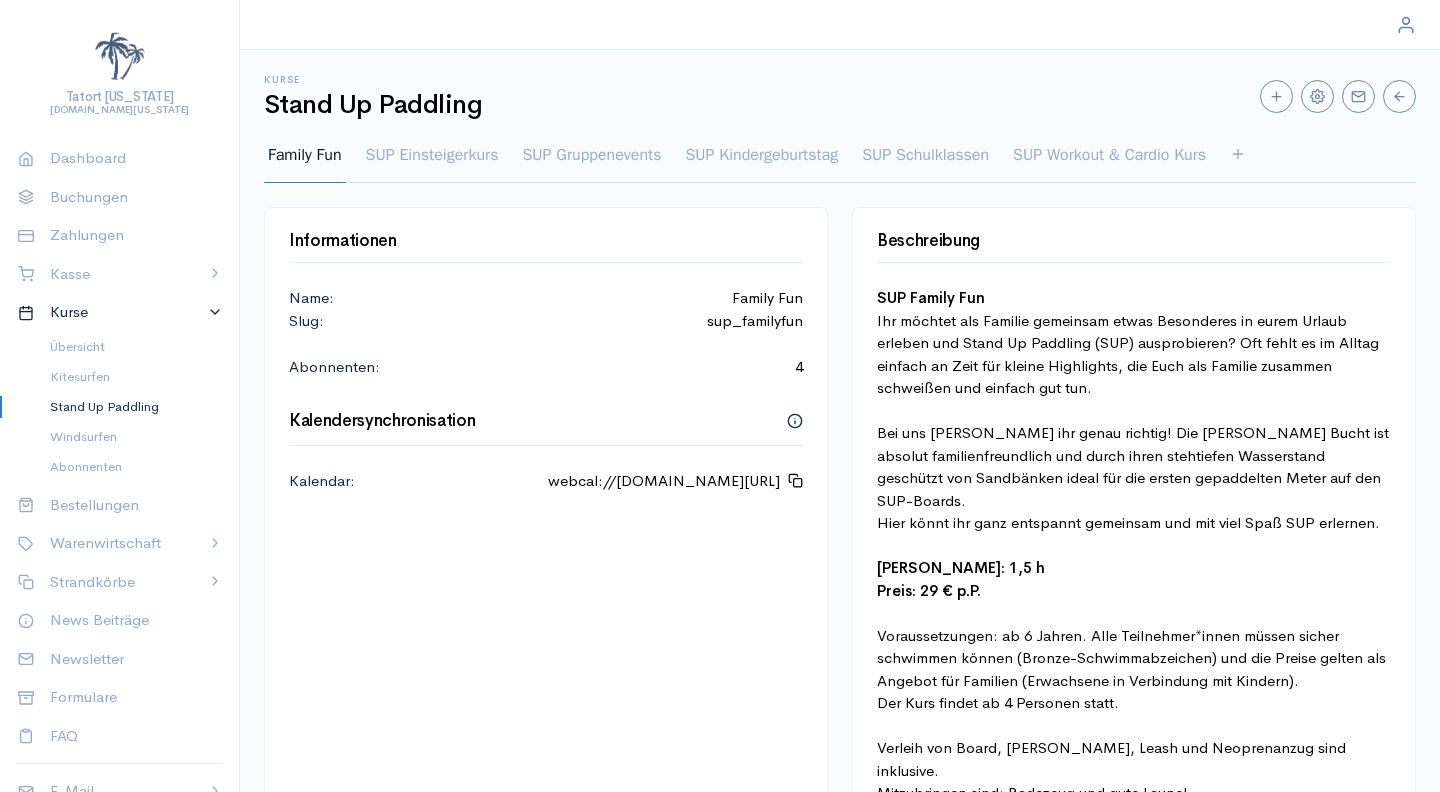 click on "SUP Einsteigerkurs" at bounding box center [432, 163] 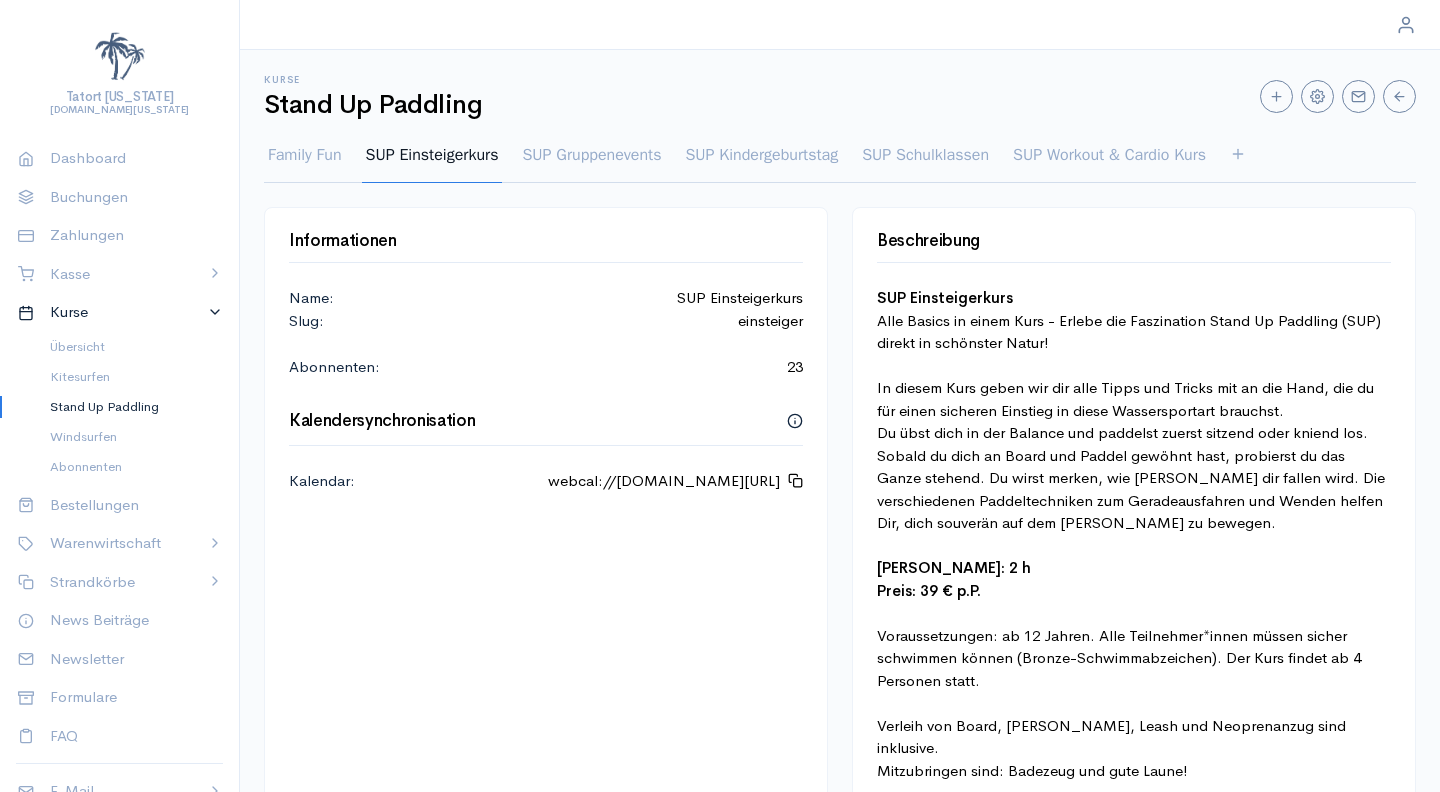 scroll, scrollTop: 0, scrollLeft: 0, axis: both 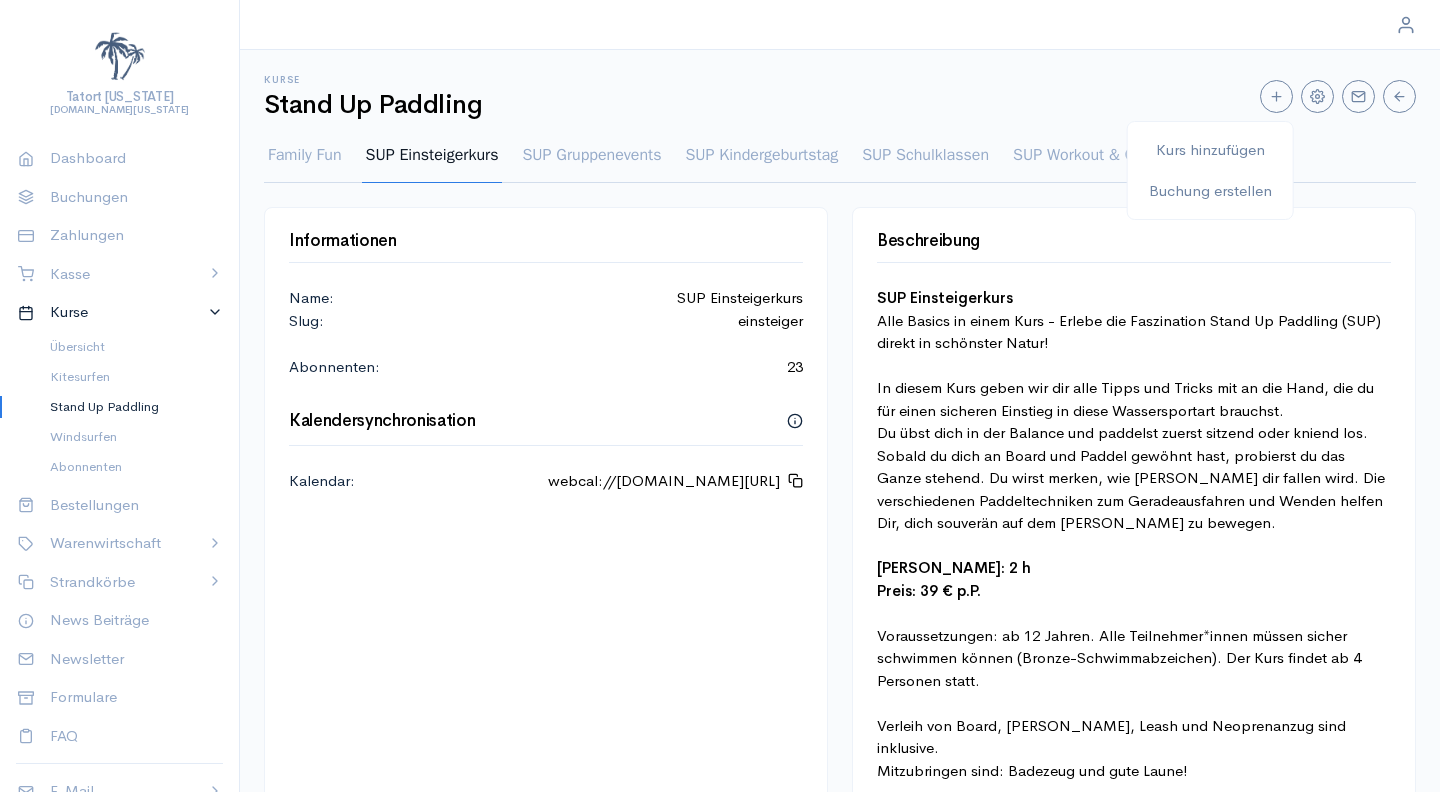 click on "Buchung erstellen" at bounding box center (1210, 191) 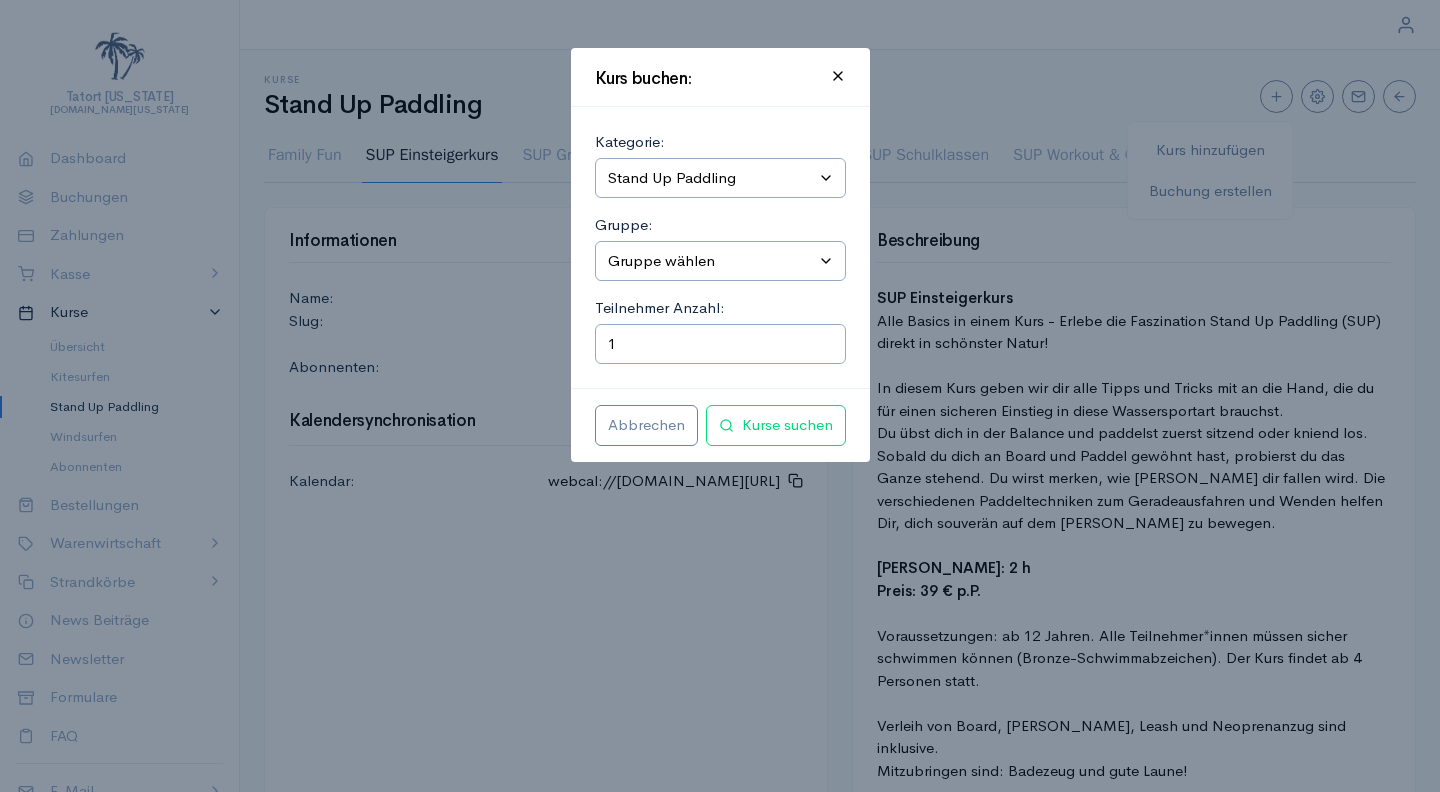 select on "1" 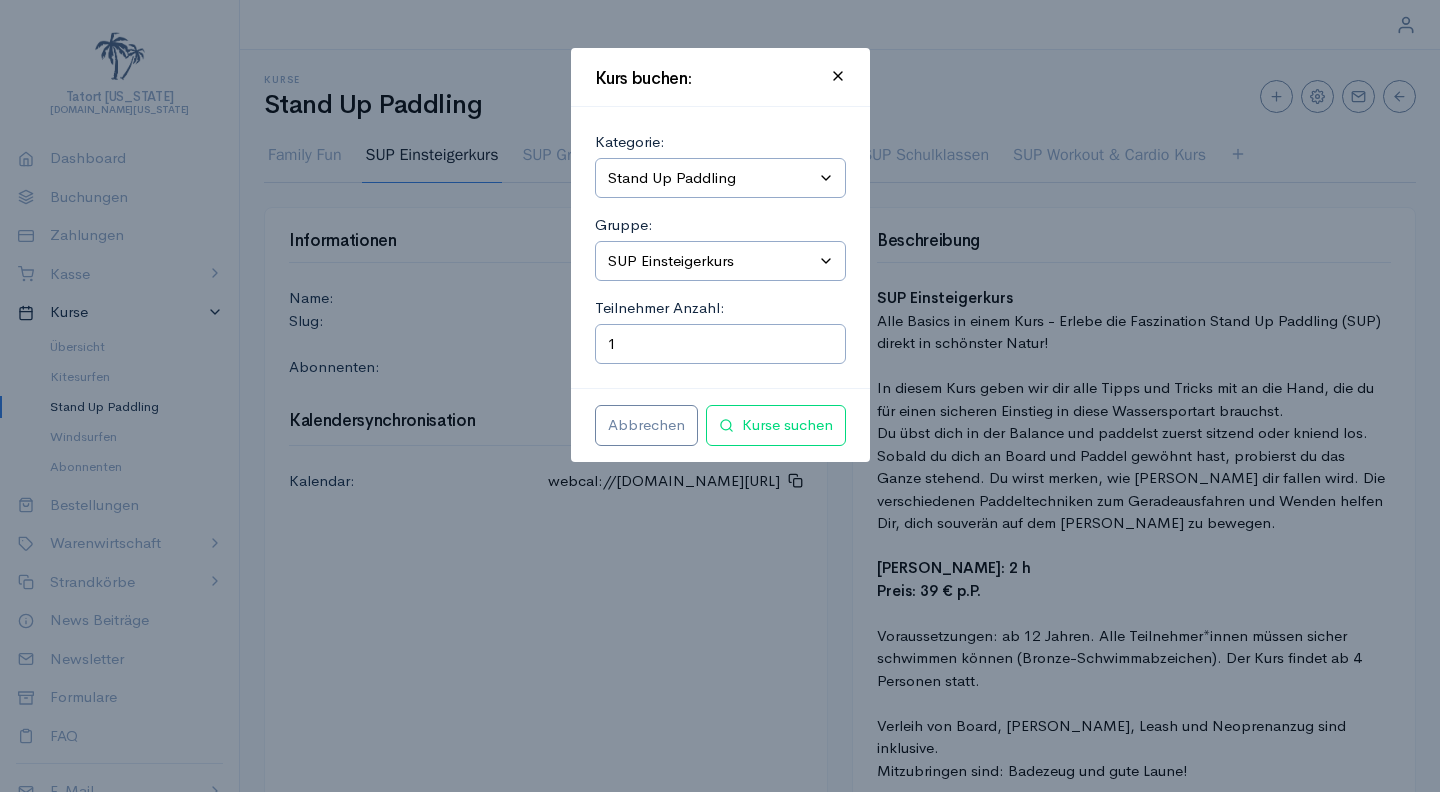 click on "Kurse suchen" at bounding box center [776, 425] 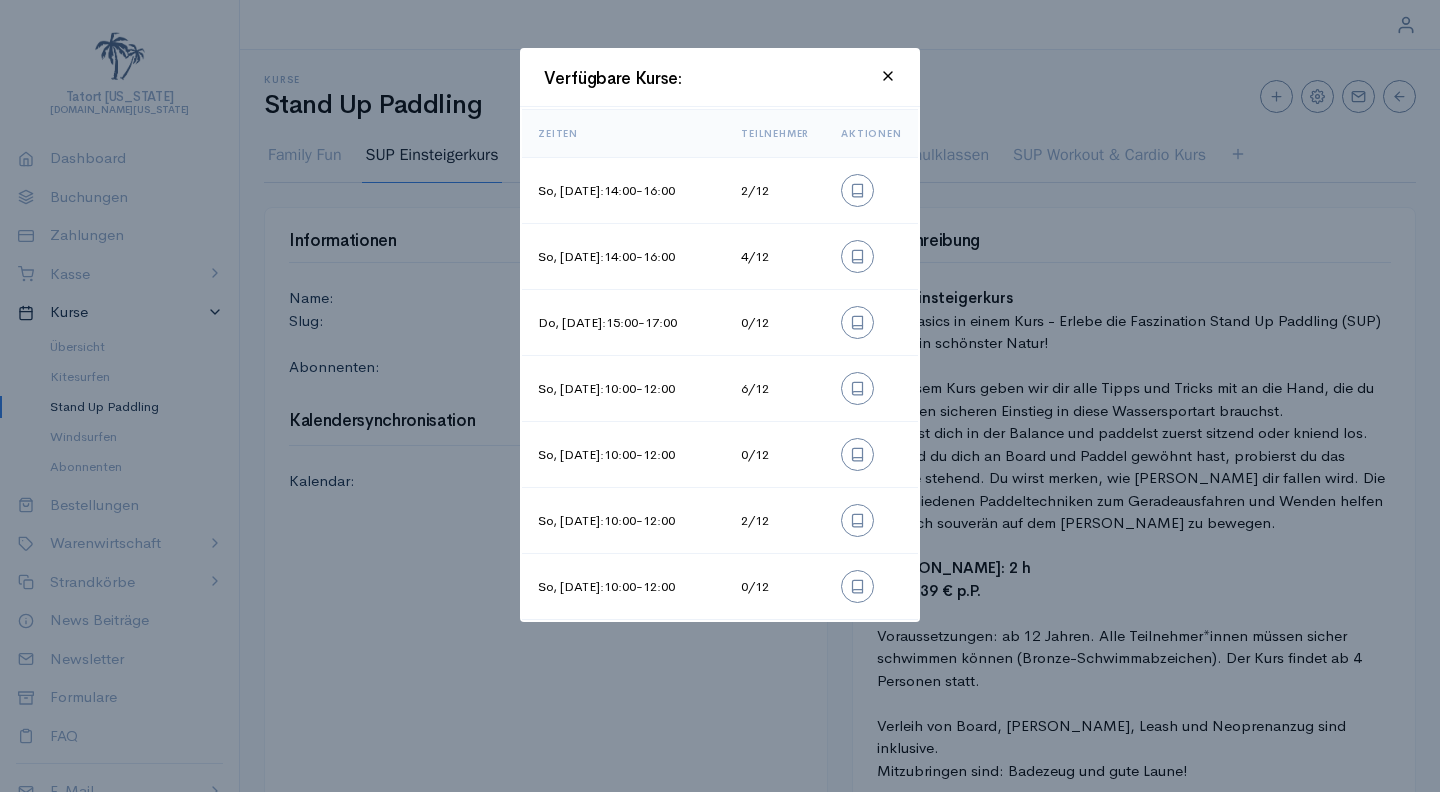 click 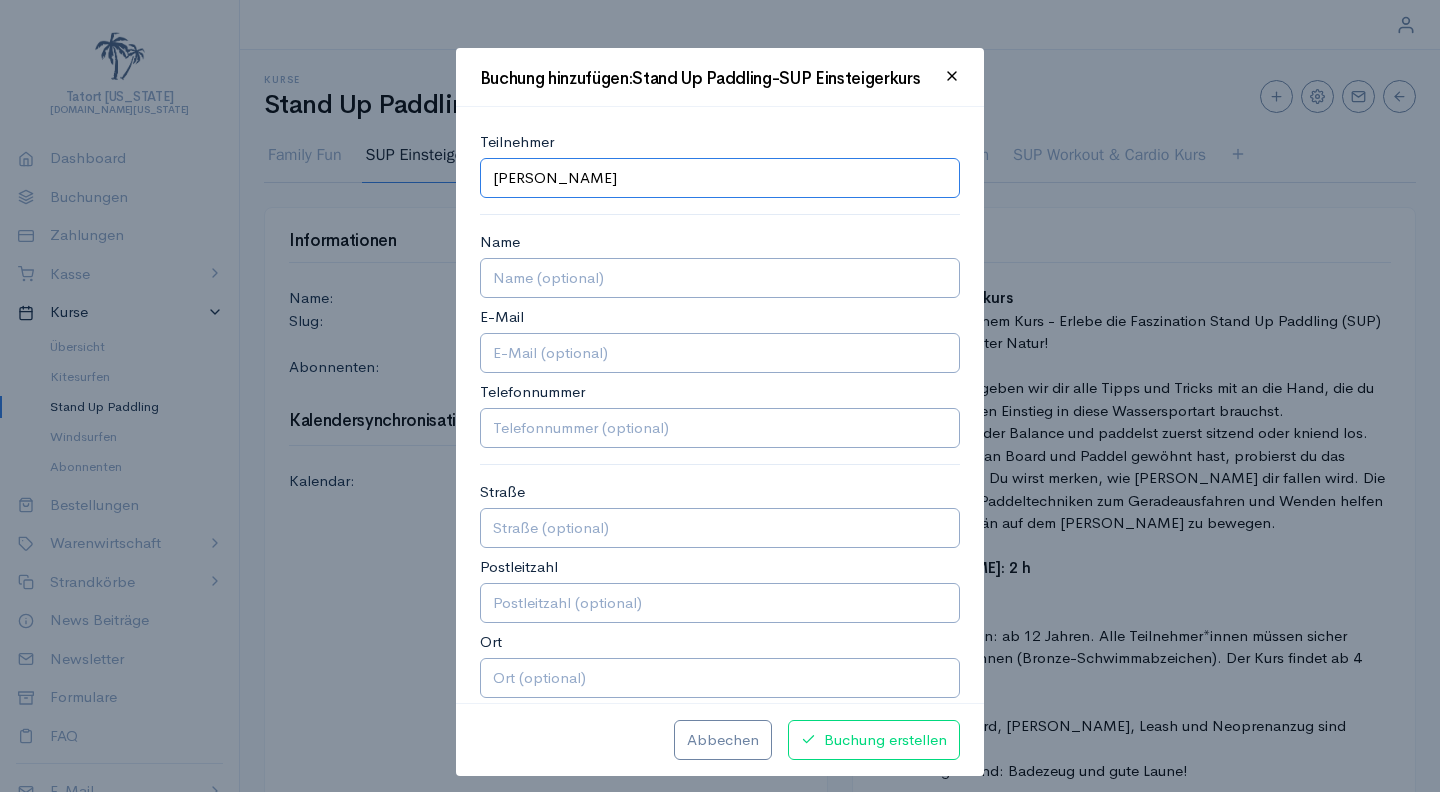type on "[PERSON_NAME]" 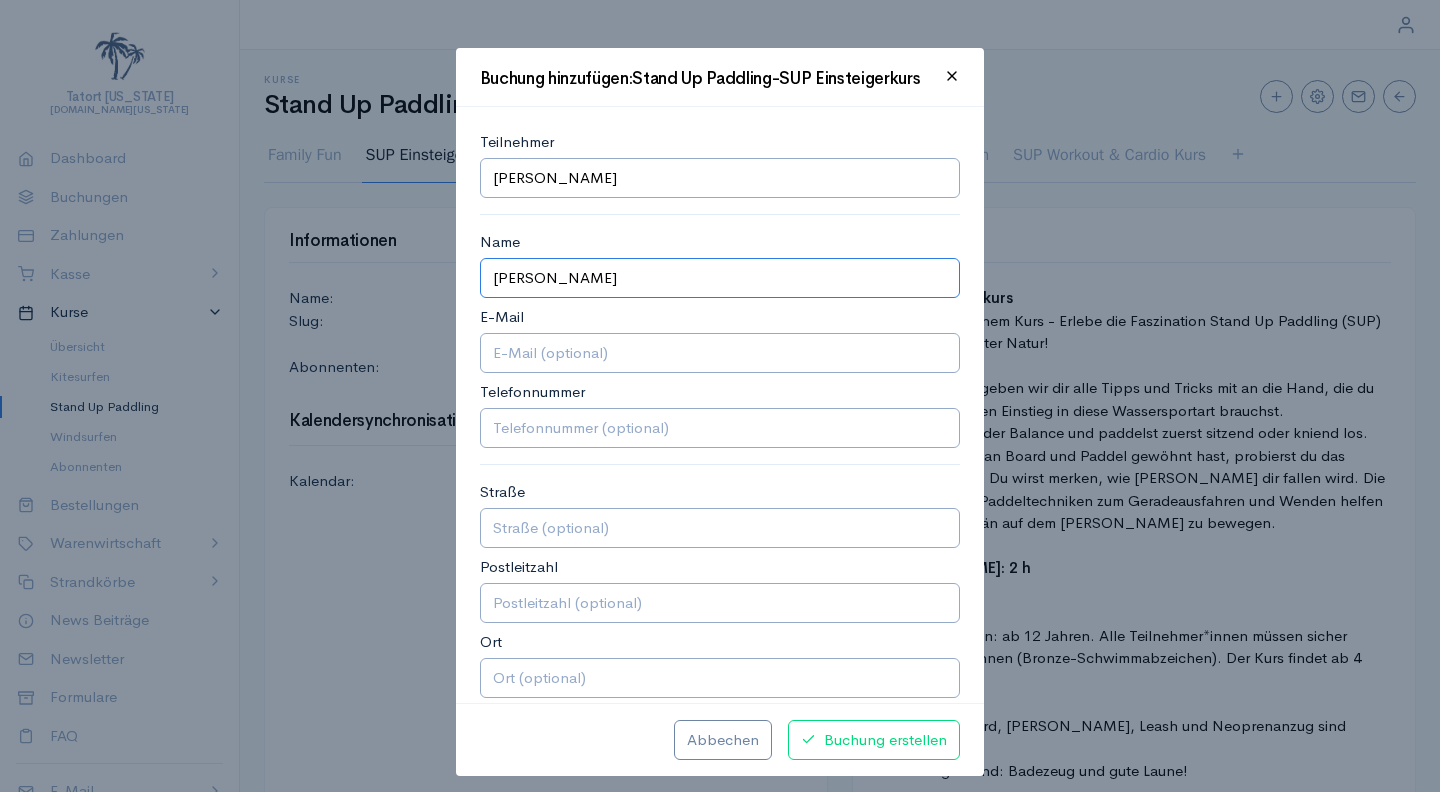 type on "[PERSON_NAME]" 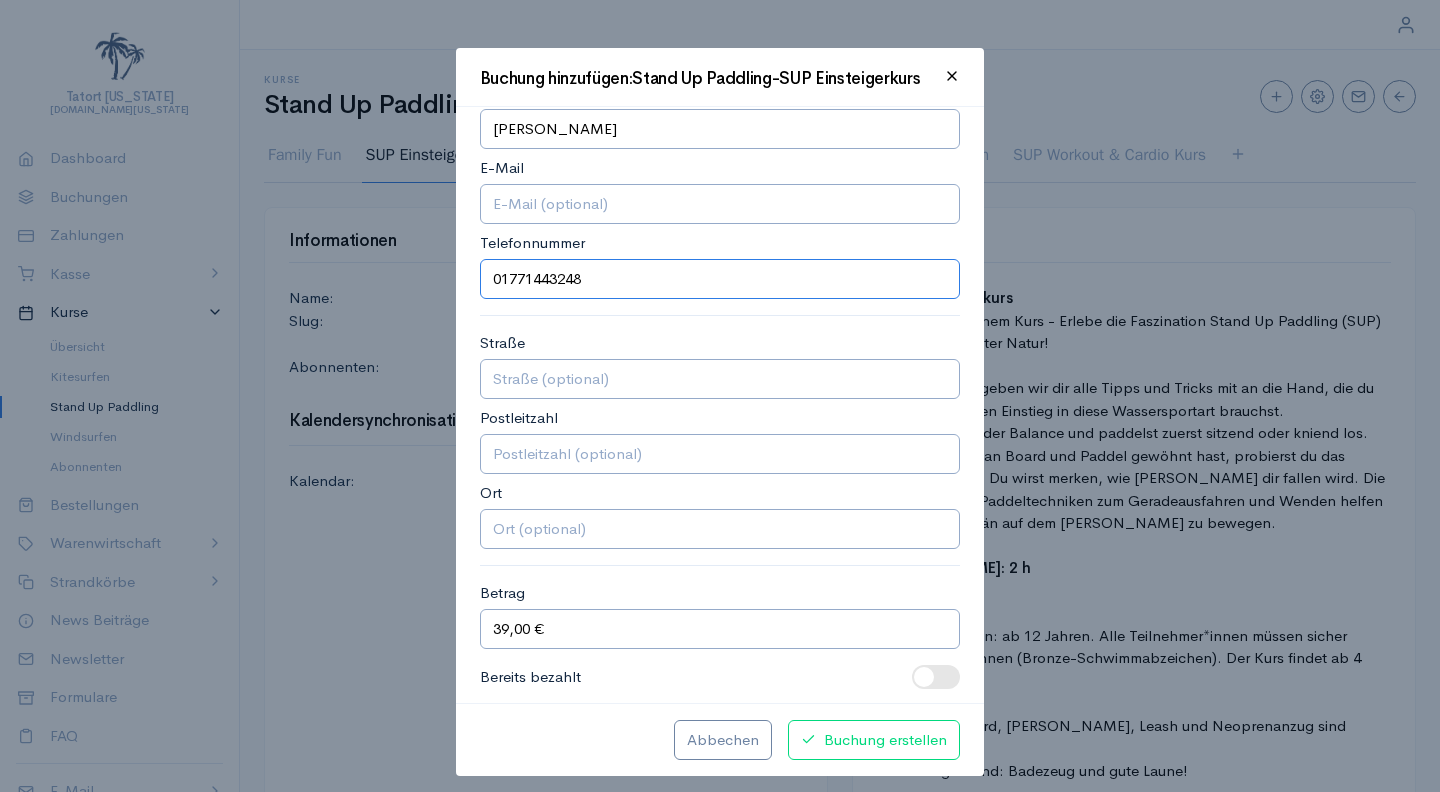 scroll, scrollTop: 148, scrollLeft: 0, axis: vertical 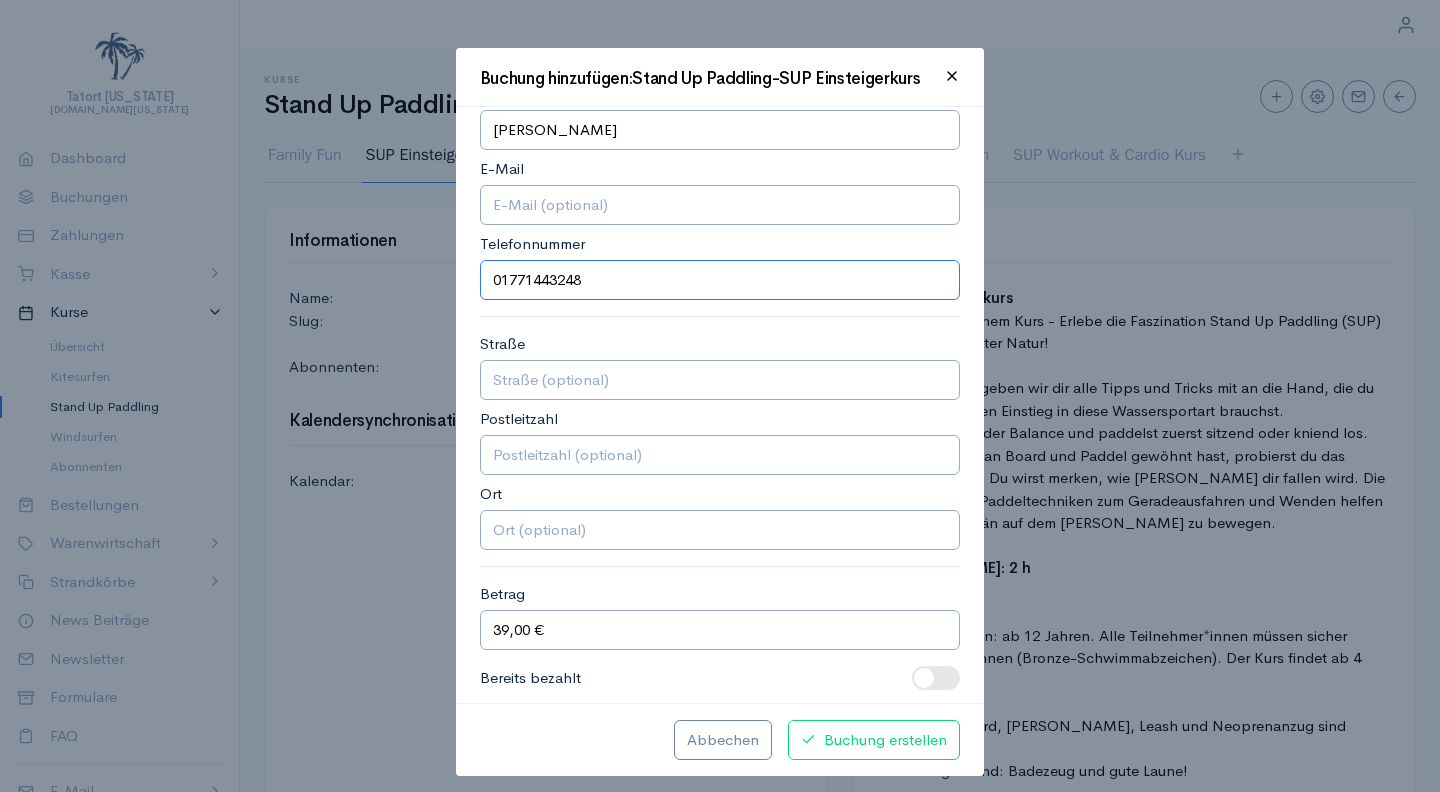 type on "01771443248" 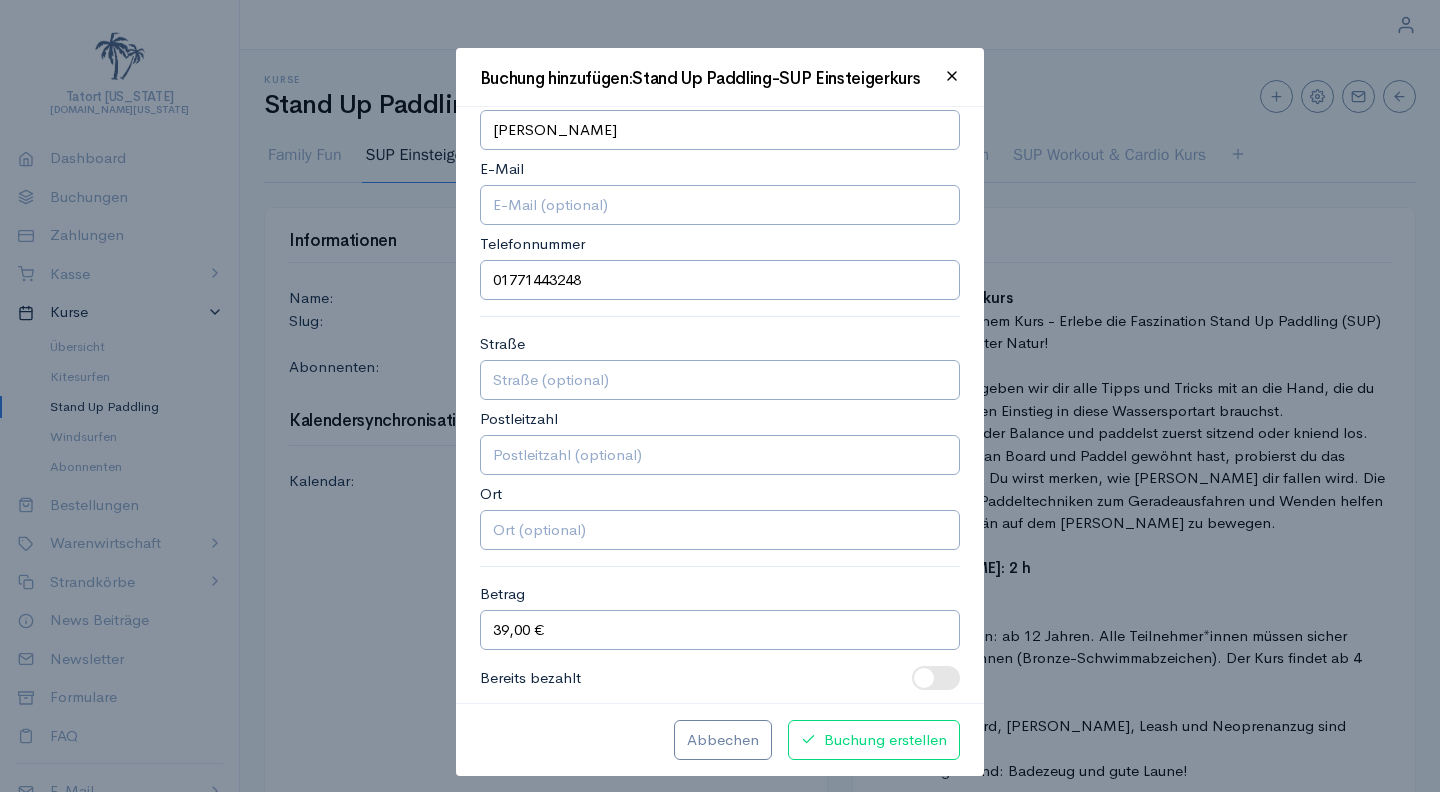 click on "Buchung erstellen" at bounding box center [874, 740] 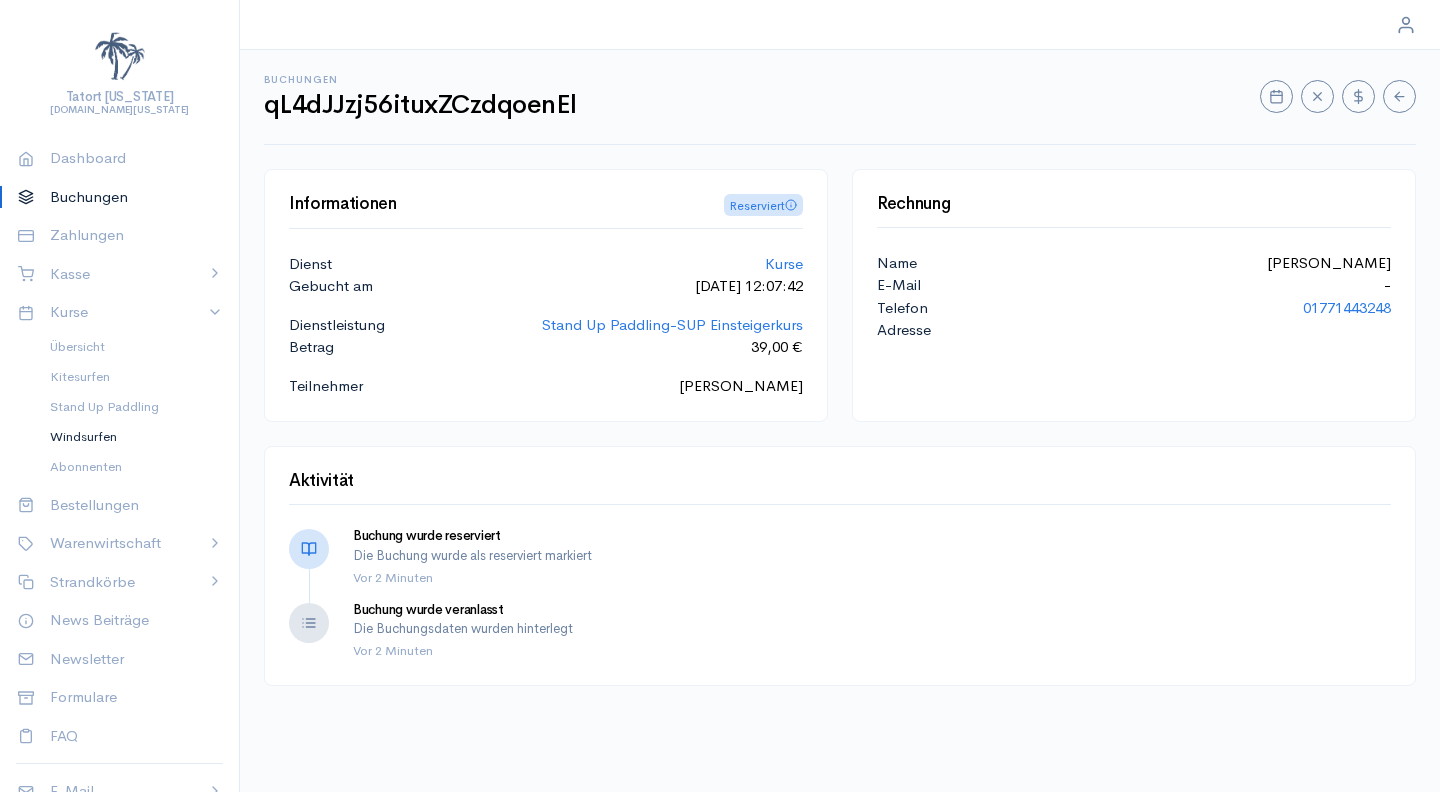 click on "Windsurfen" at bounding box center [128, 437] 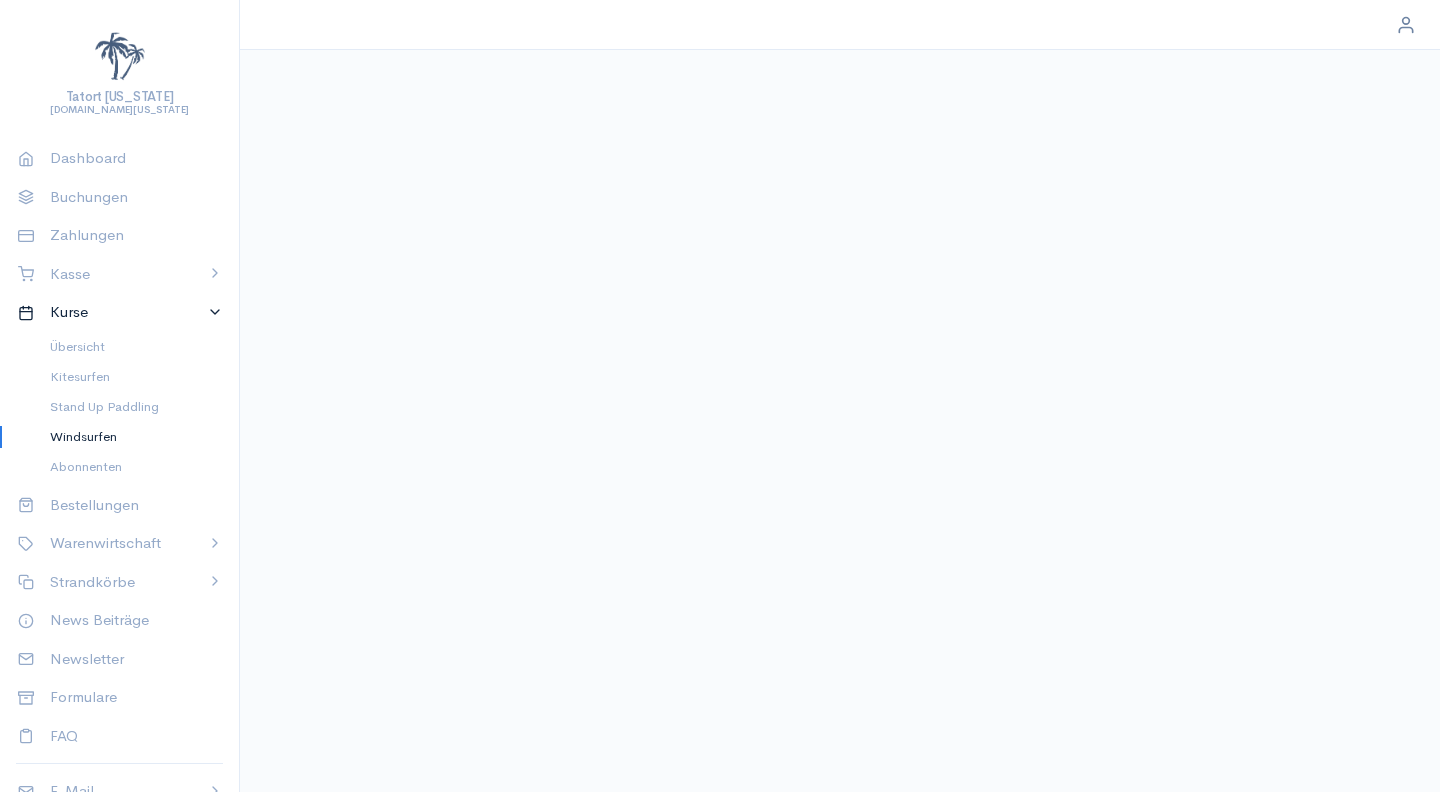 scroll, scrollTop: 0, scrollLeft: 0, axis: both 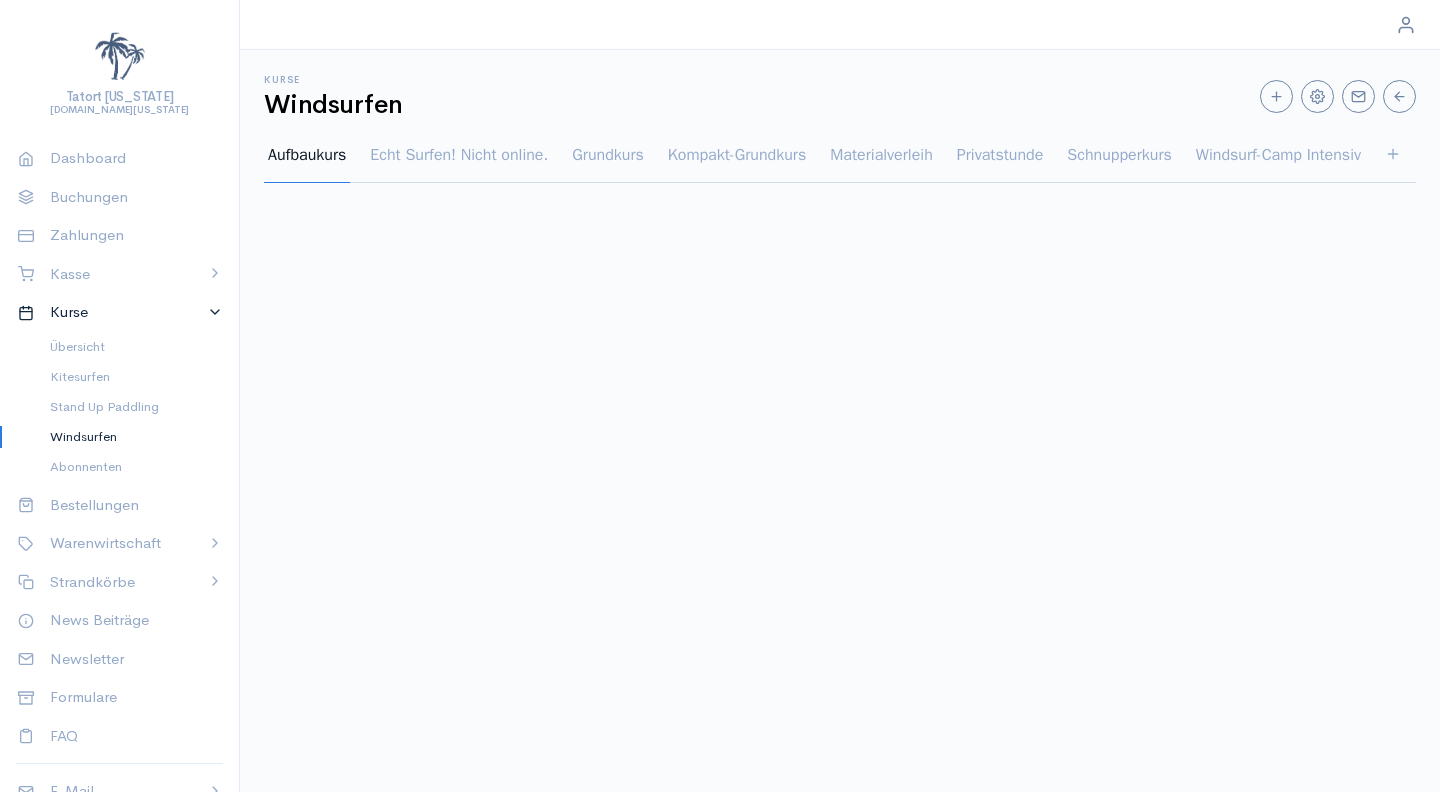 click on "Schnupperkurs" at bounding box center (1119, 163) 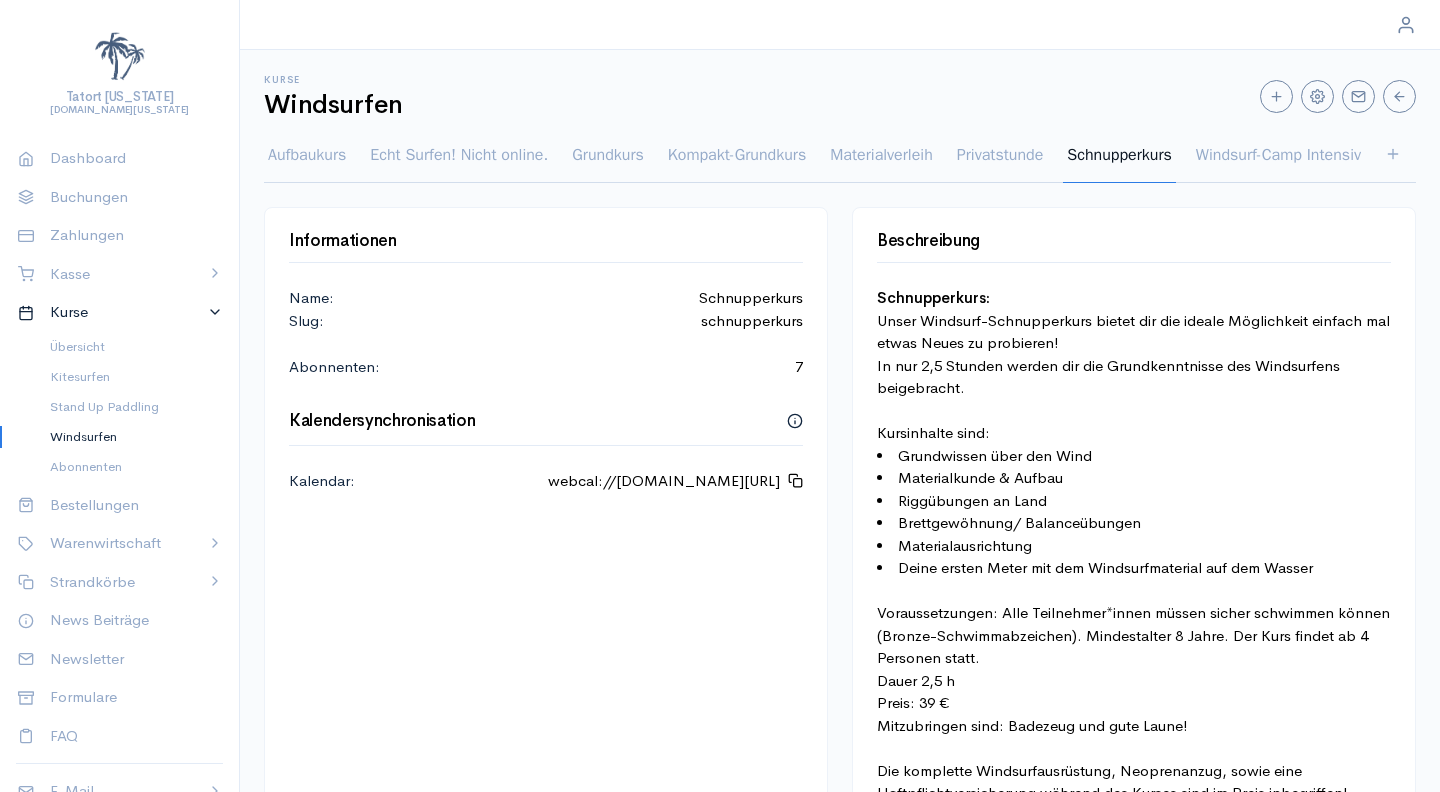 scroll, scrollTop: 0, scrollLeft: 0, axis: both 